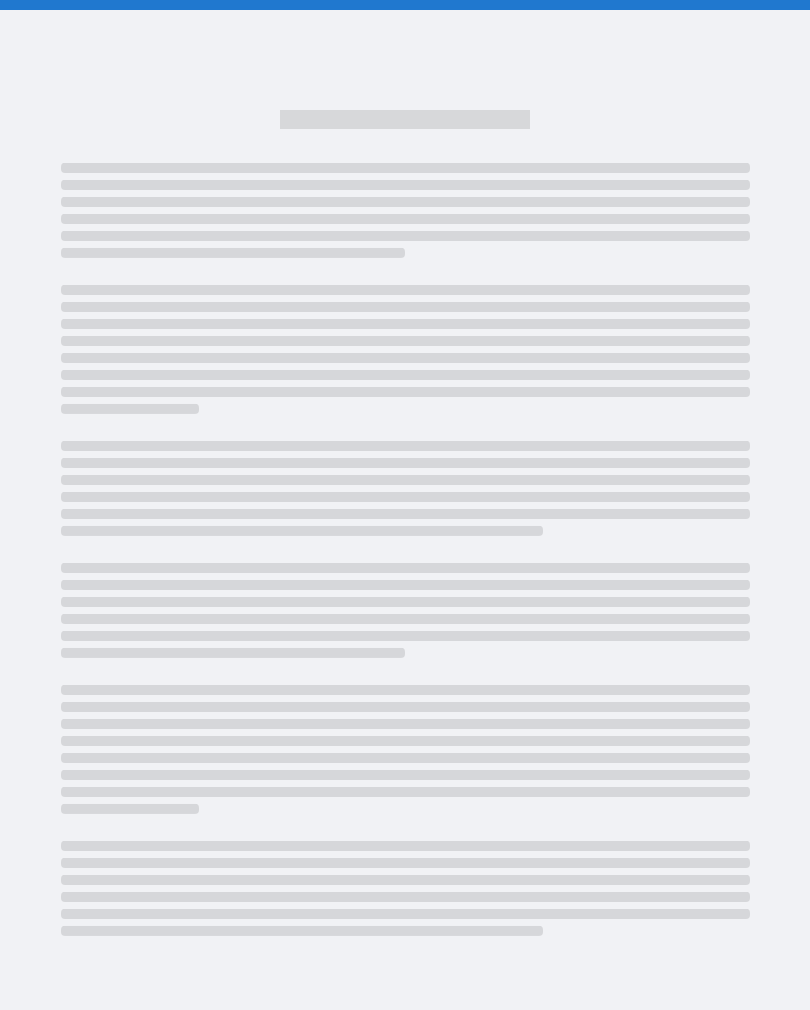 scroll, scrollTop: 0, scrollLeft: 0, axis: both 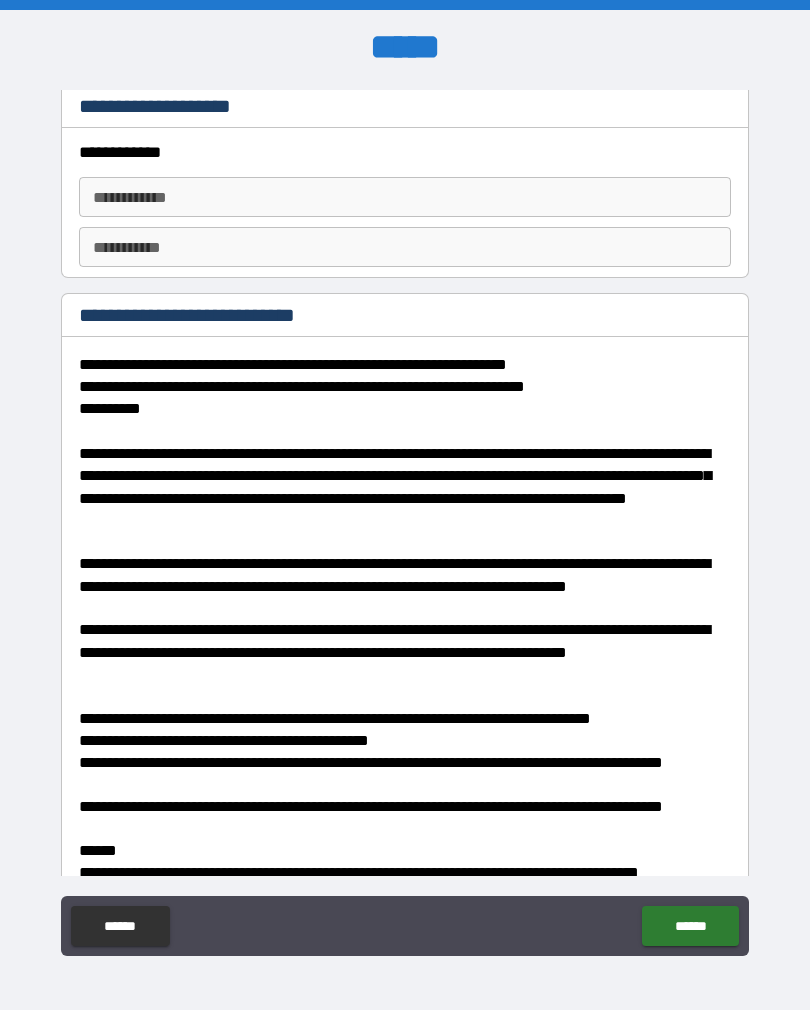 click on "**********" at bounding box center (405, 197) 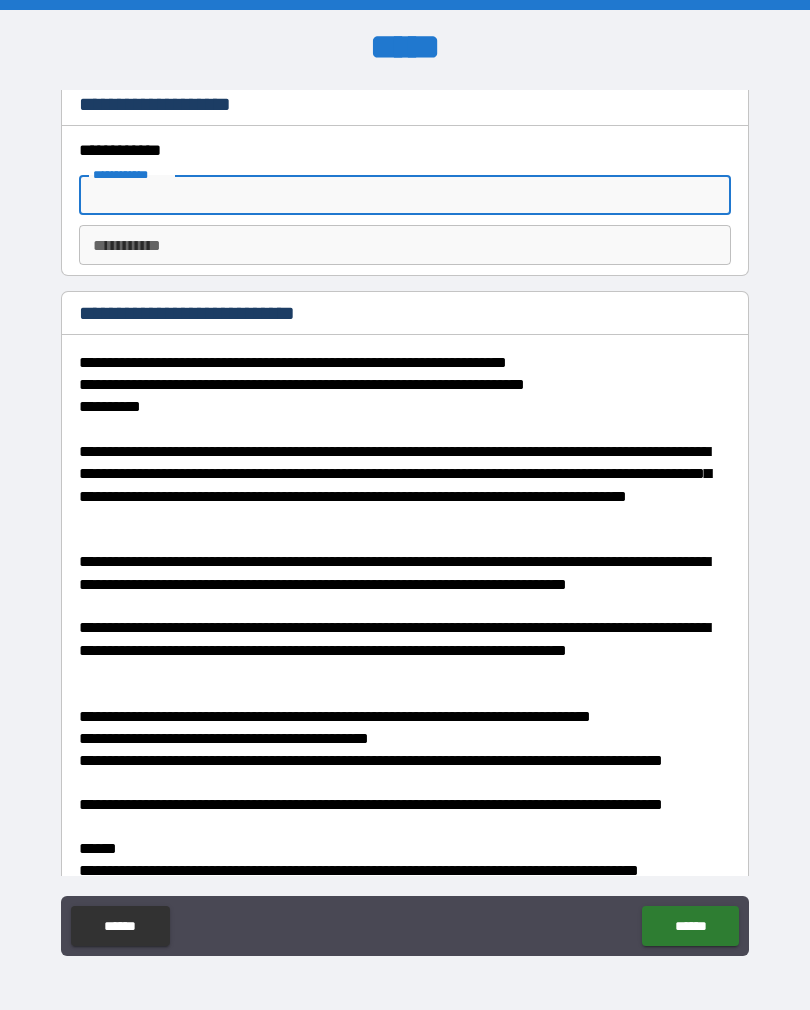 scroll, scrollTop: 11, scrollLeft: 0, axis: vertical 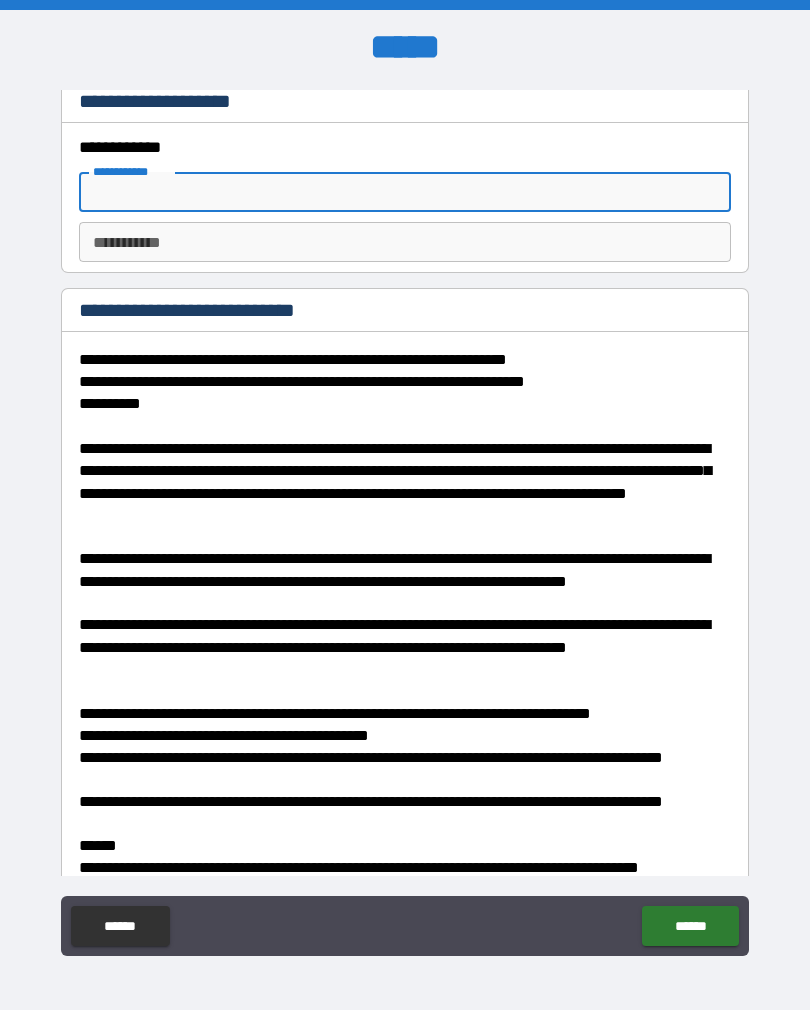 click on "**********" at bounding box center [405, 523] 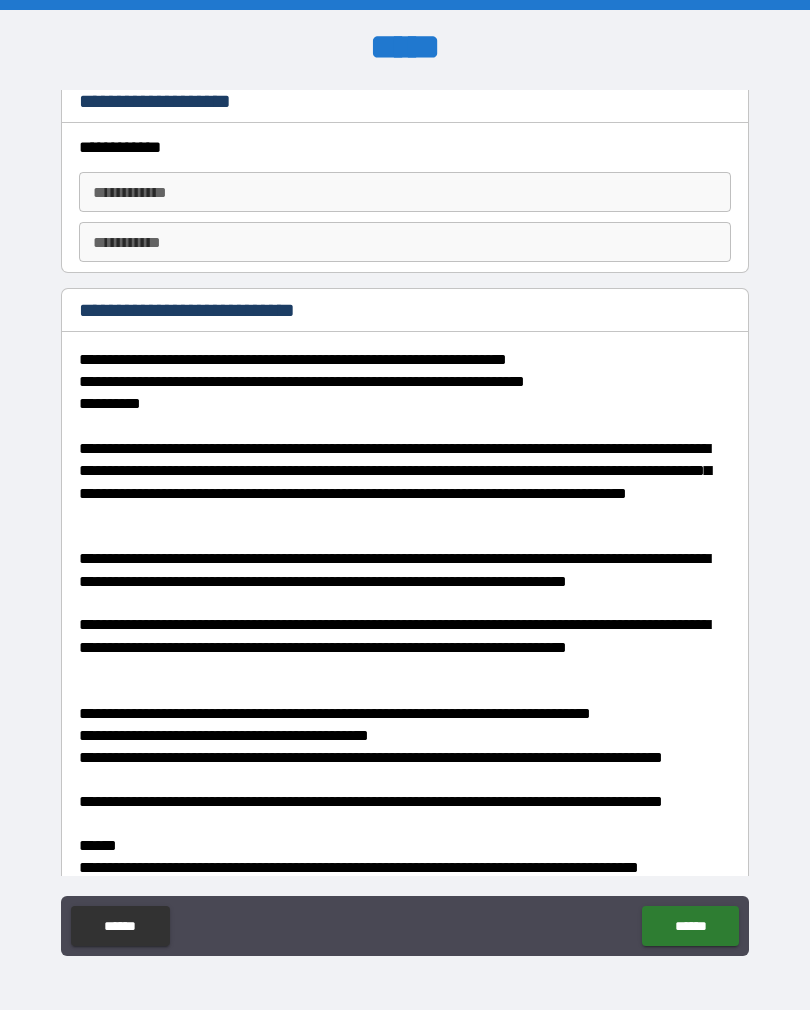 click on "**********" at bounding box center (405, 523) 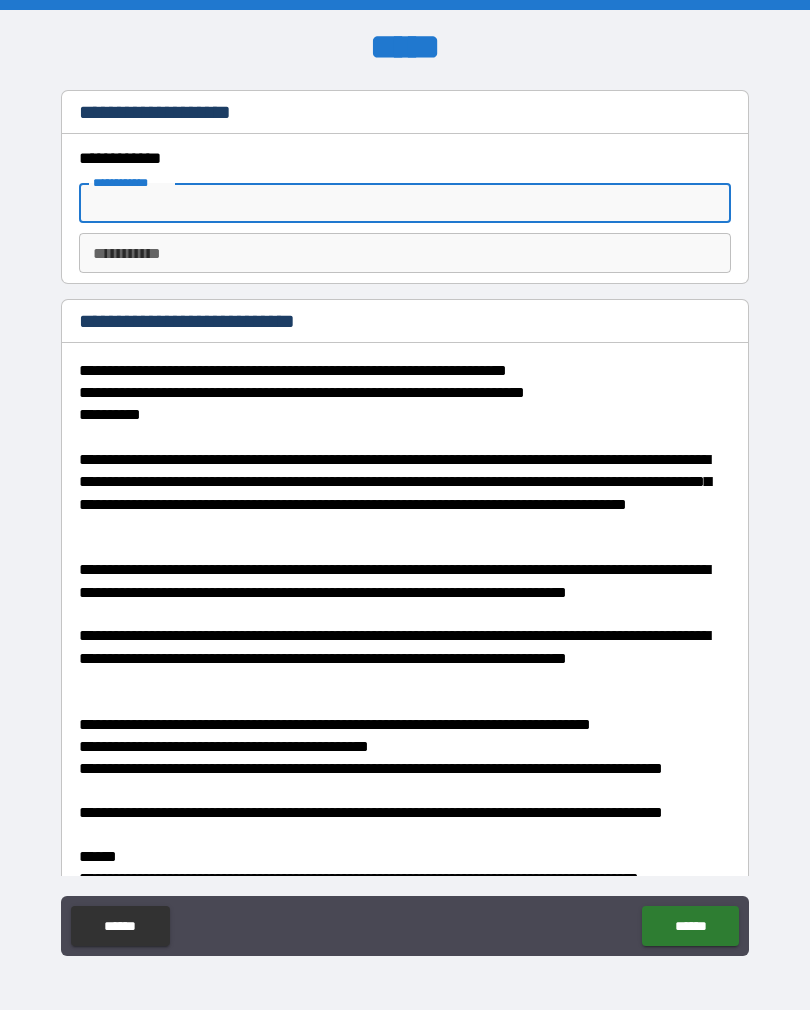 scroll, scrollTop: 0, scrollLeft: 0, axis: both 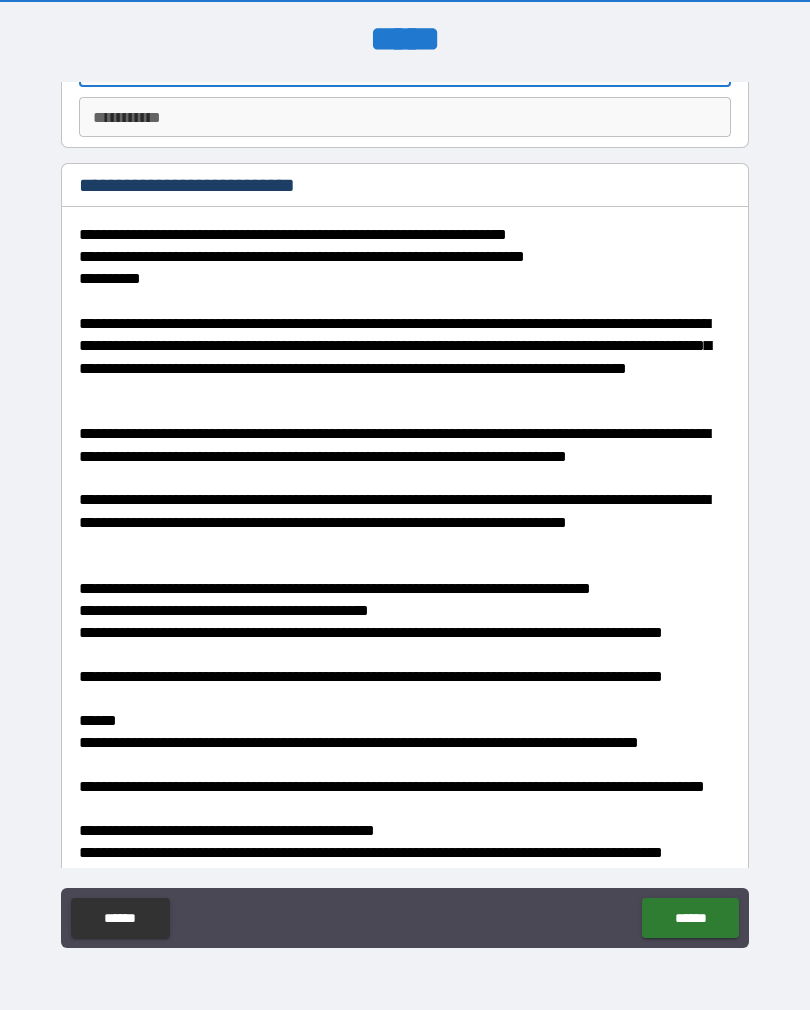 click on "**********" at bounding box center (405, 357) 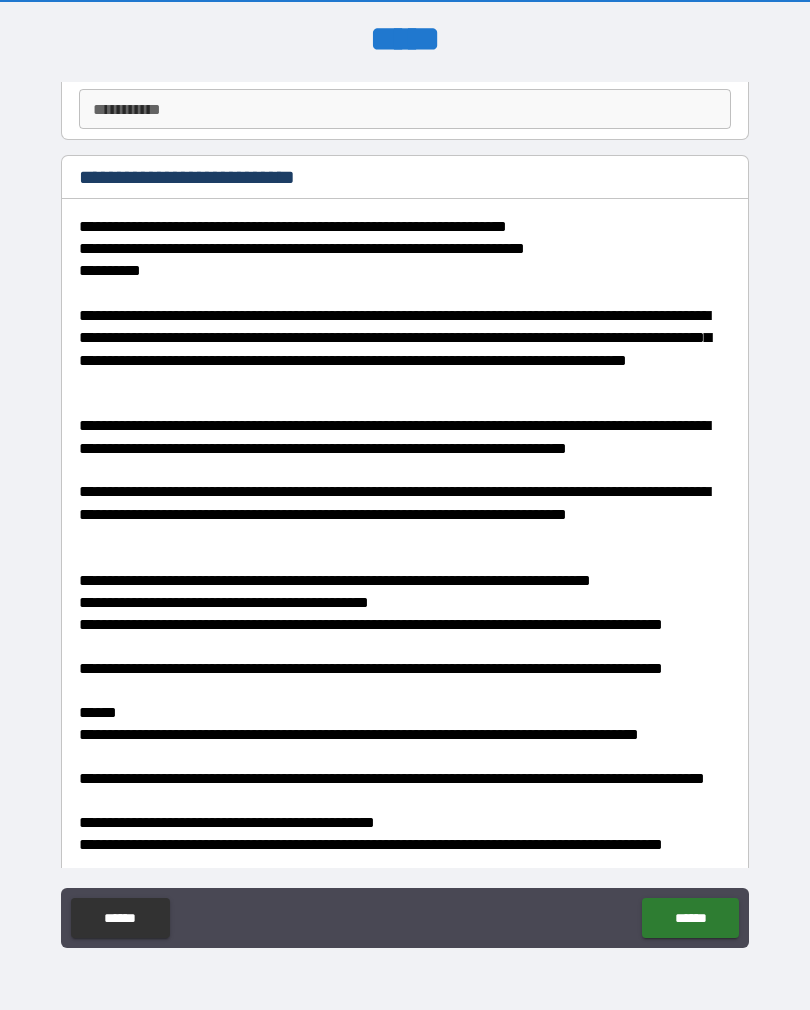 scroll, scrollTop: 81, scrollLeft: 0, axis: vertical 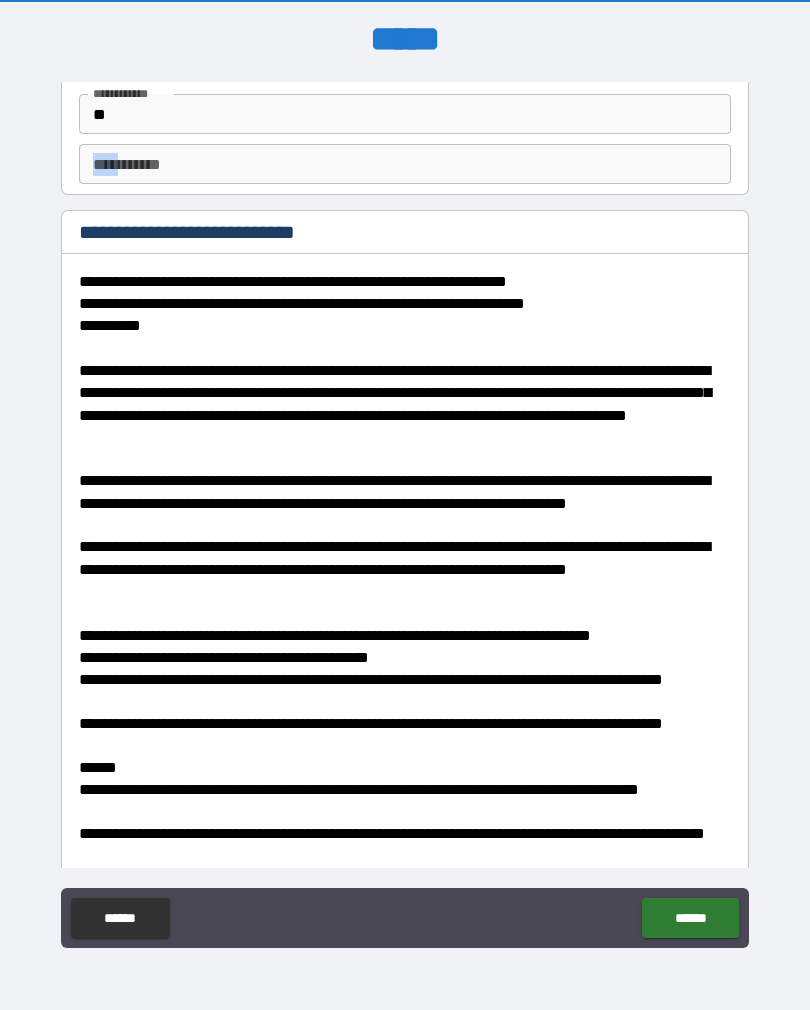 click on "******   ******" at bounding box center [405, 920] 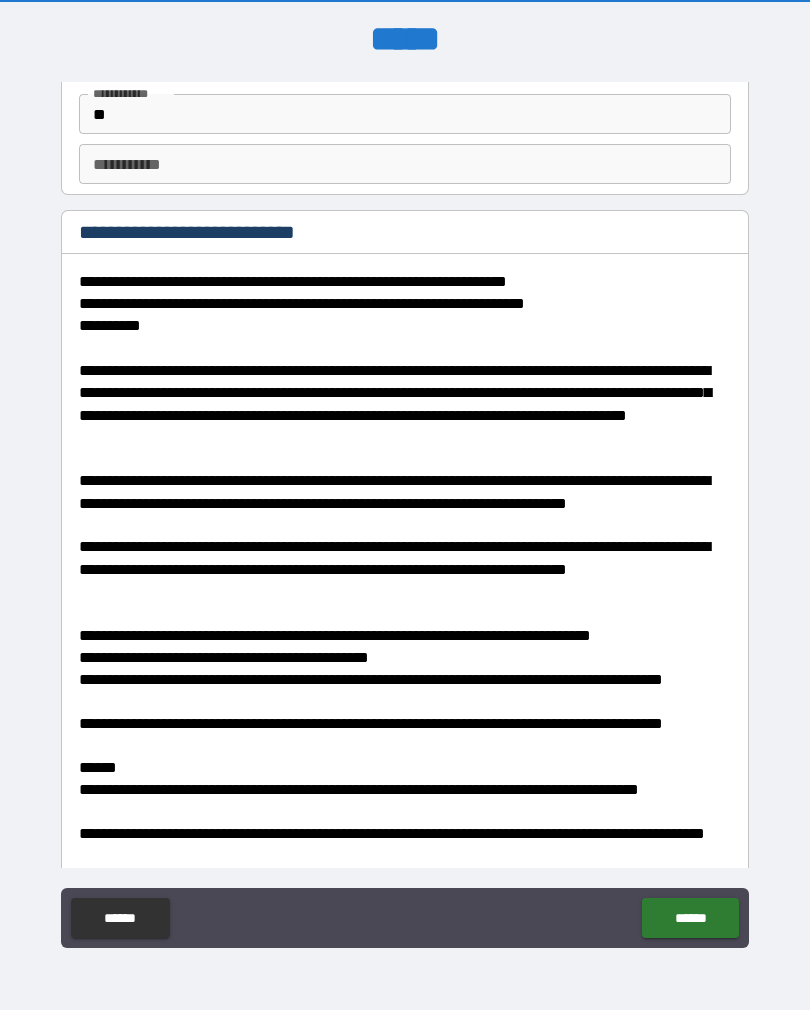 click on "**********" at bounding box center (405, 282) 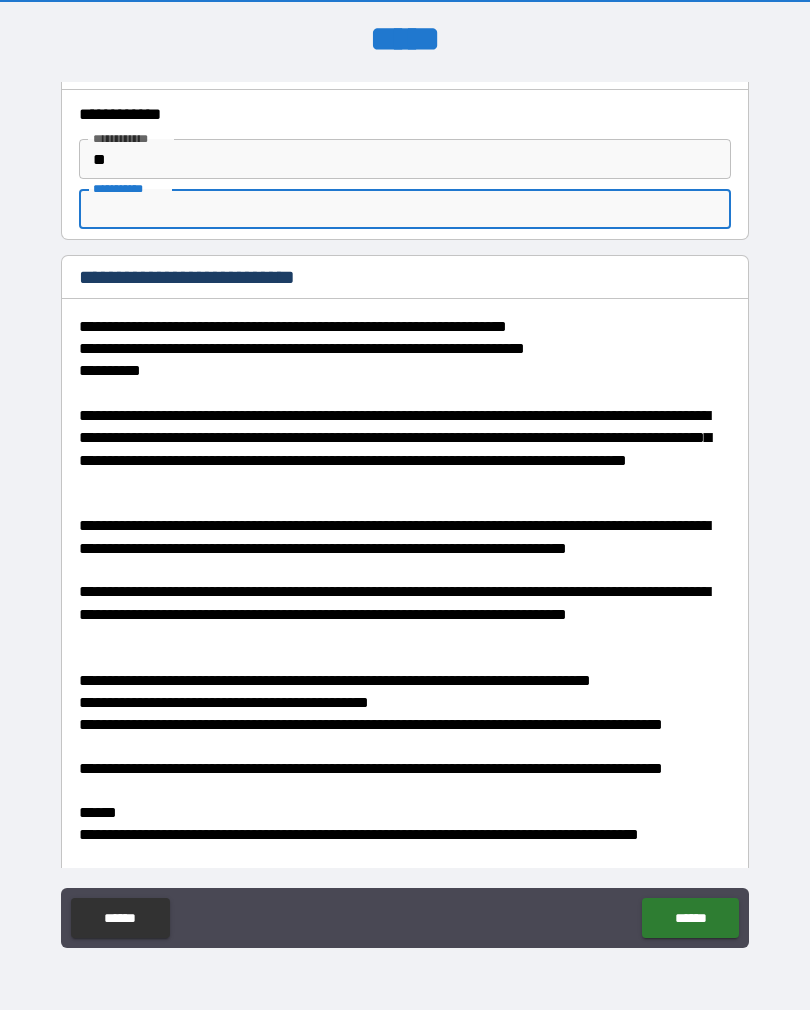 scroll, scrollTop: 29, scrollLeft: 0, axis: vertical 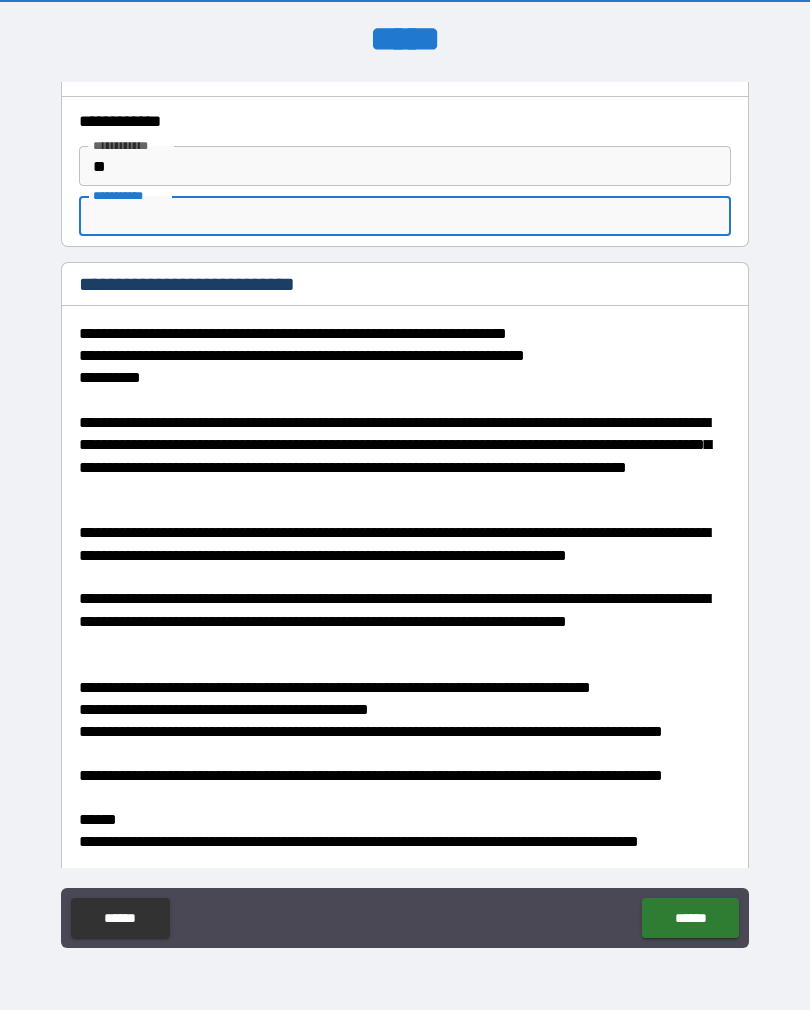 click on "*" at bounding box center (405, 166) 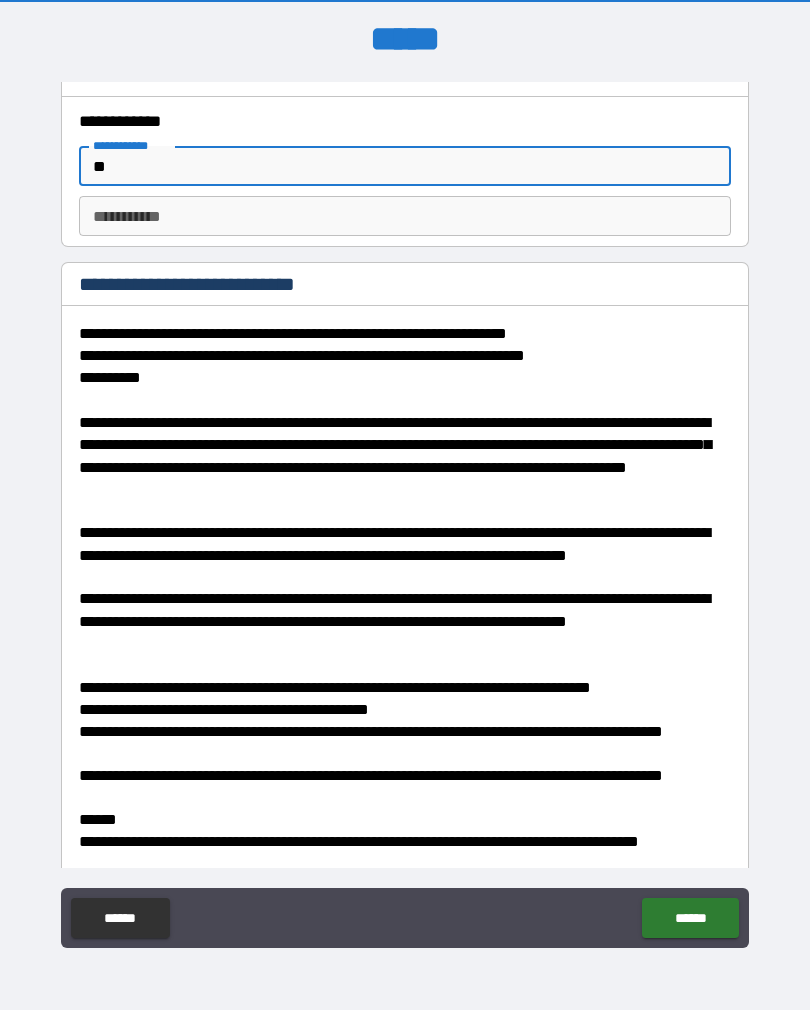 click on "**********" at bounding box center [405, 515] 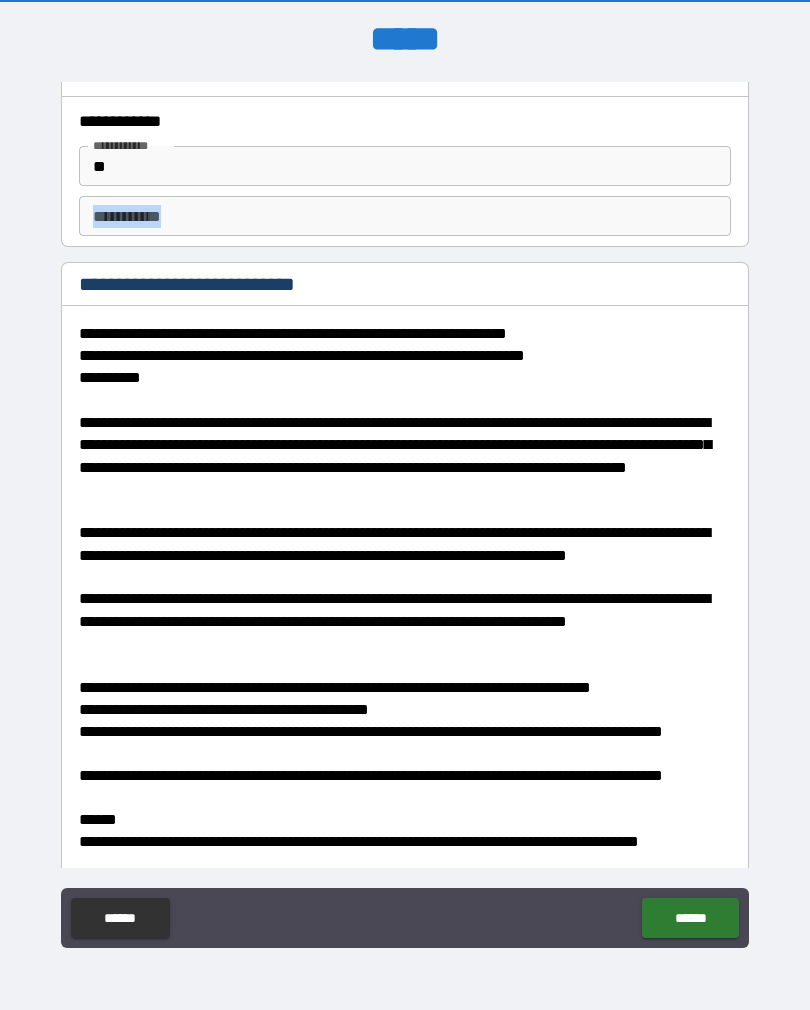 click on "*" at bounding box center [405, 166] 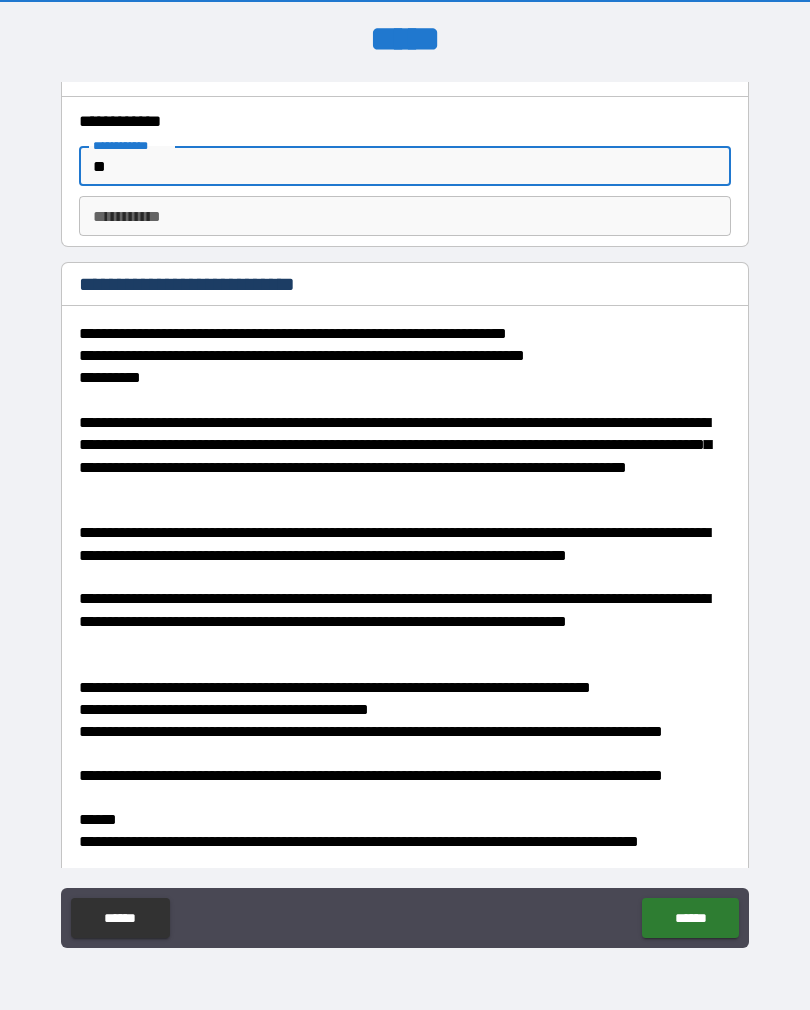 click on "*" at bounding box center (405, 166) 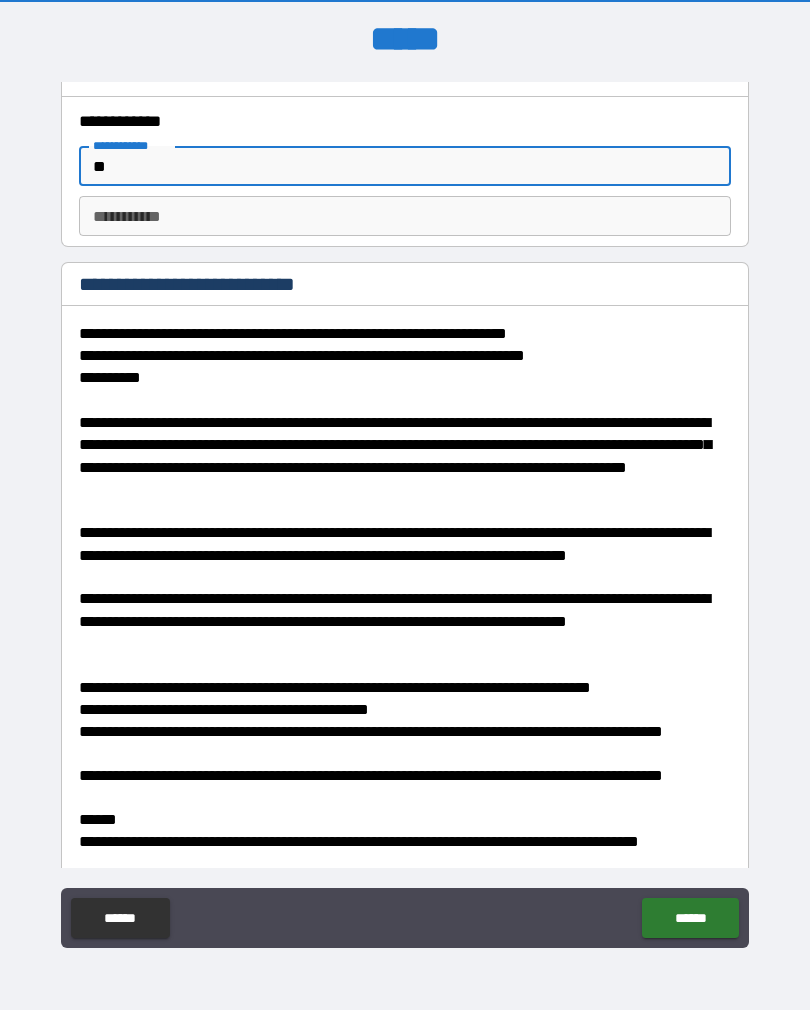 type on "*" 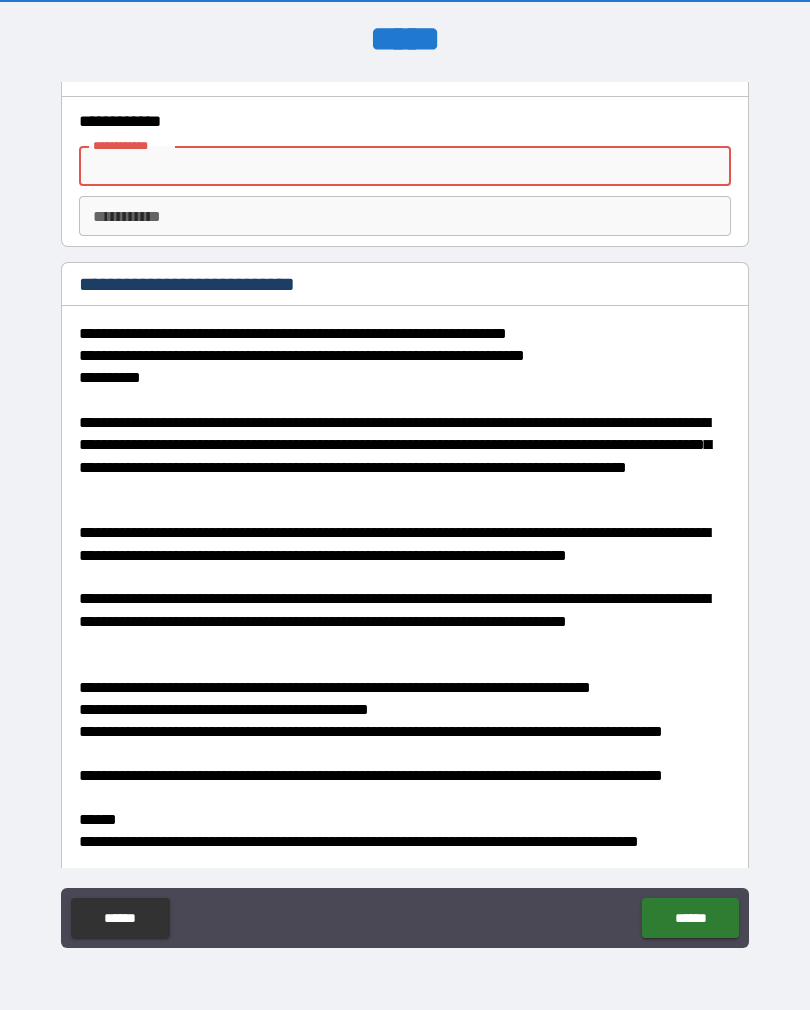 click on "*****" at bounding box center [405, 40] 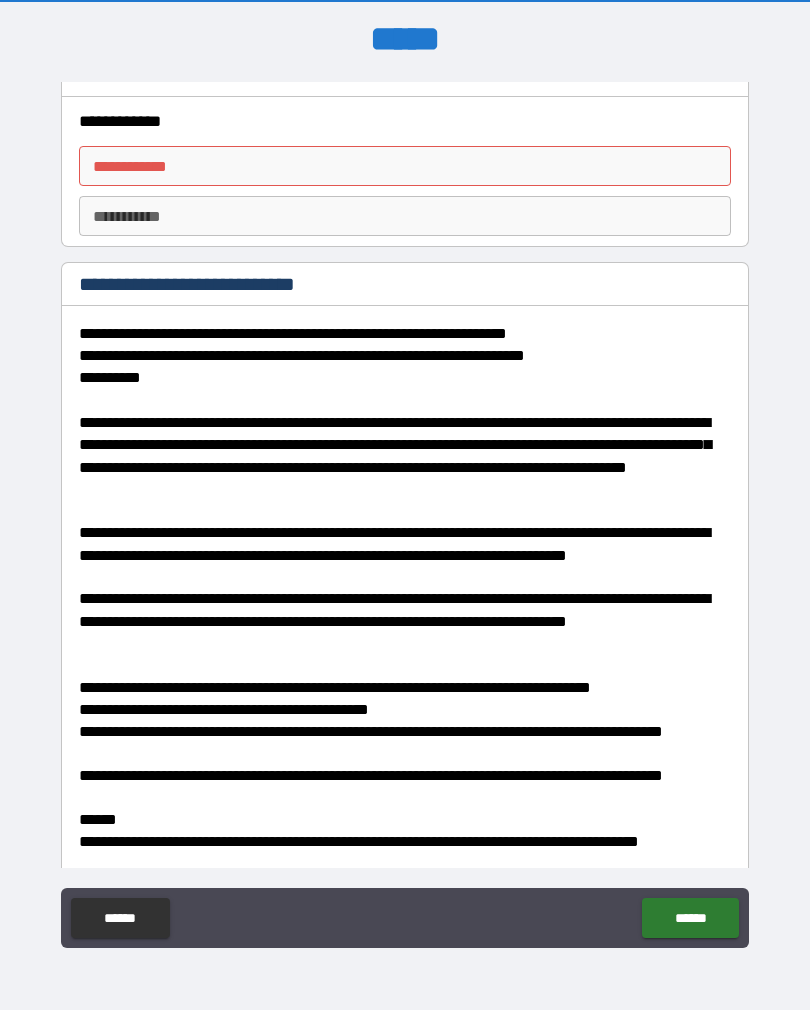 click on "**********" at bounding box center (405, 166) 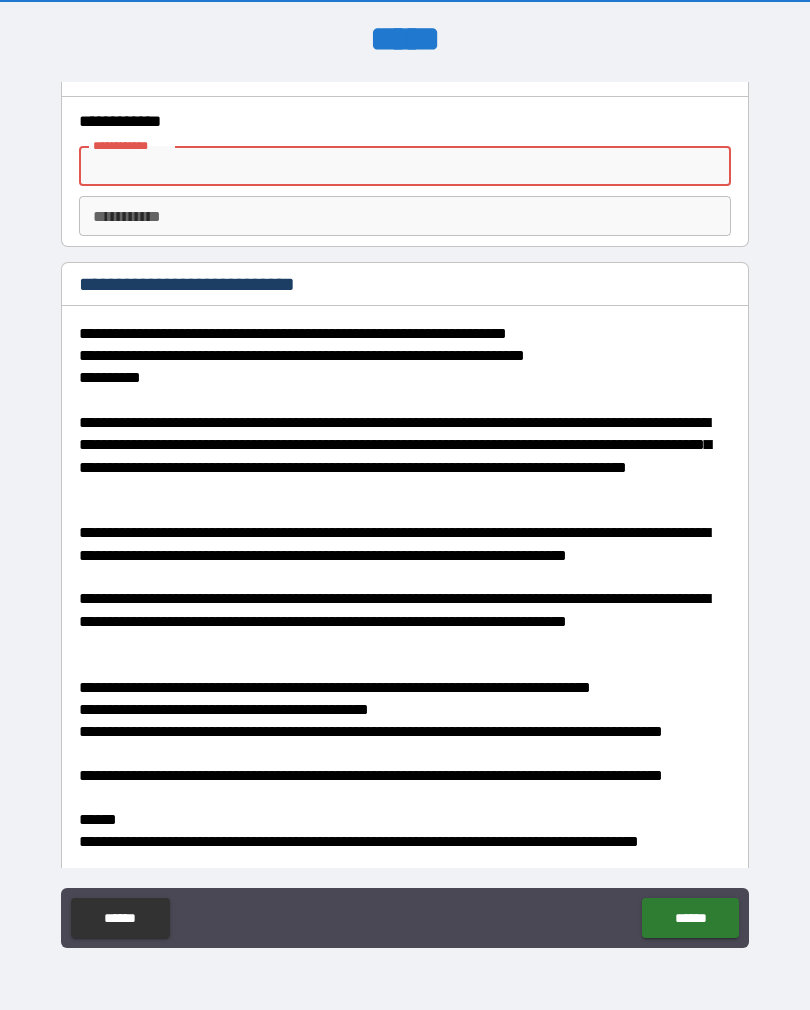 click on "**********" at bounding box center [405, 515] 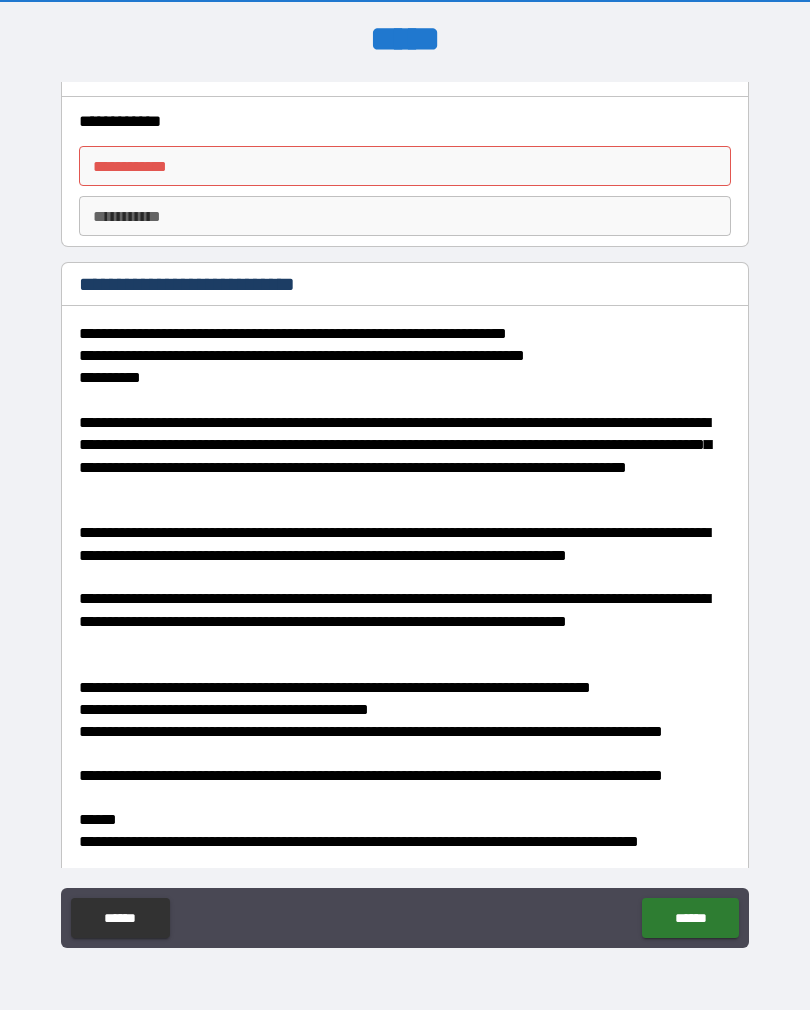 click on "**********" at bounding box center [405, 515] 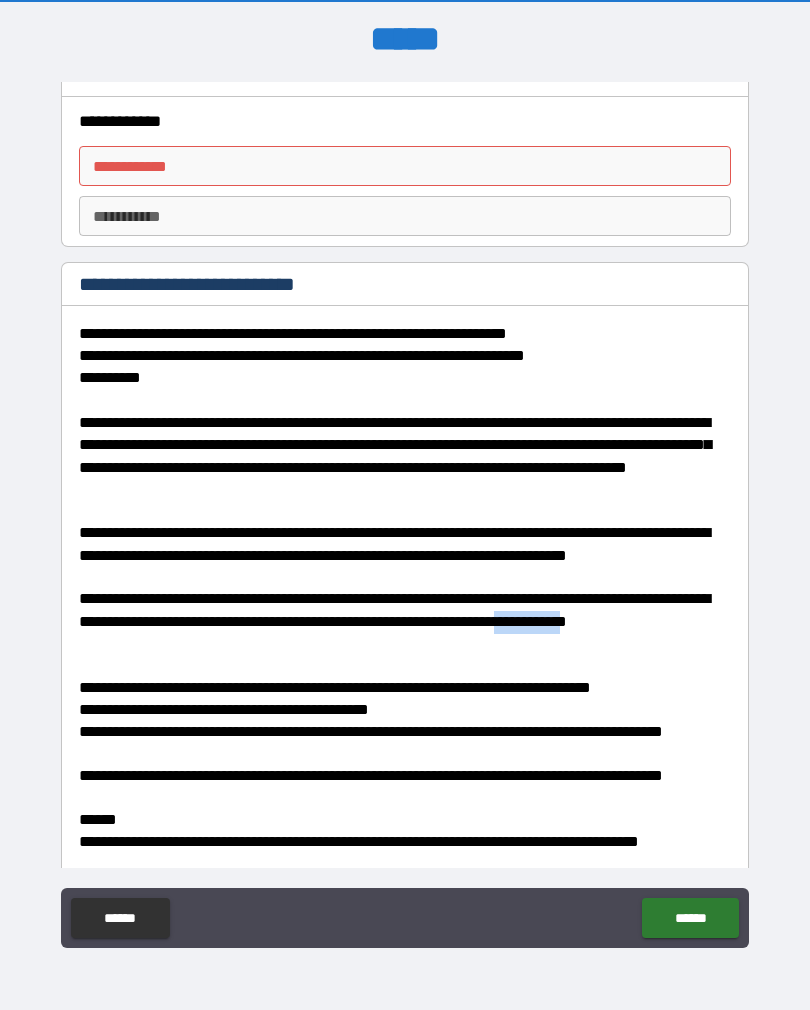 click on "**********" at bounding box center (405, 515) 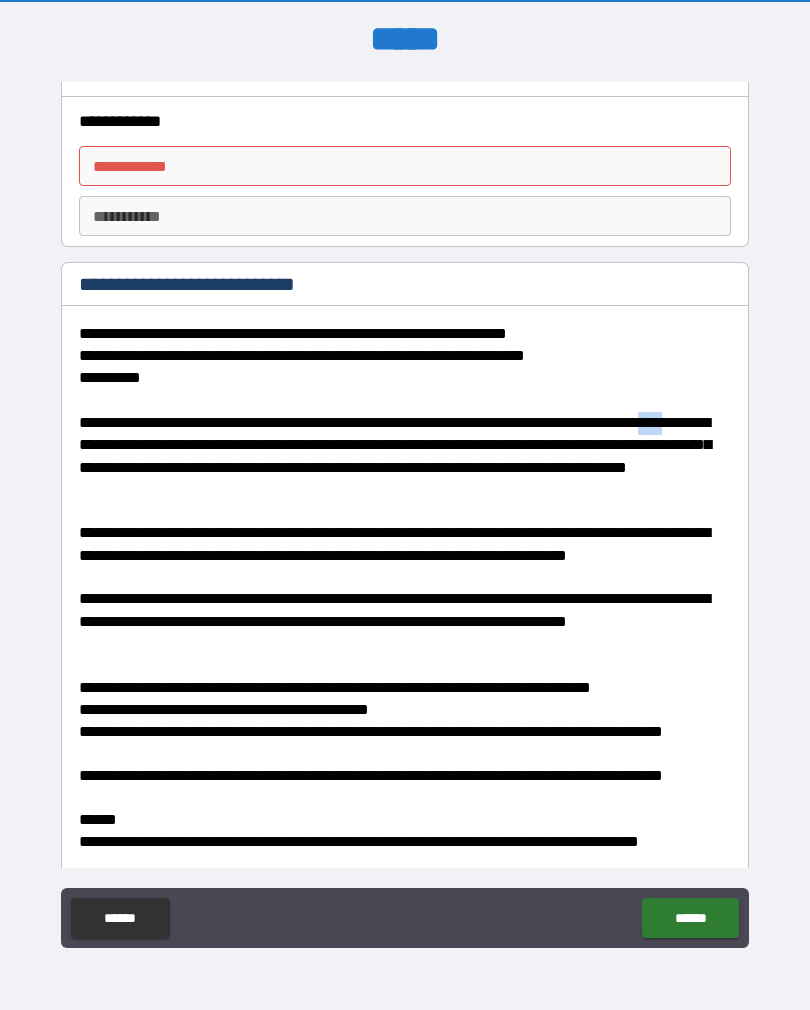 click on "**********" at bounding box center [405, 166] 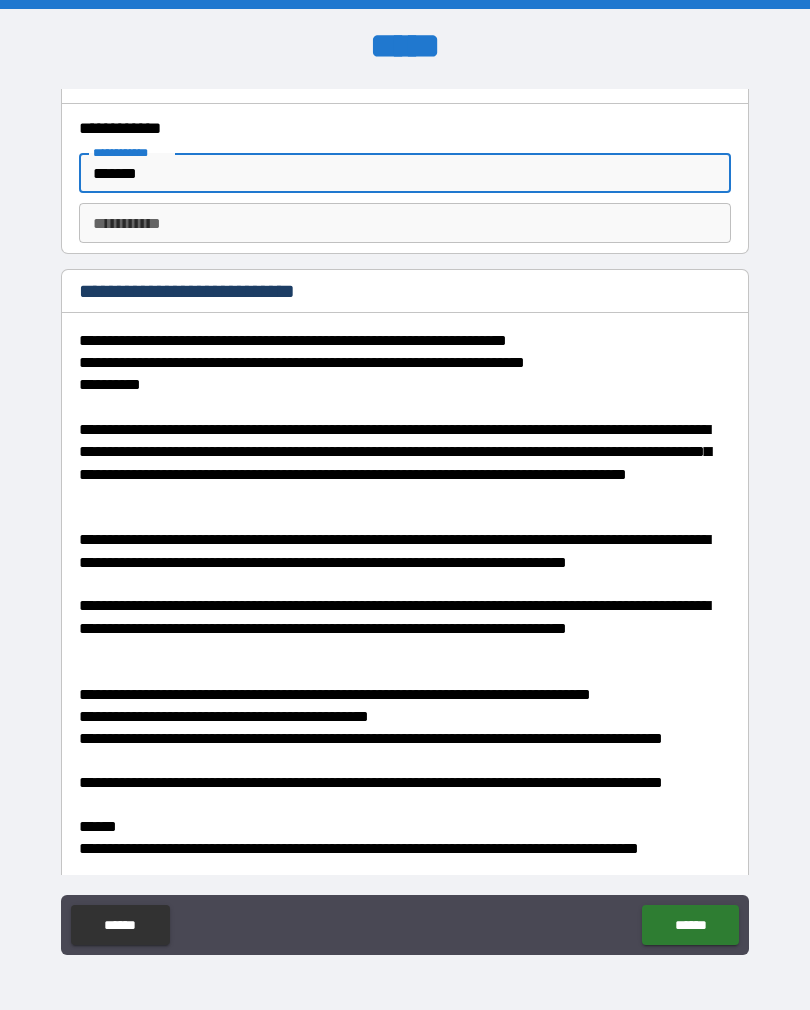 scroll, scrollTop: 0, scrollLeft: 0, axis: both 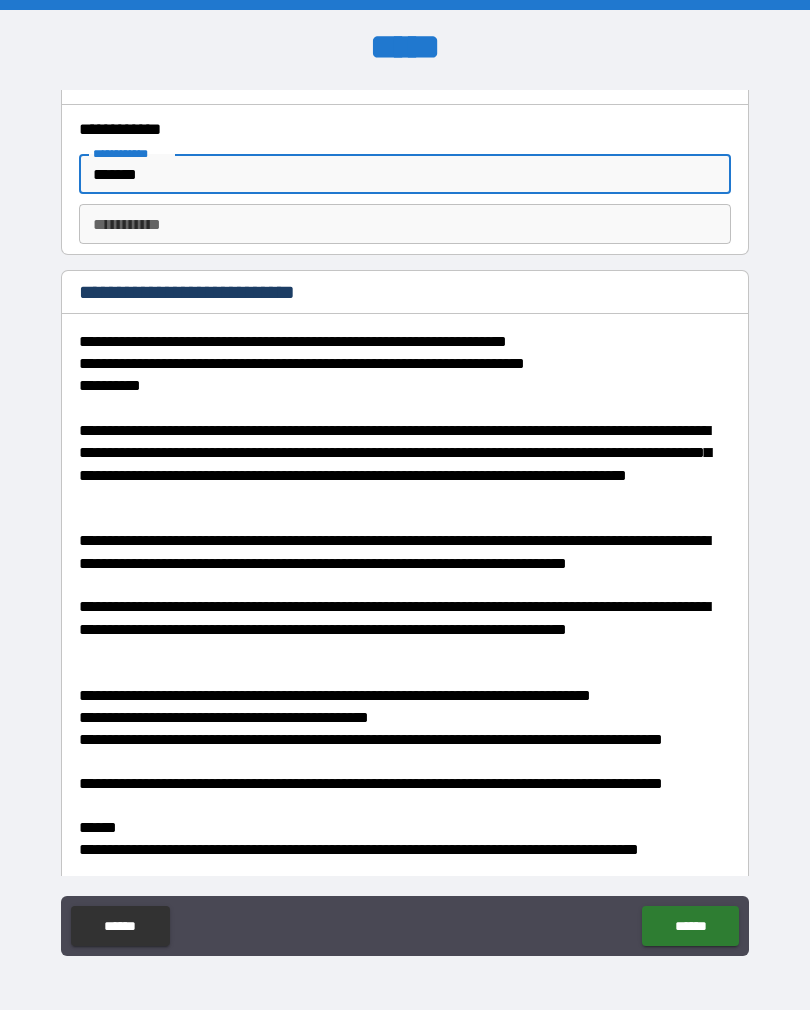 type on "******" 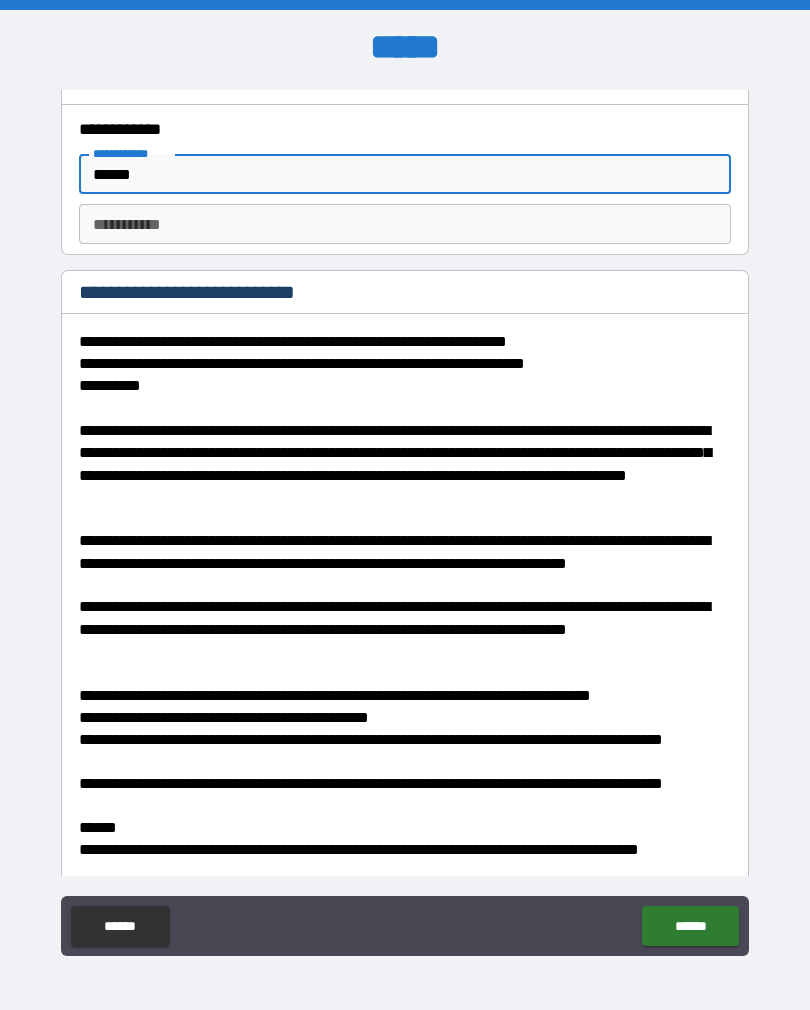 type on "******" 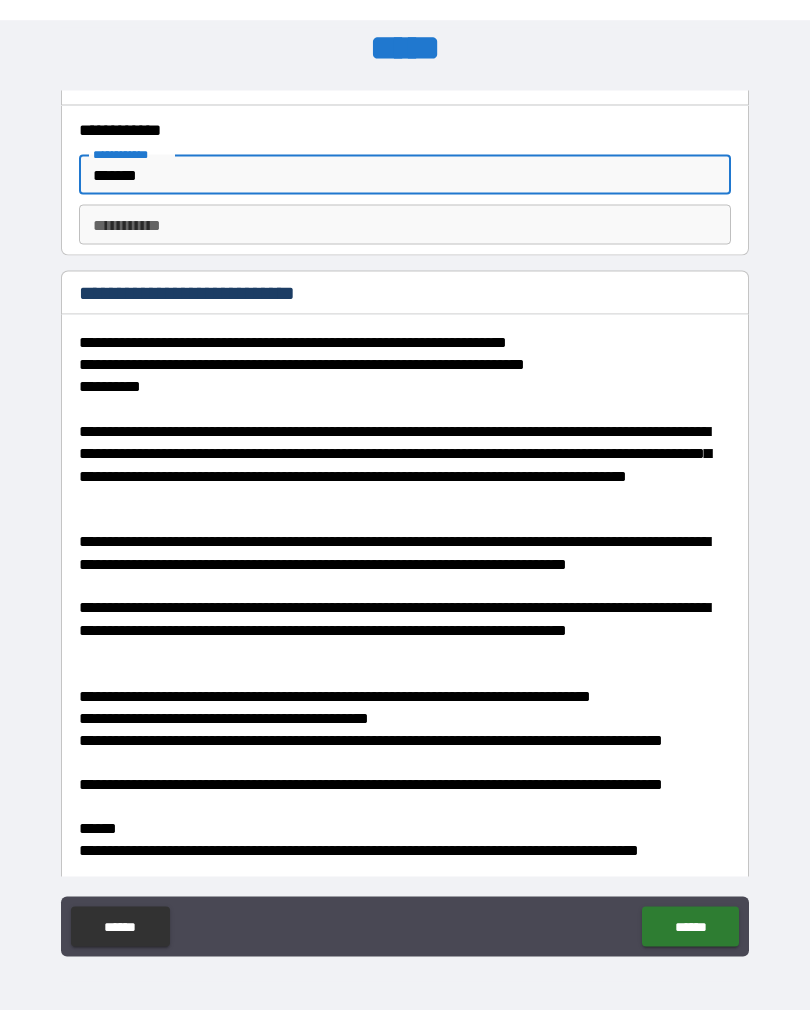 scroll, scrollTop: 31, scrollLeft: 0, axis: vertical 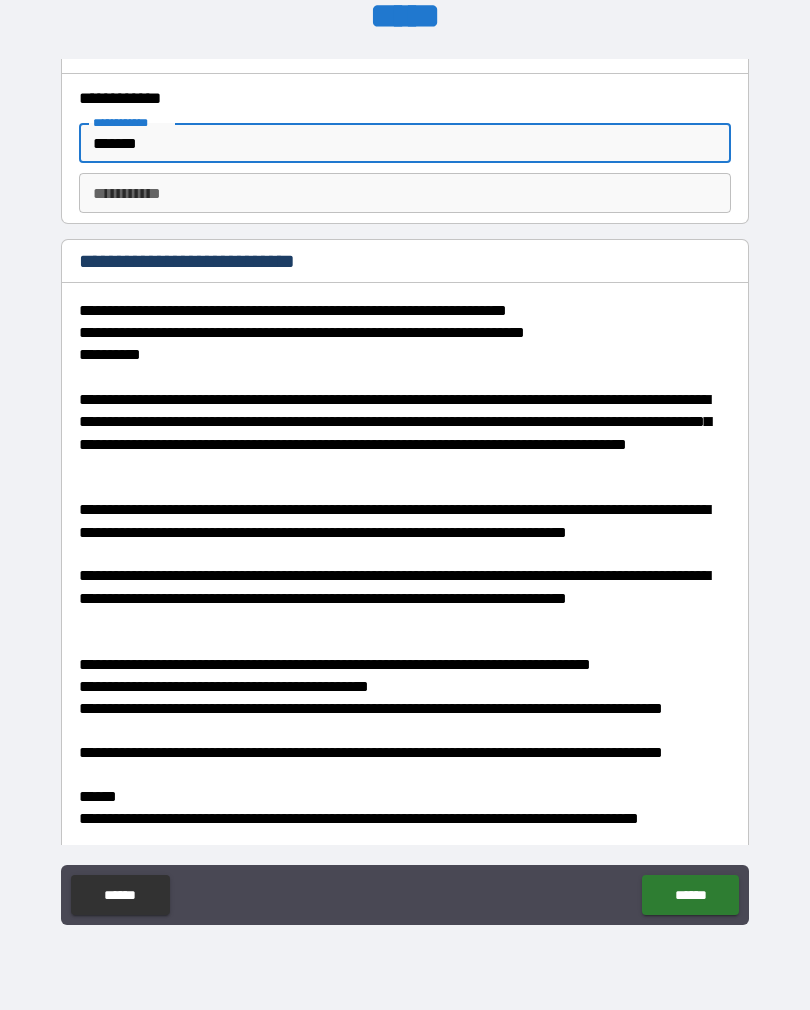 click on "******   ******" at bounding box center (405, 895) 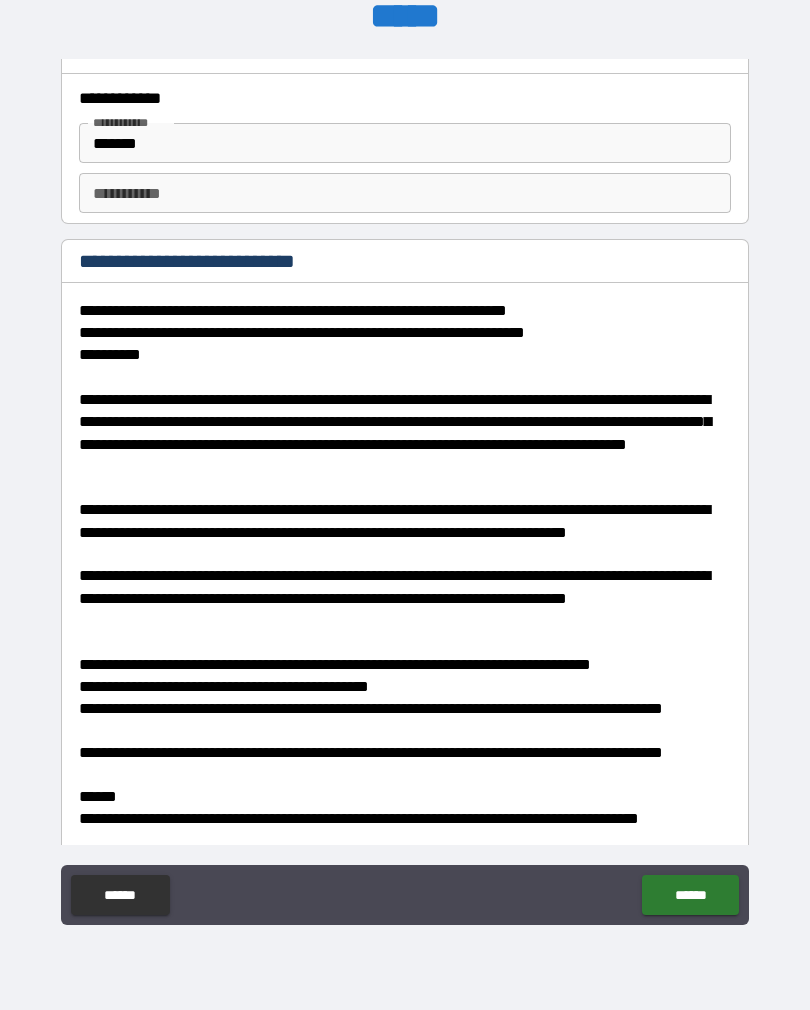 click on "******" at bounding box center (690, 895) 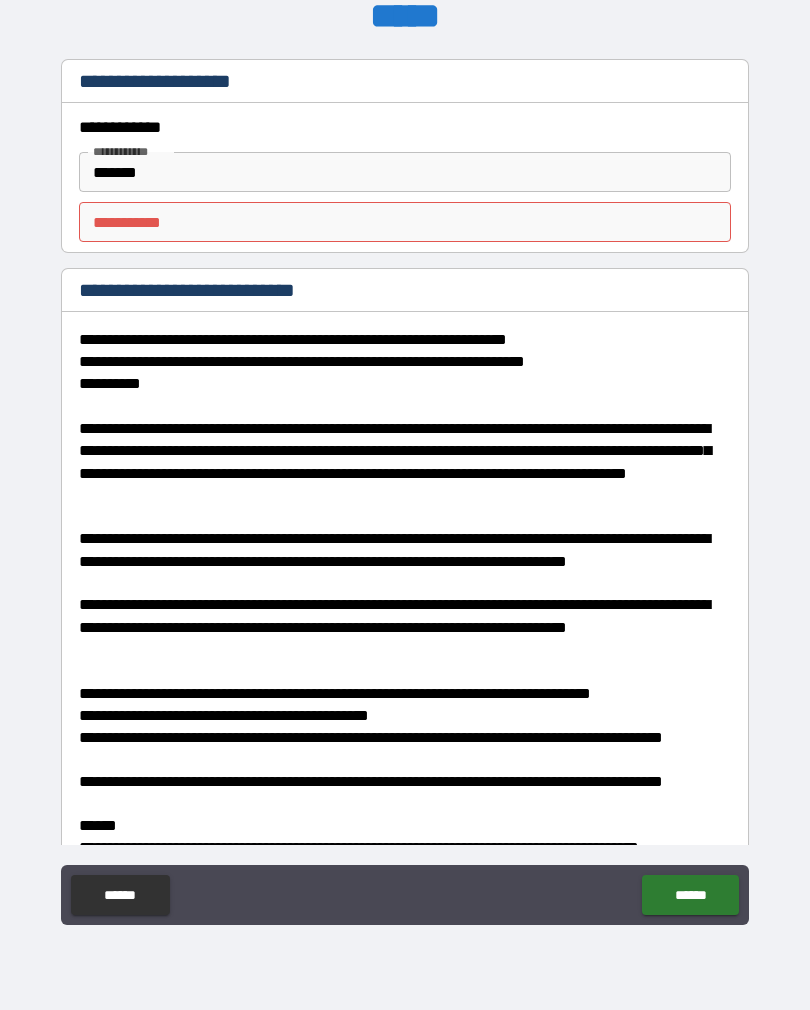 scroll, scrollTop: 0, scrollLeft: 0, axis: both 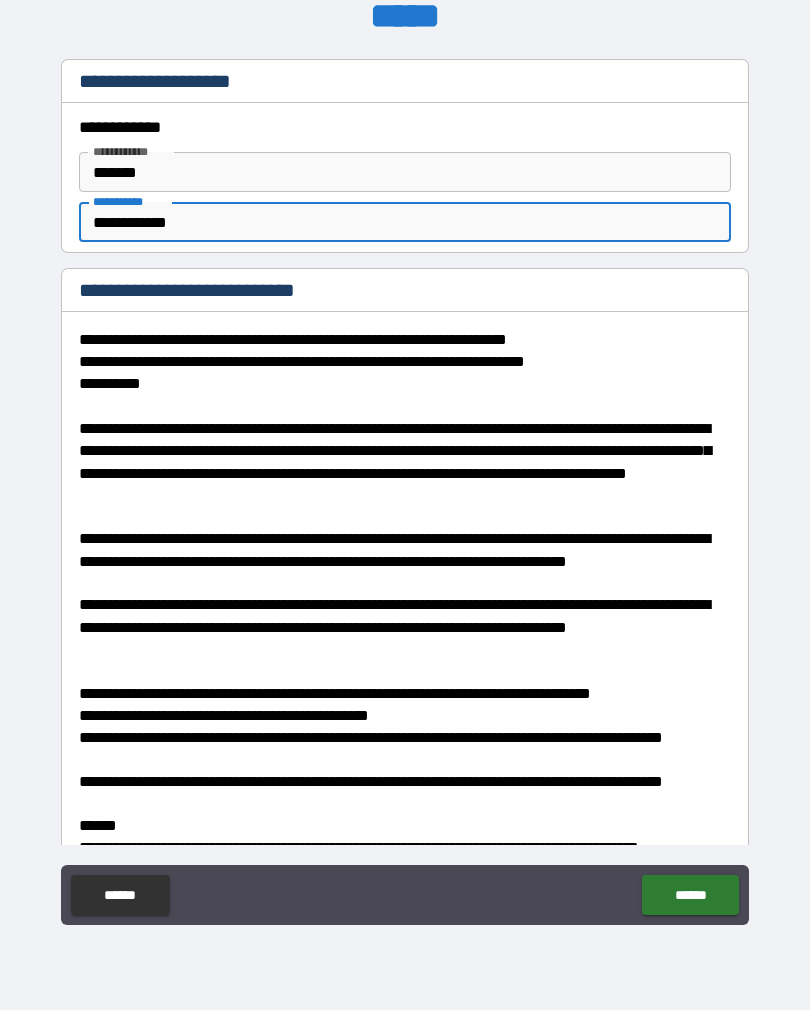 type on "**********" 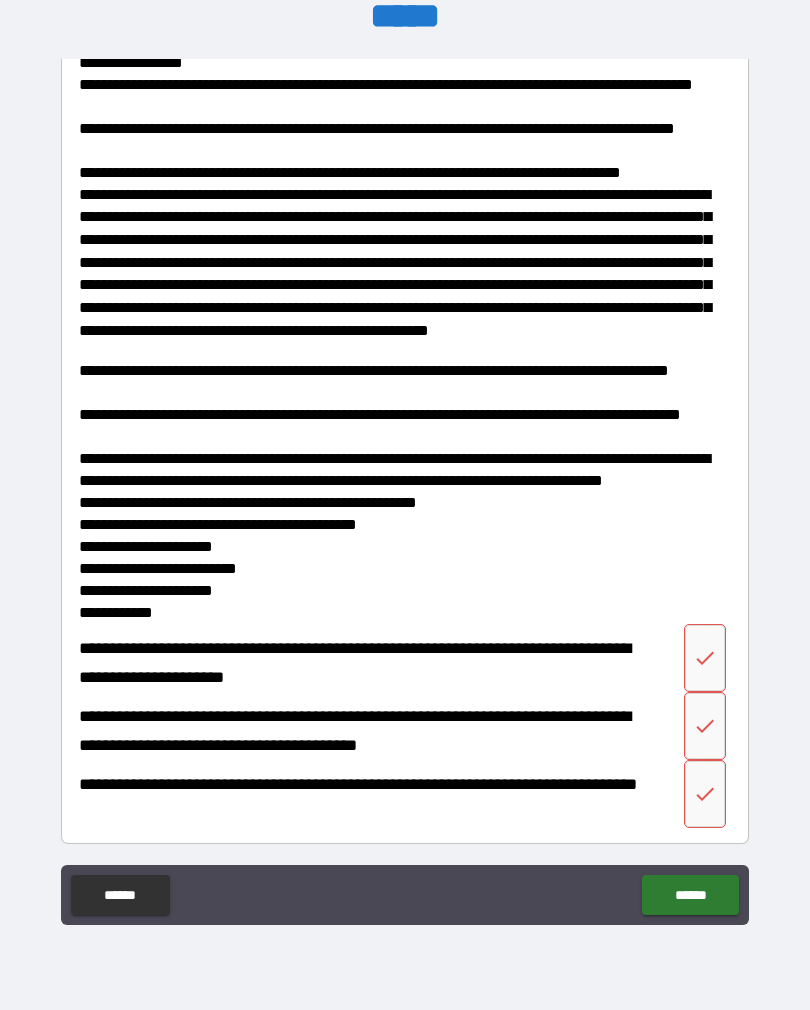 scroll, scrollTop: 2525, scrollLeft: 0, axis: vertical 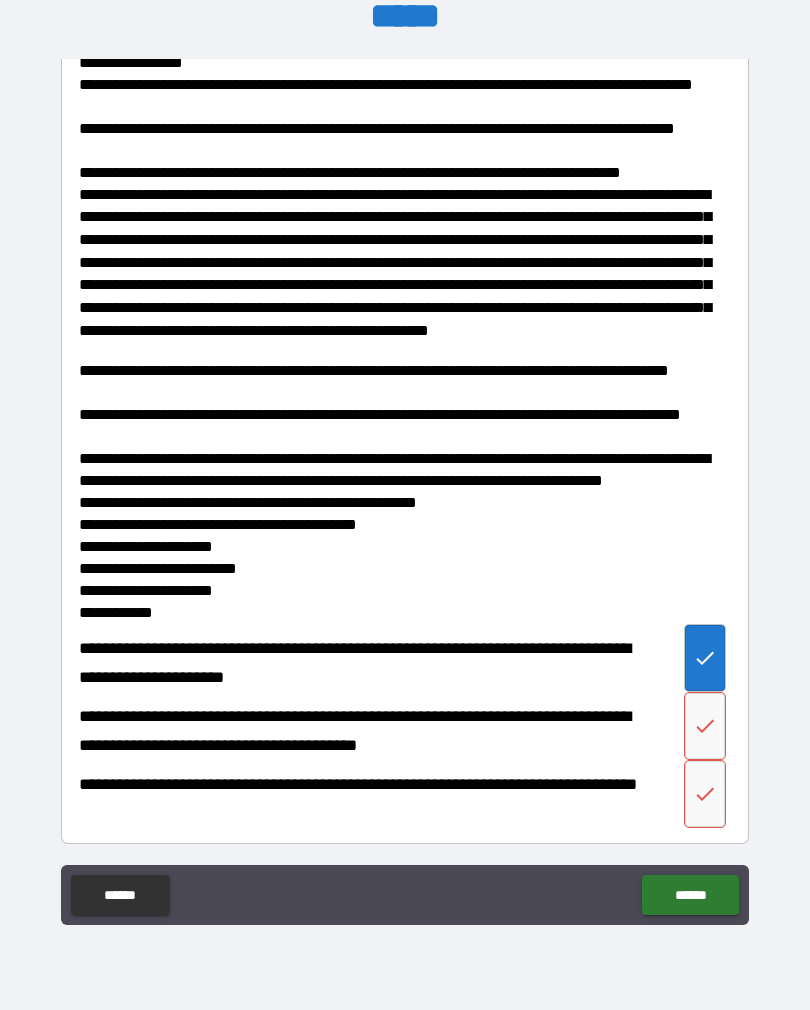 click 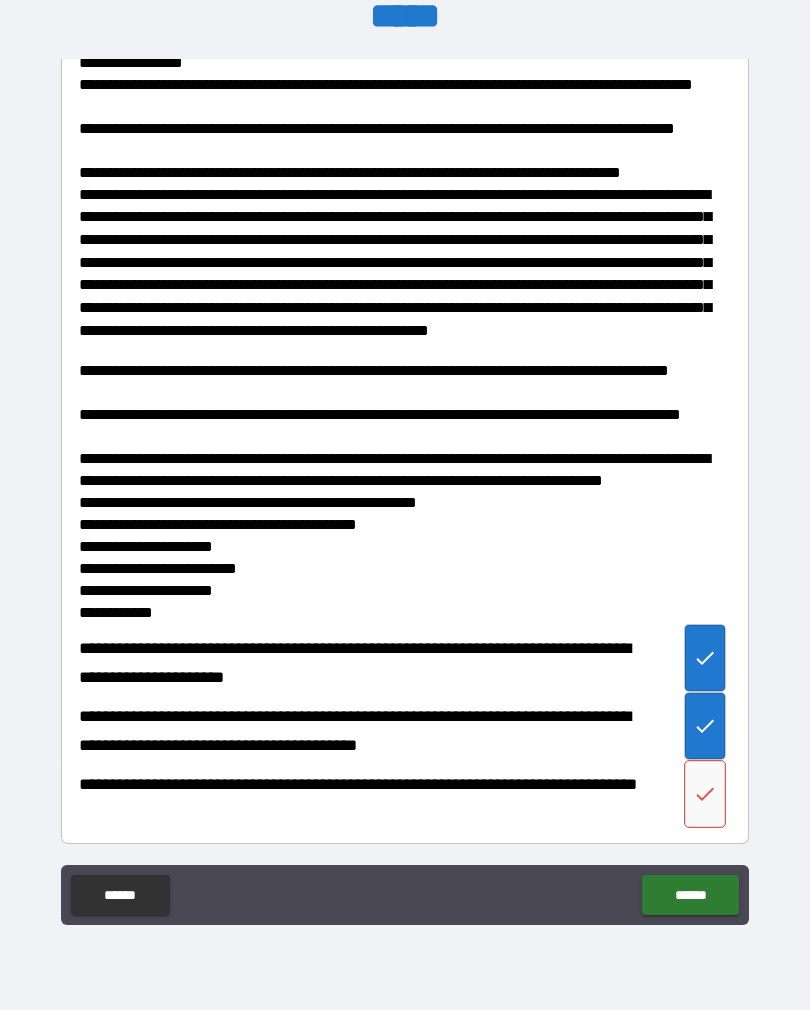click at bounding box center (705, 794) 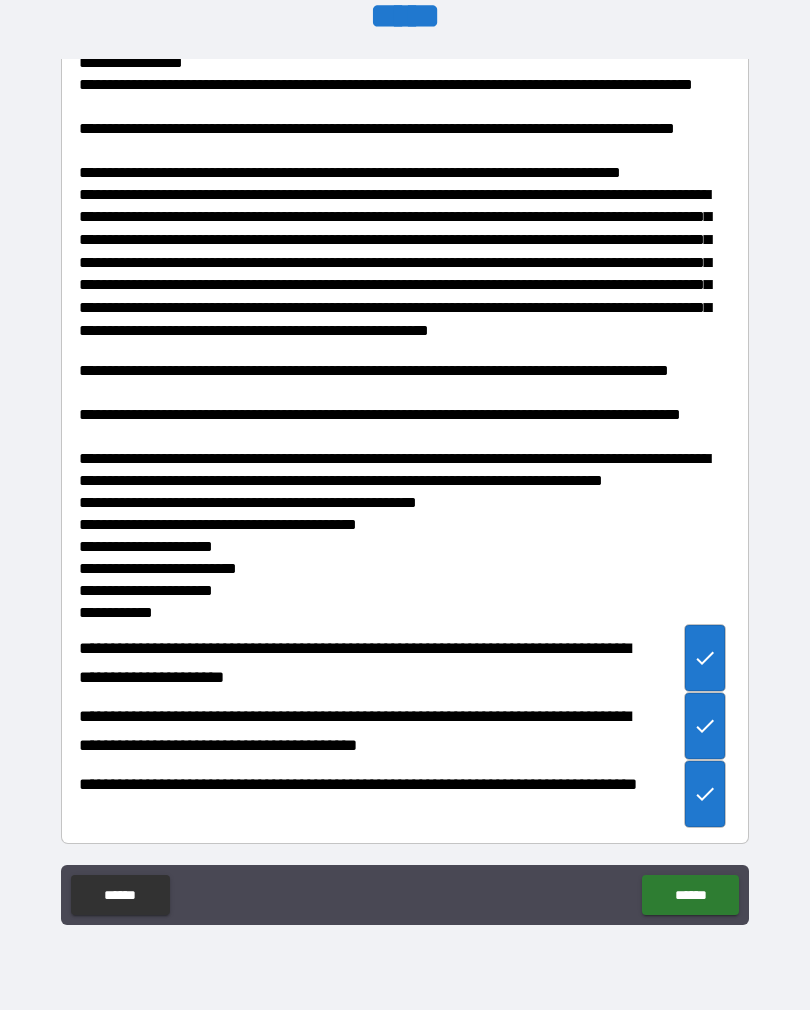 click on "******" at bounding box center [690, 895] 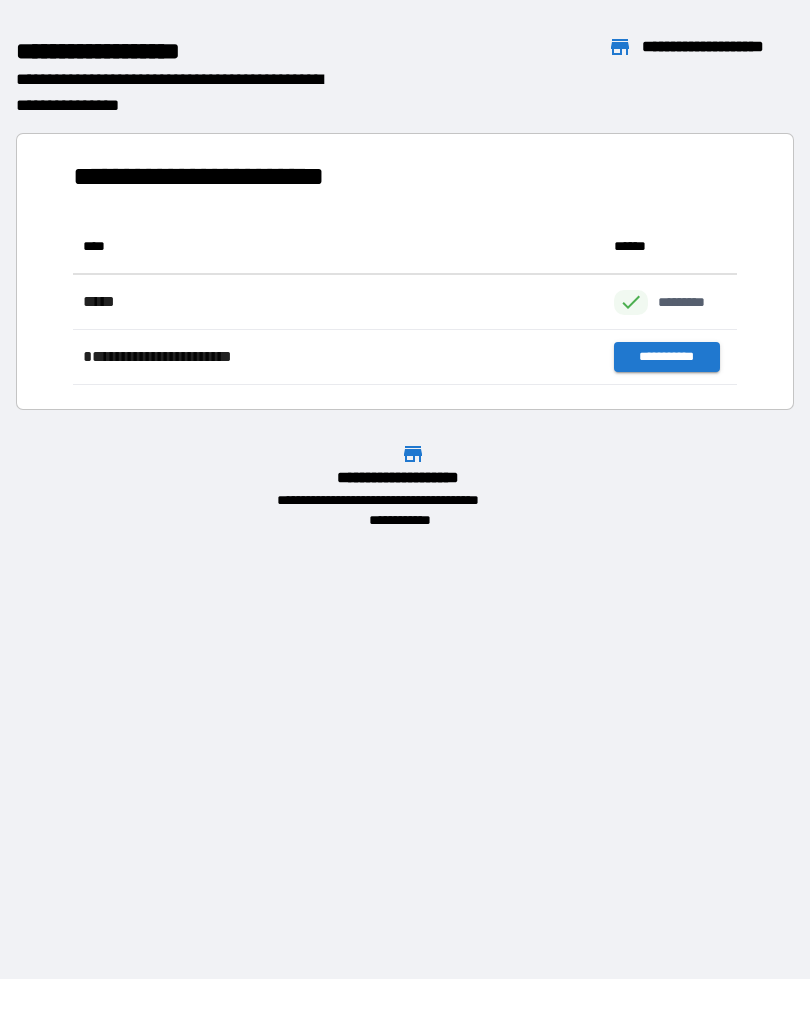 scroll, scrollTop: 1, scrollLeft: 1, axis: both 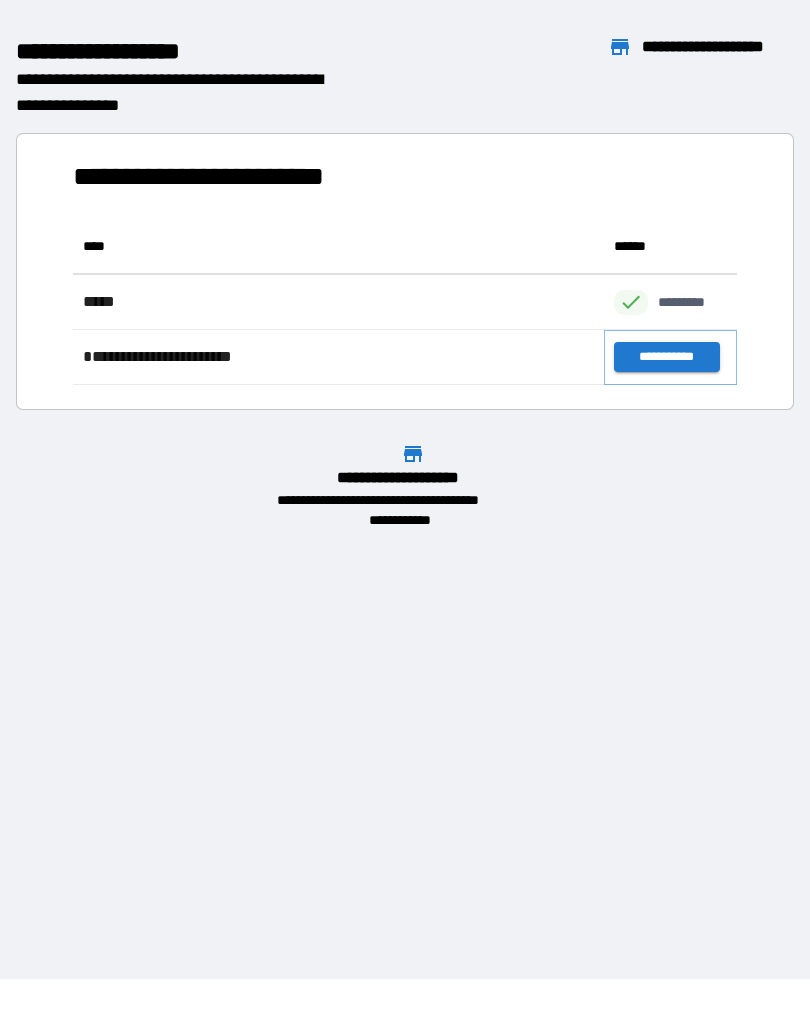 click on "**********" at bounding box center (666, 357) 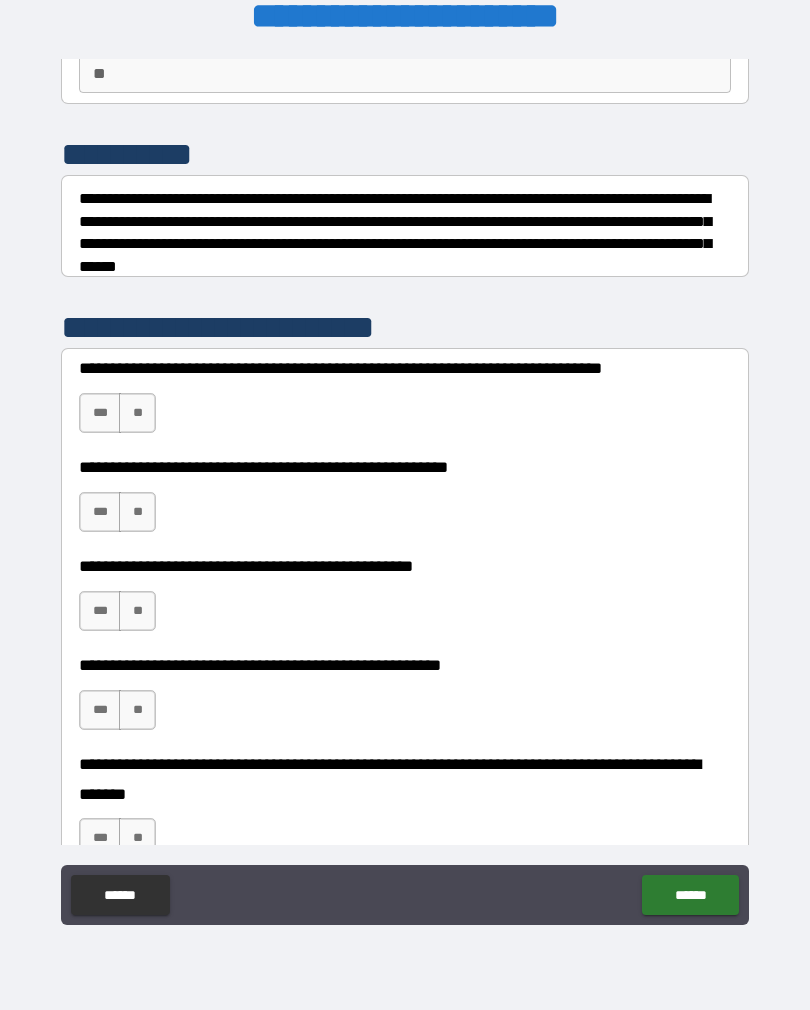 scroll, scrollTop: 276, scrollLeft: 0, axis: vertical 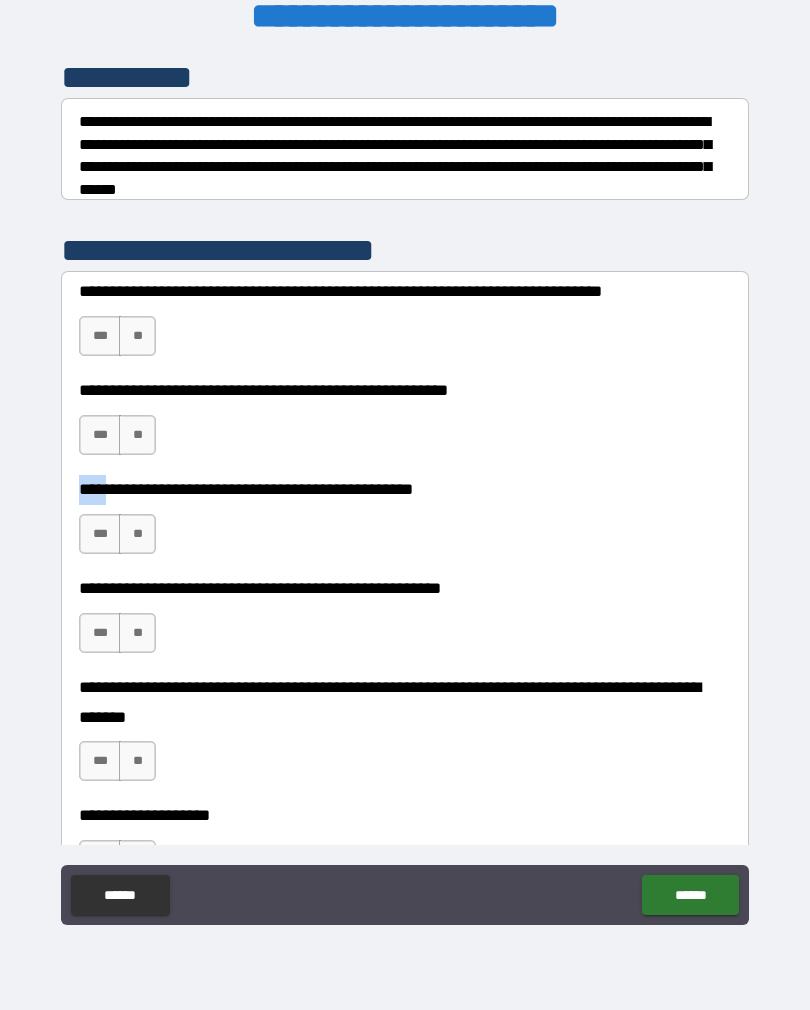 click on "**" at bounding box center [137, 534] 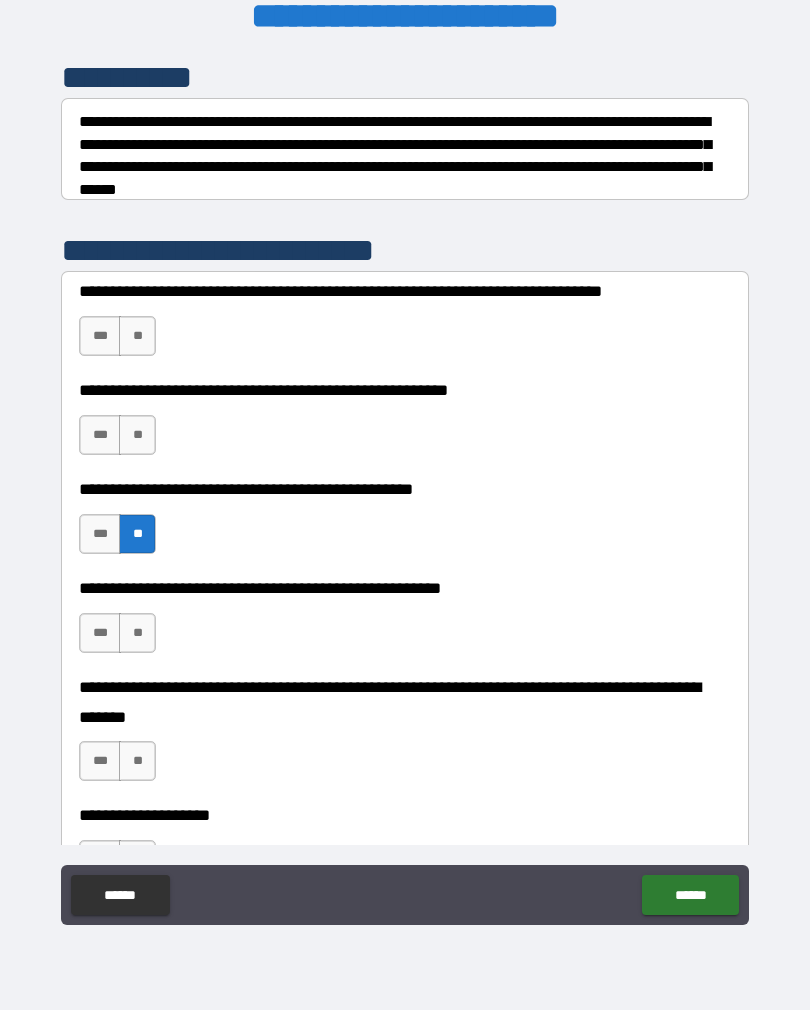 click on "***" at bounding box center (100, 336) 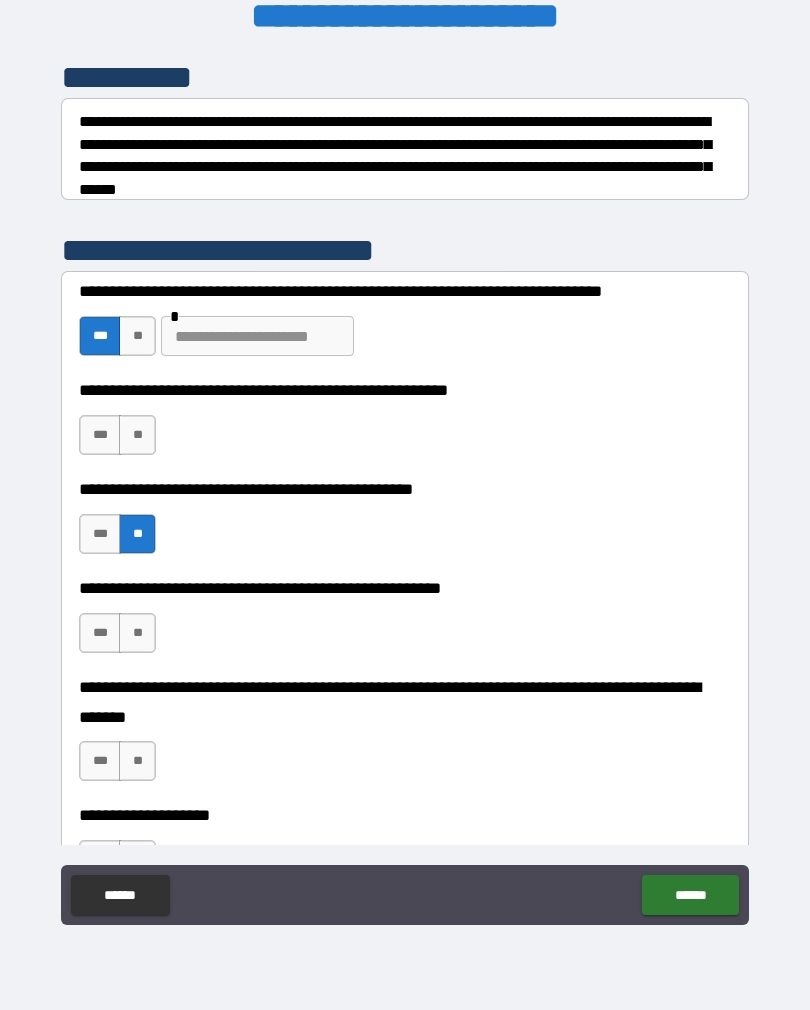 click on "***" at bounding box center (100, 435) 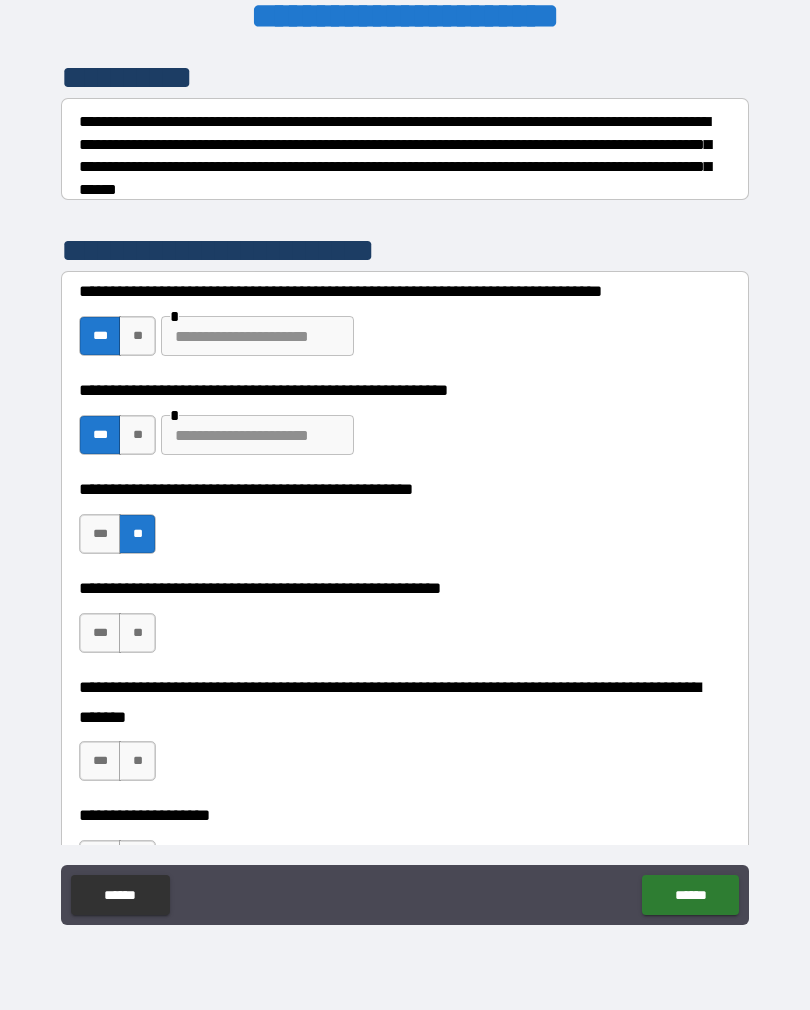 click at bounding box center [257, 336] 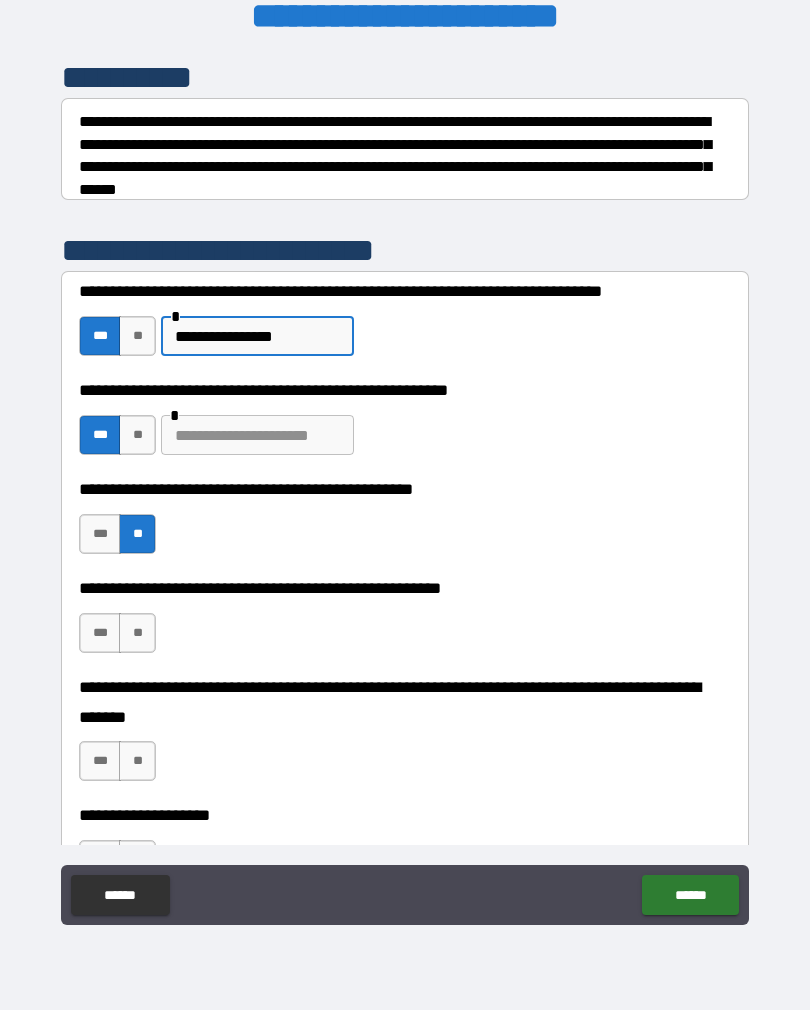 click on "**********" at bounding box center [257, 336] 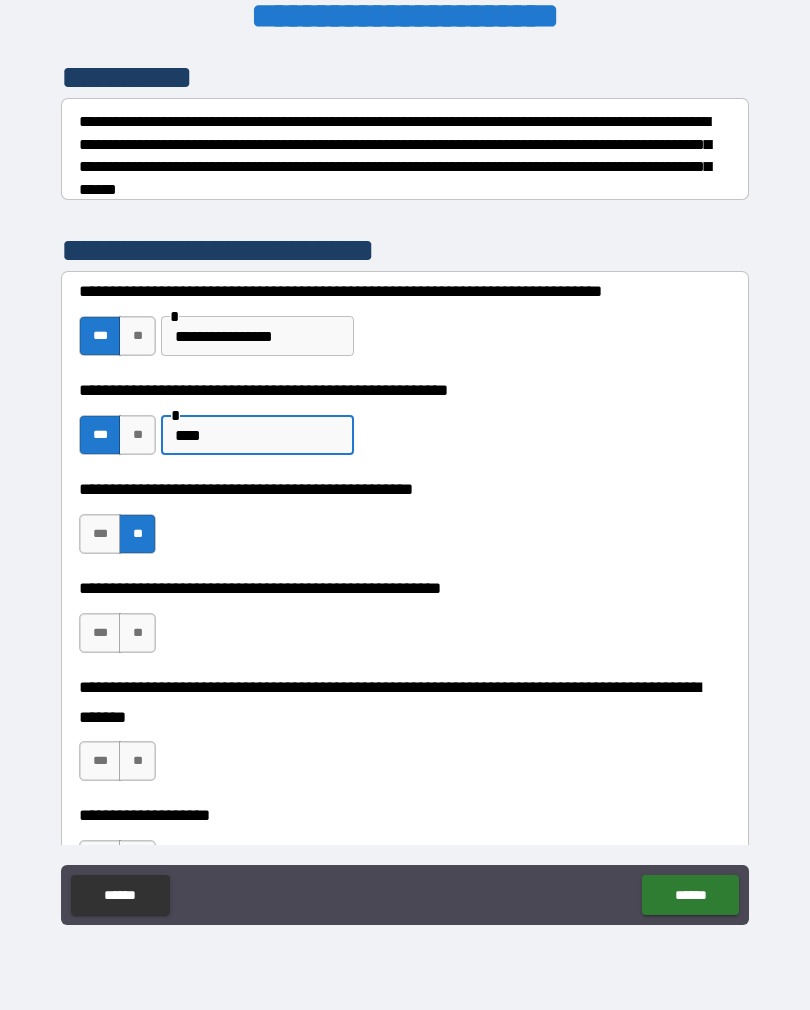 type on "****" 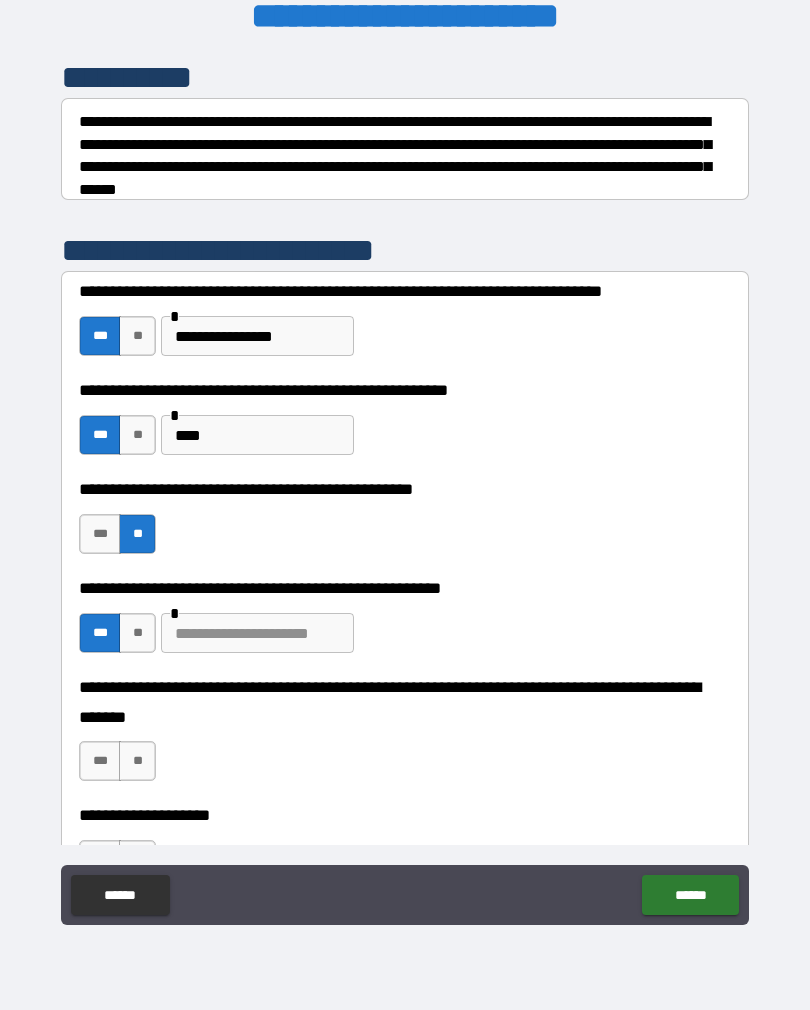 click at bounding box center (257, 633) 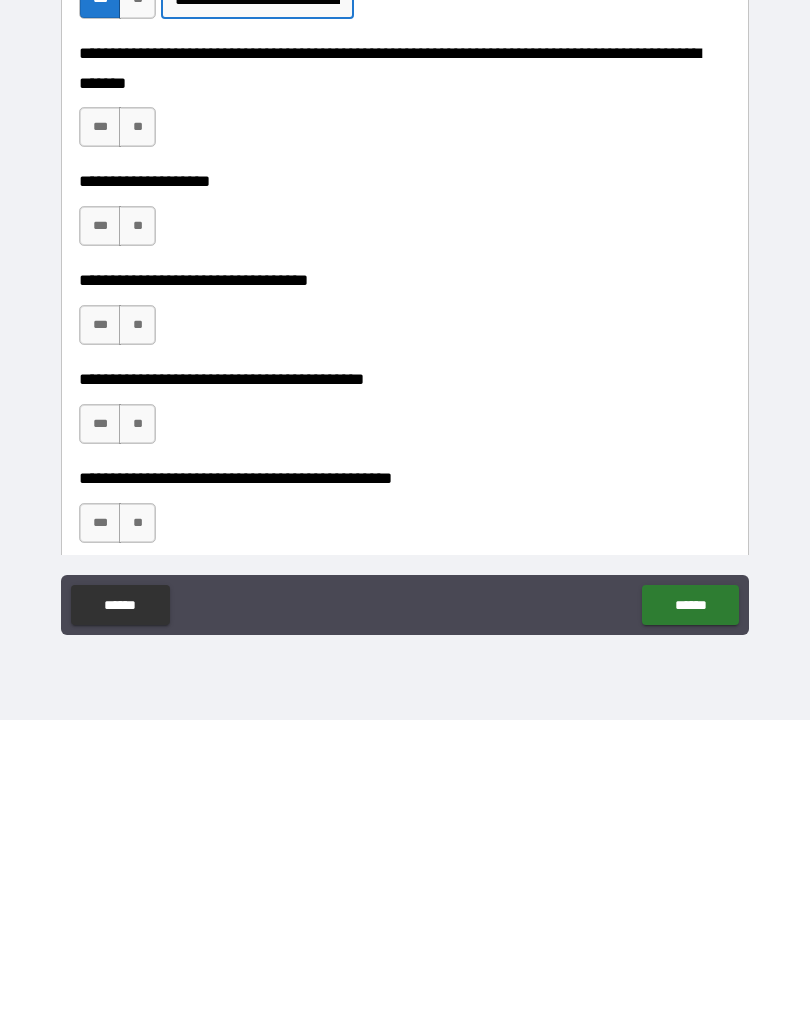 scroll, scrollTop: 621, scrollLeft: 0, axis: vertical 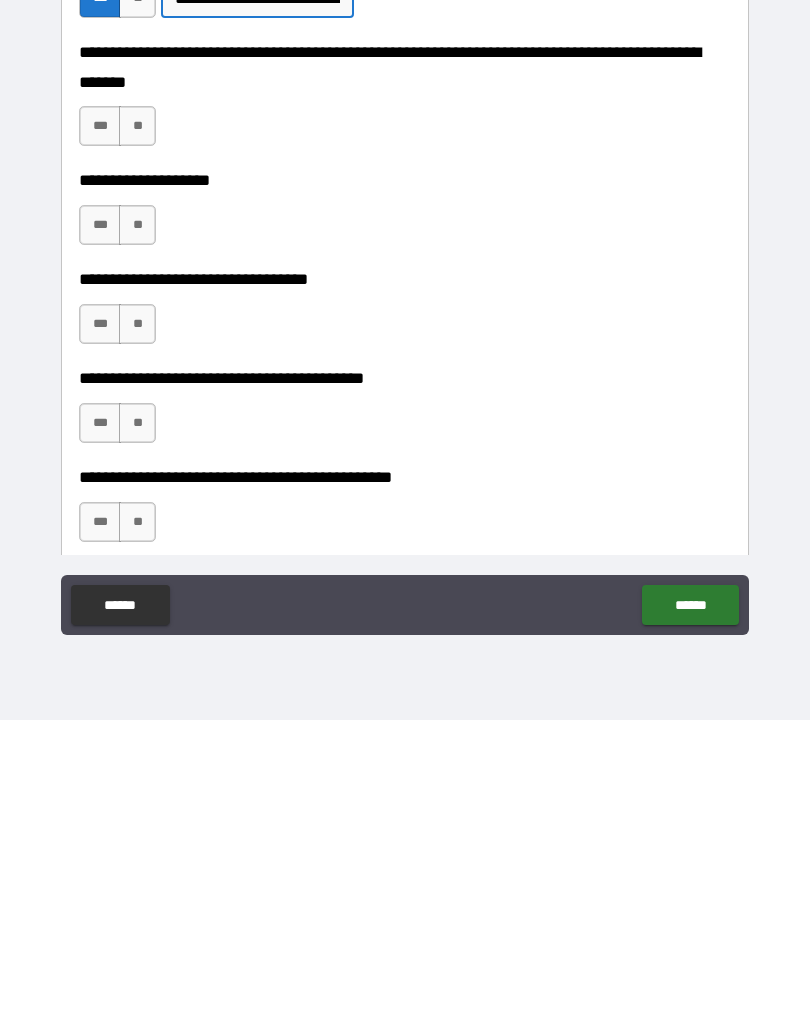 type on "**********" 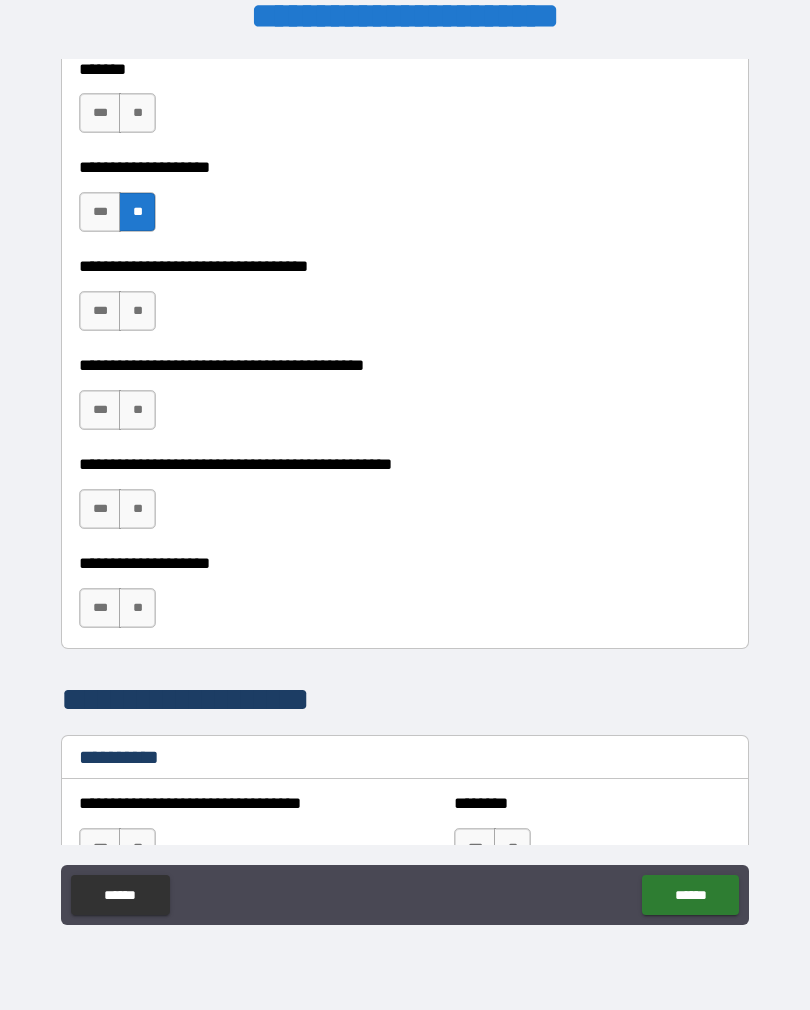 scroll, scrollTop: 925, scrollLeft: 0, axis: vertical 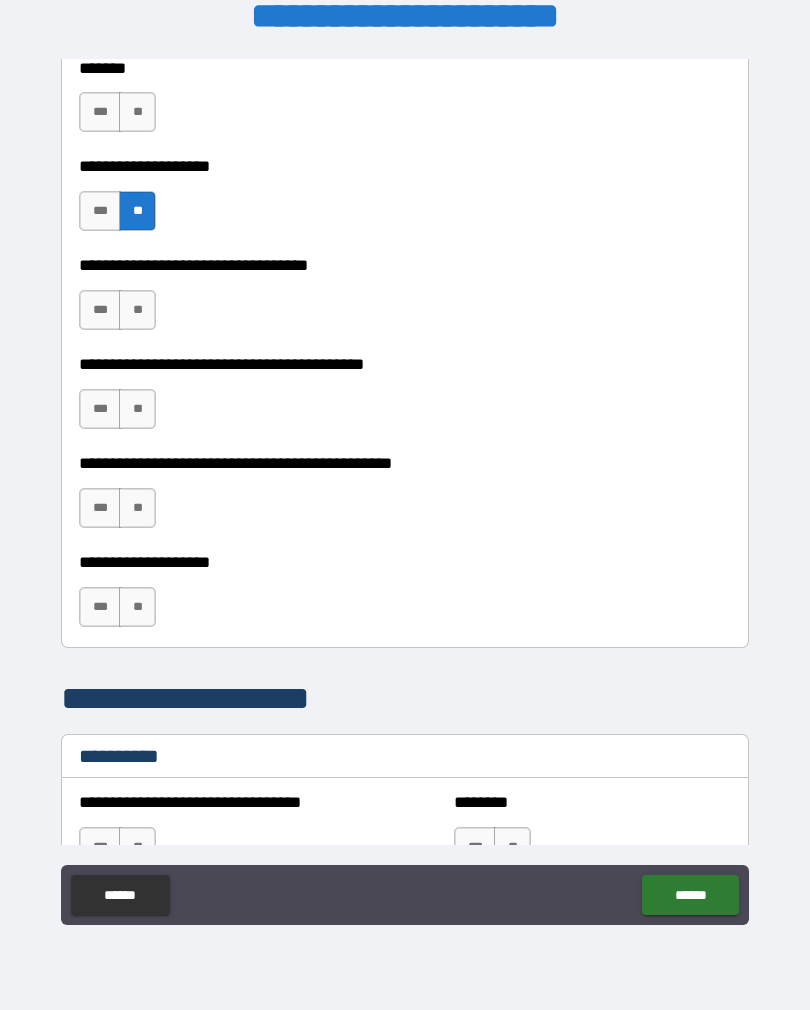 click on "**" at bounding box center [137, 310] 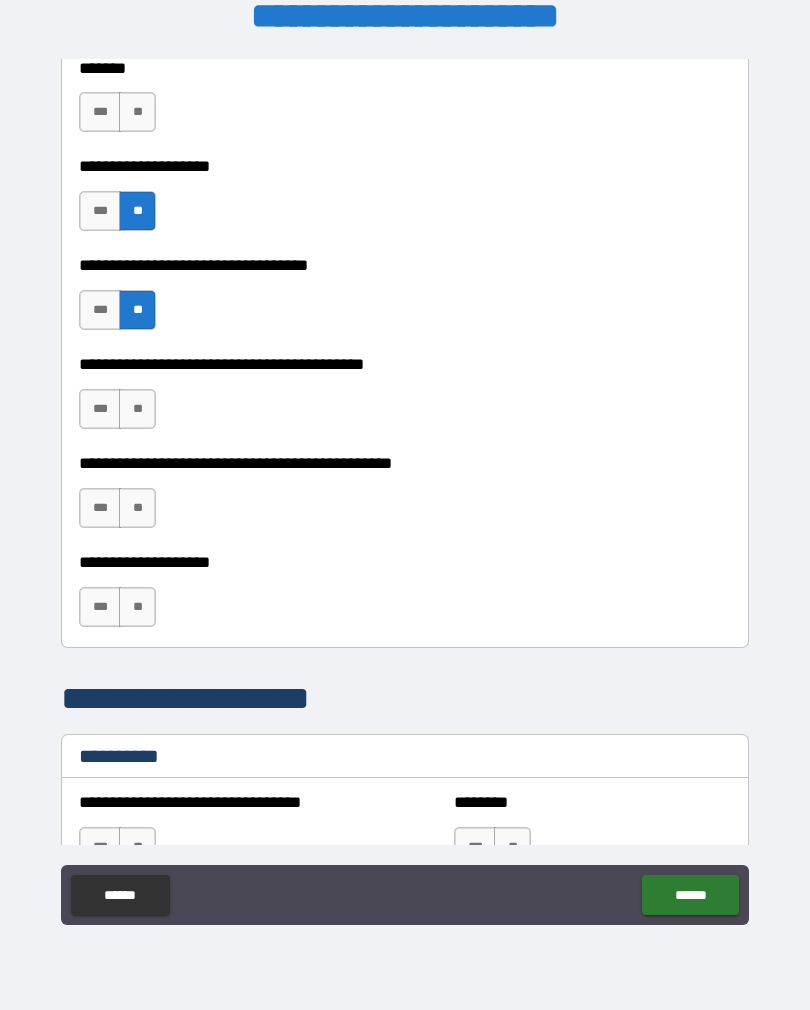 click on "***" at bounding box center (100, 409) 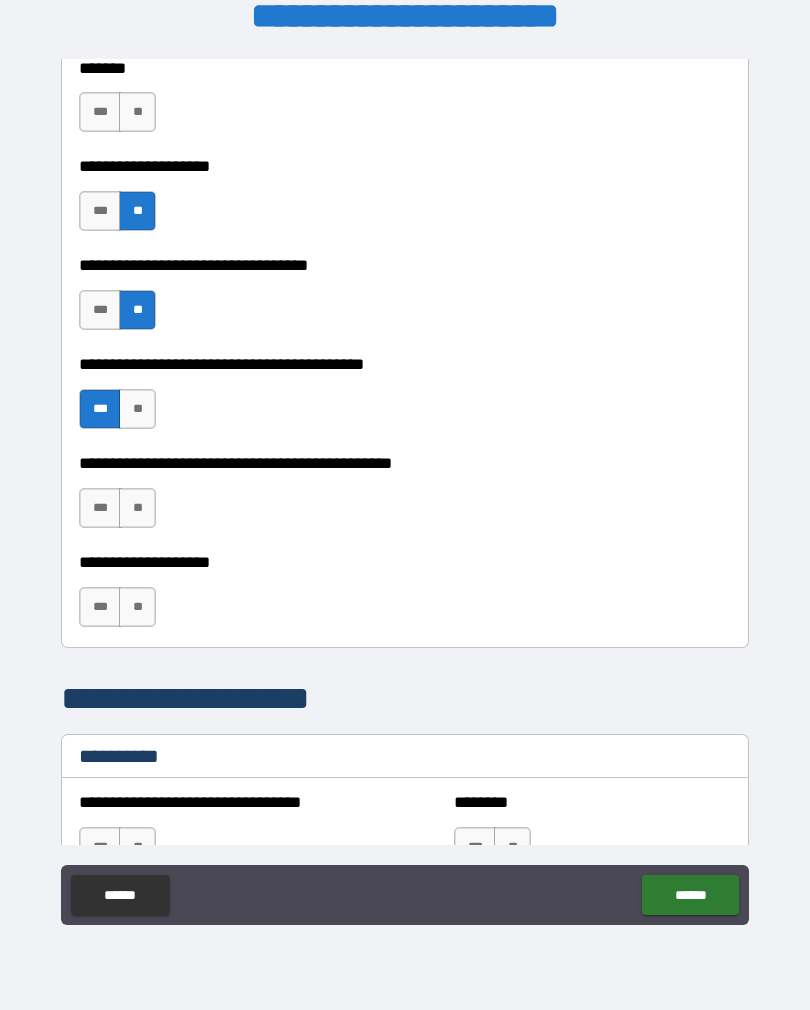click on "**" at bounding box center (137, 409) 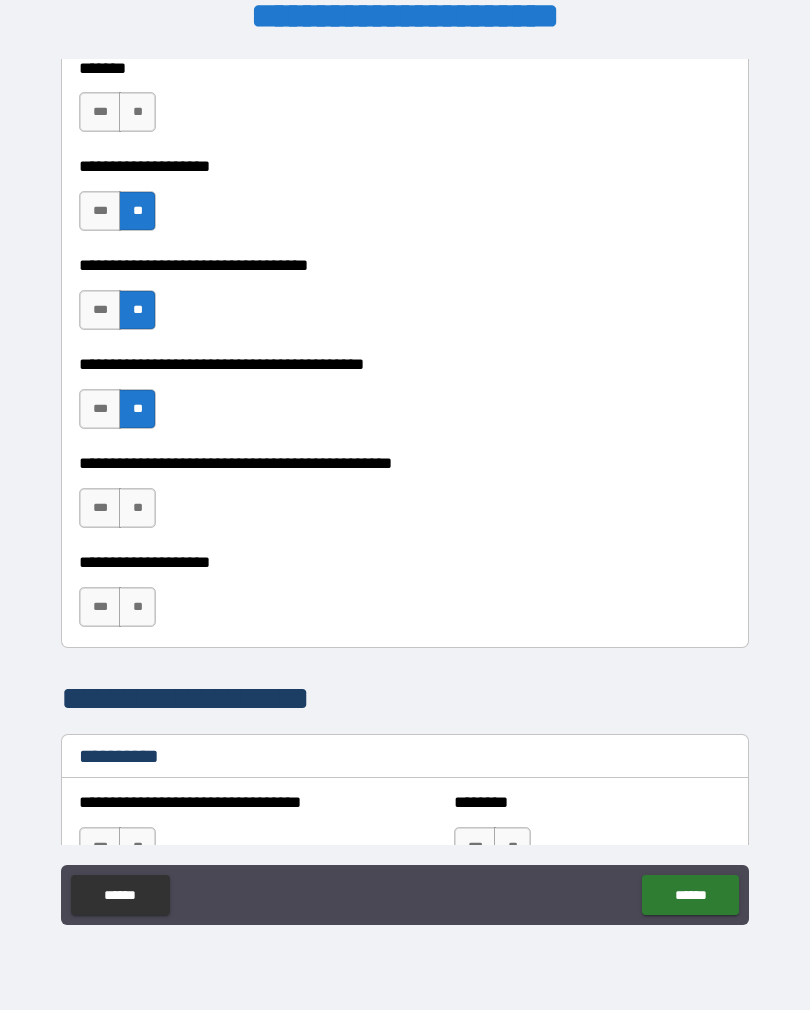 click on "**" at bounding box center [137, 508] 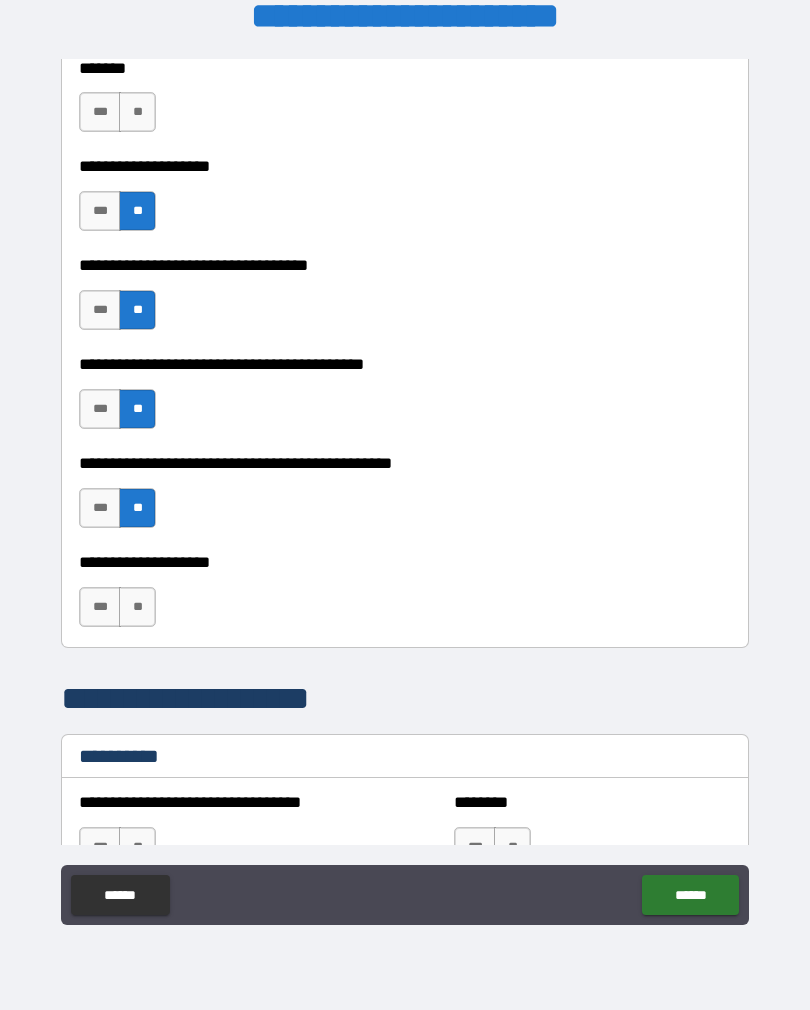 click on "**" at bounding box center [137, 607] 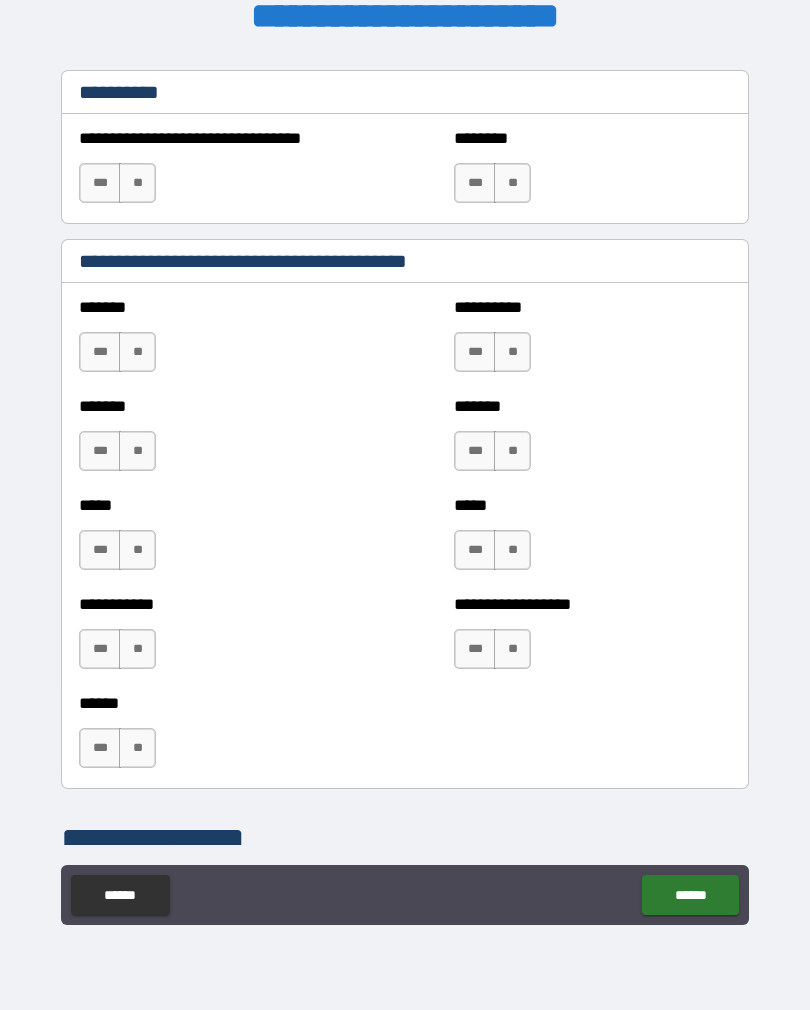 scroll, scrollTop: 1590, scrollLeft: 0, axis: vertical 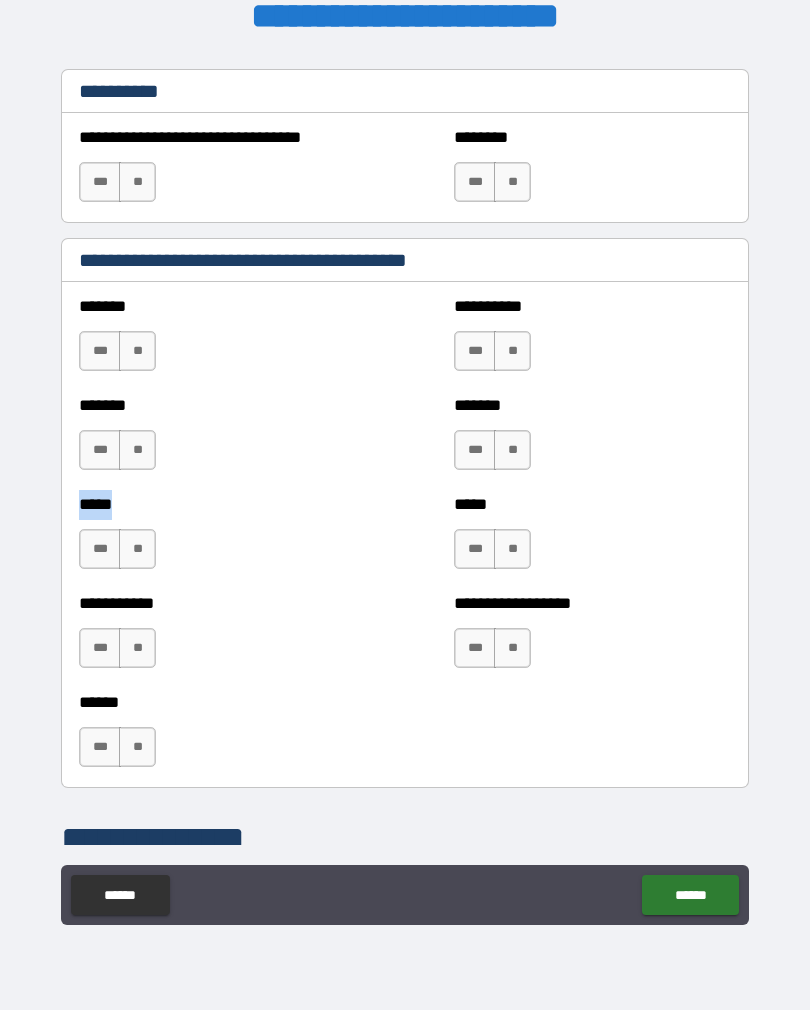 click on "**" at bounding box center [137, 351] 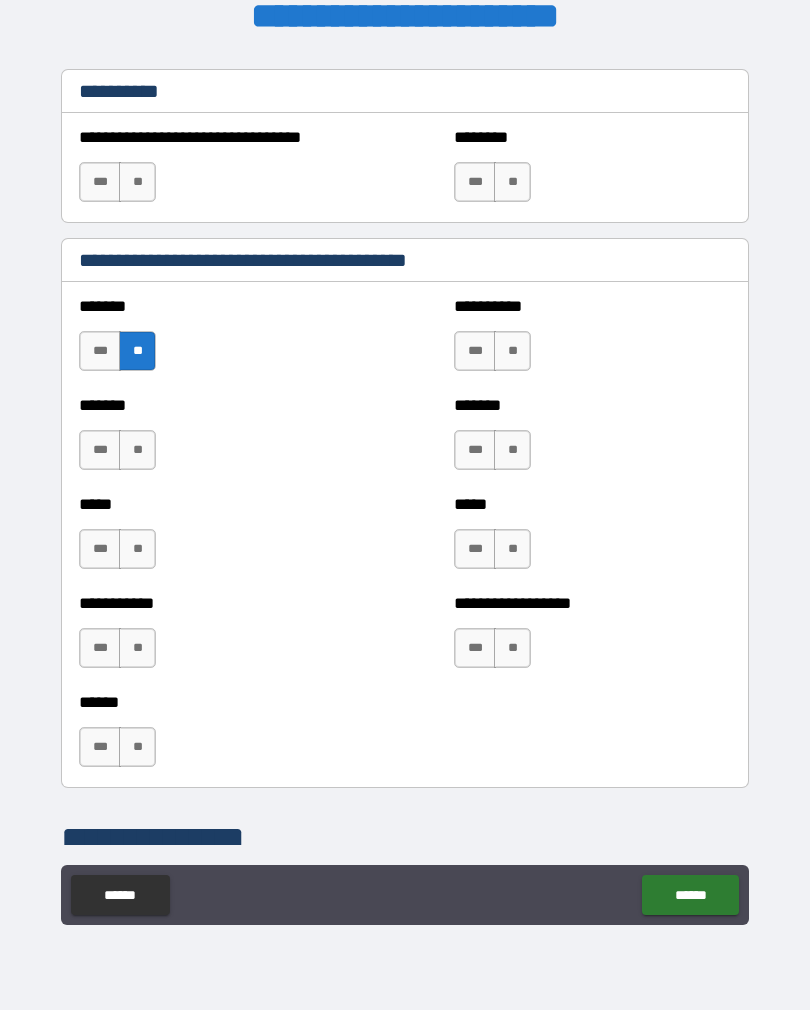 click on "**" at bounding box center (137, 450) 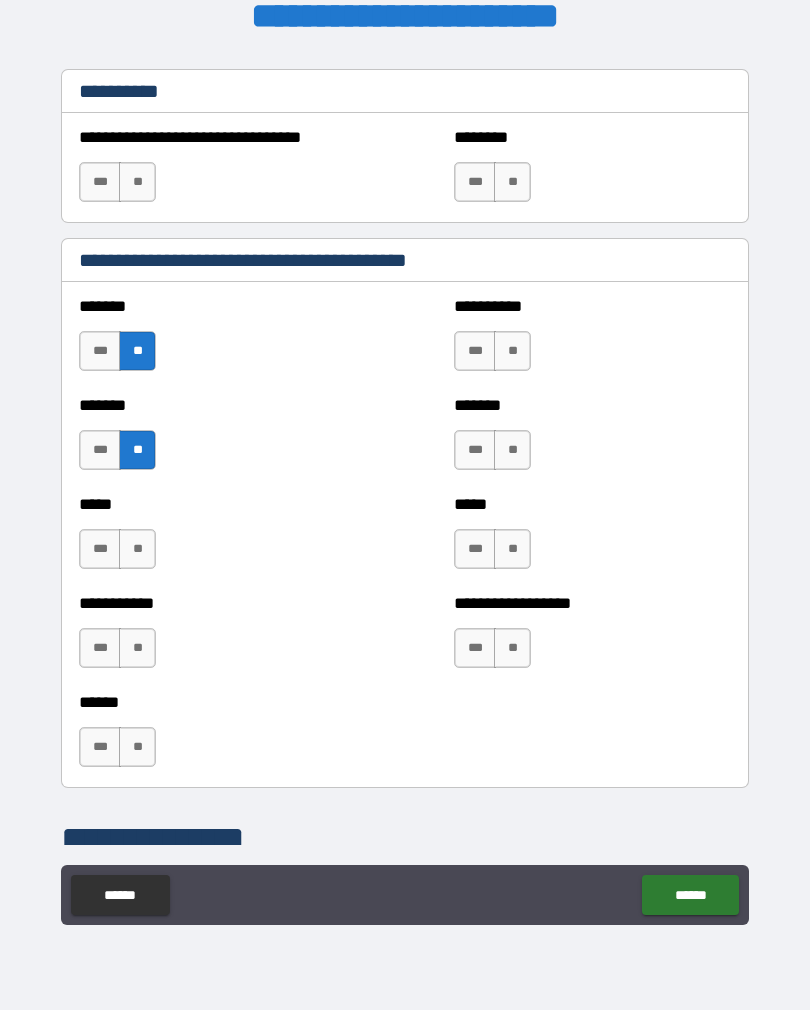 click on "**" at bounding box center [512, 351] 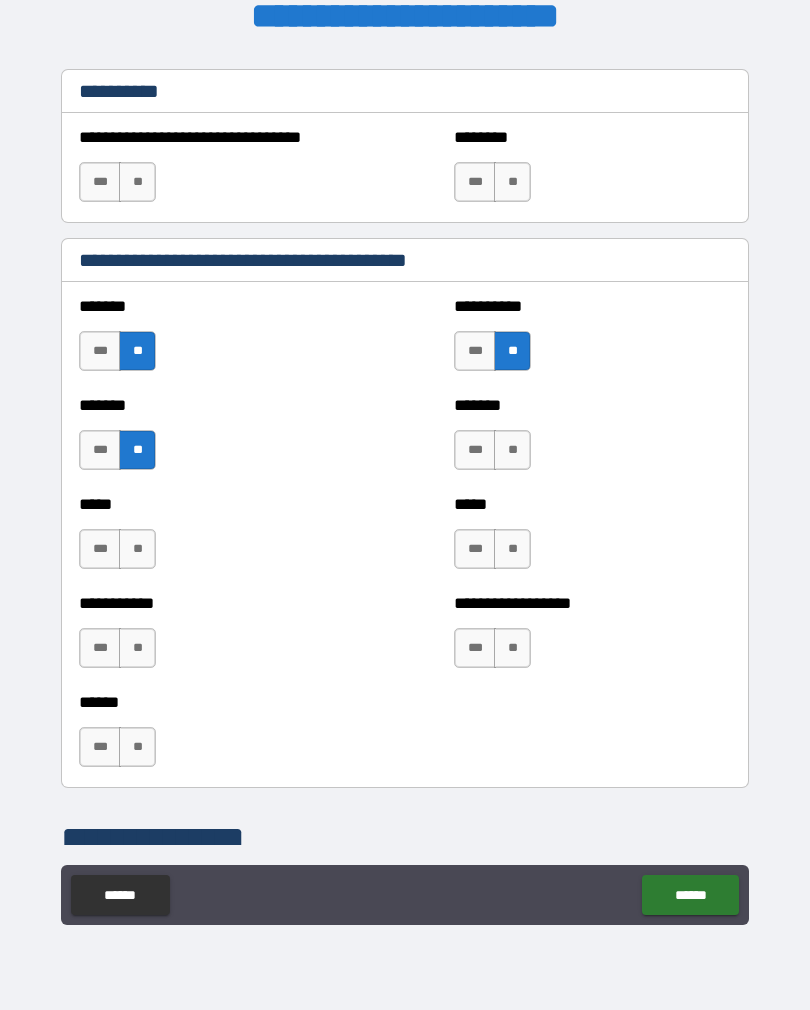 click on "**" at bounding box center [512, 648] 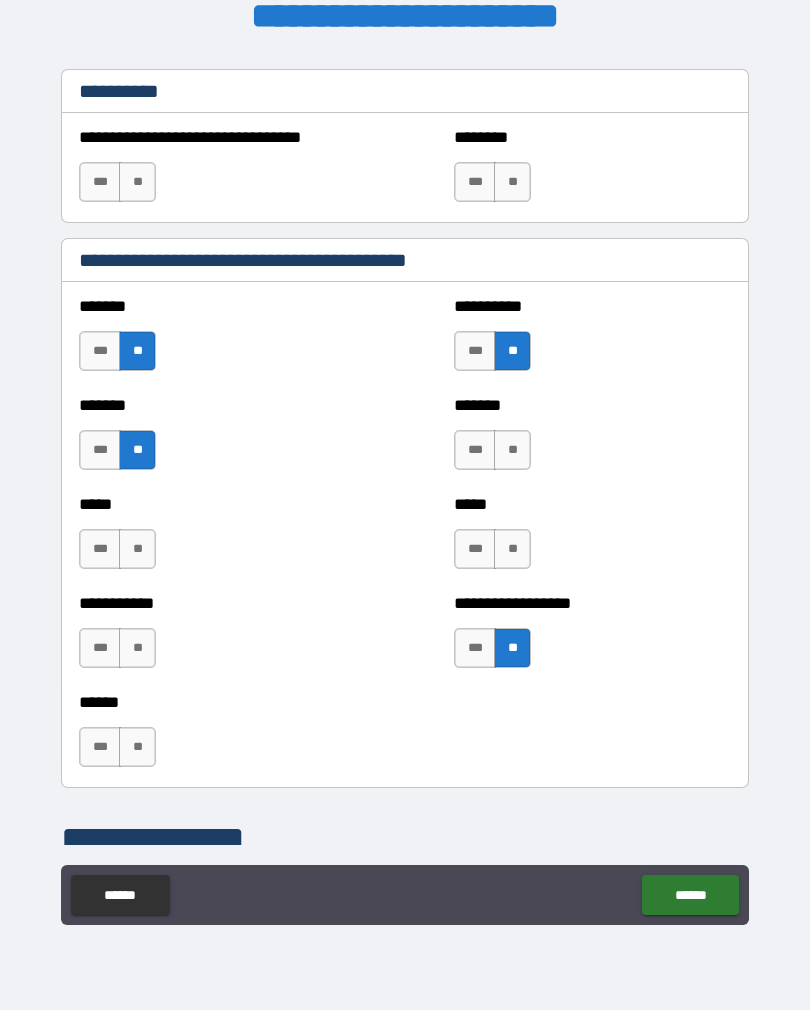 click on "**" at bounding box center (512, 549) 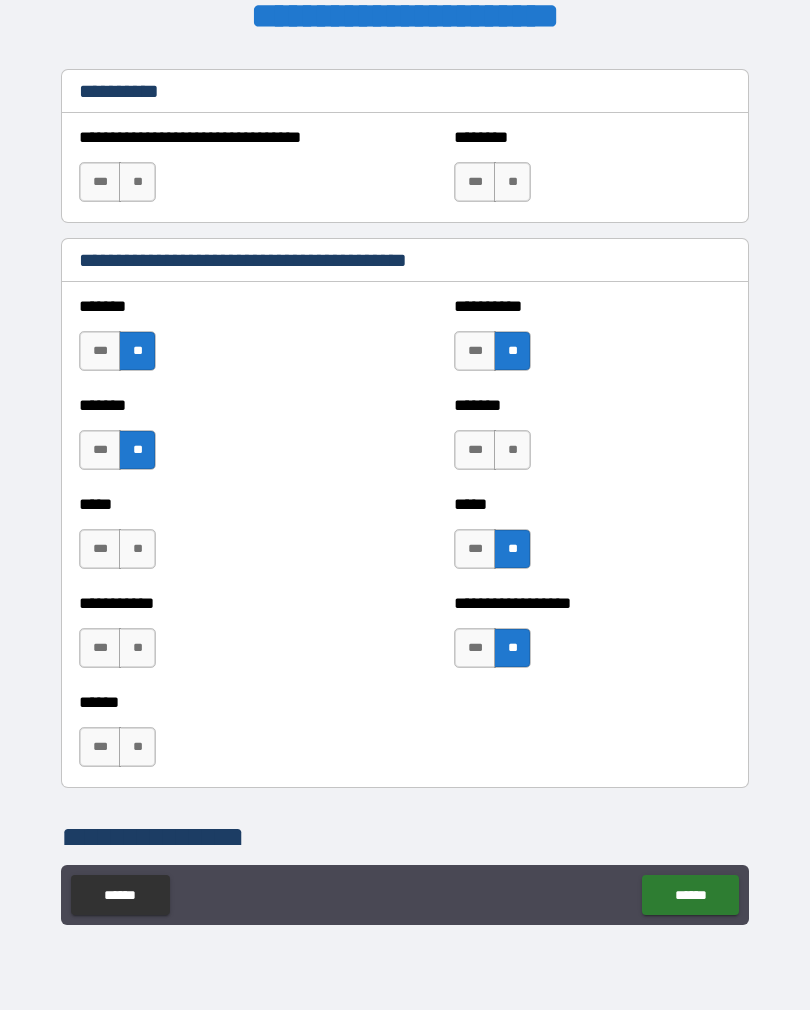 click on "**********" at bounding box center (217, 638) 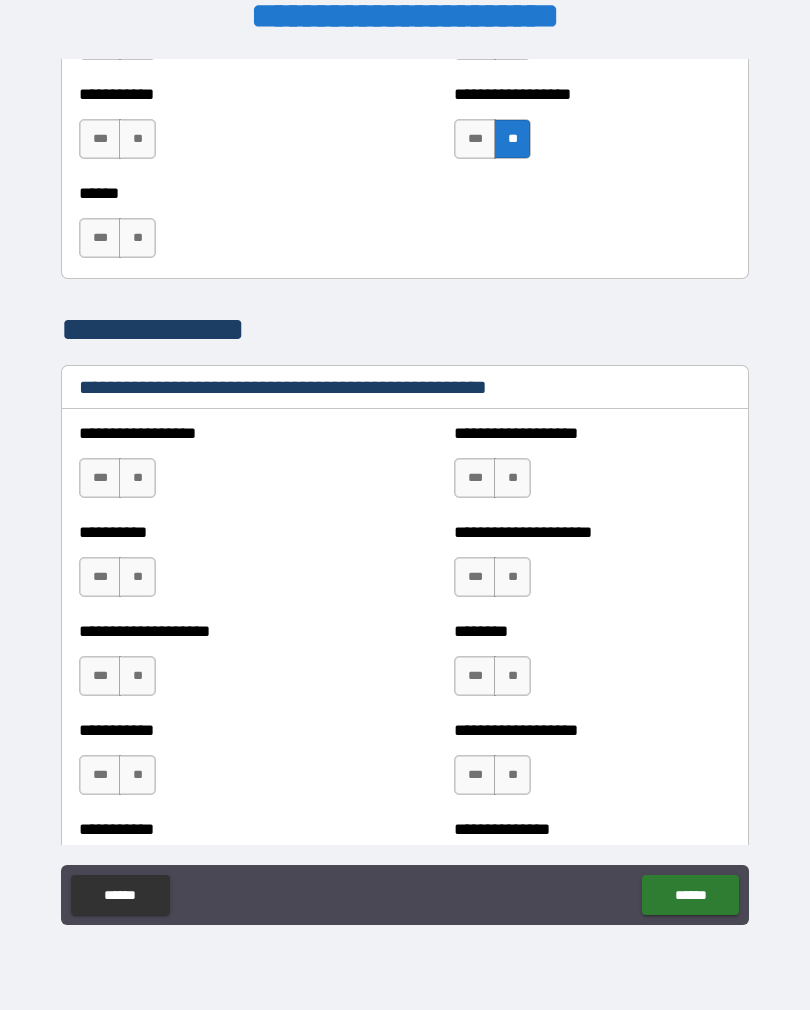 scroll, scrollTop: 2100, scrollLeft: 0, axis: vertical 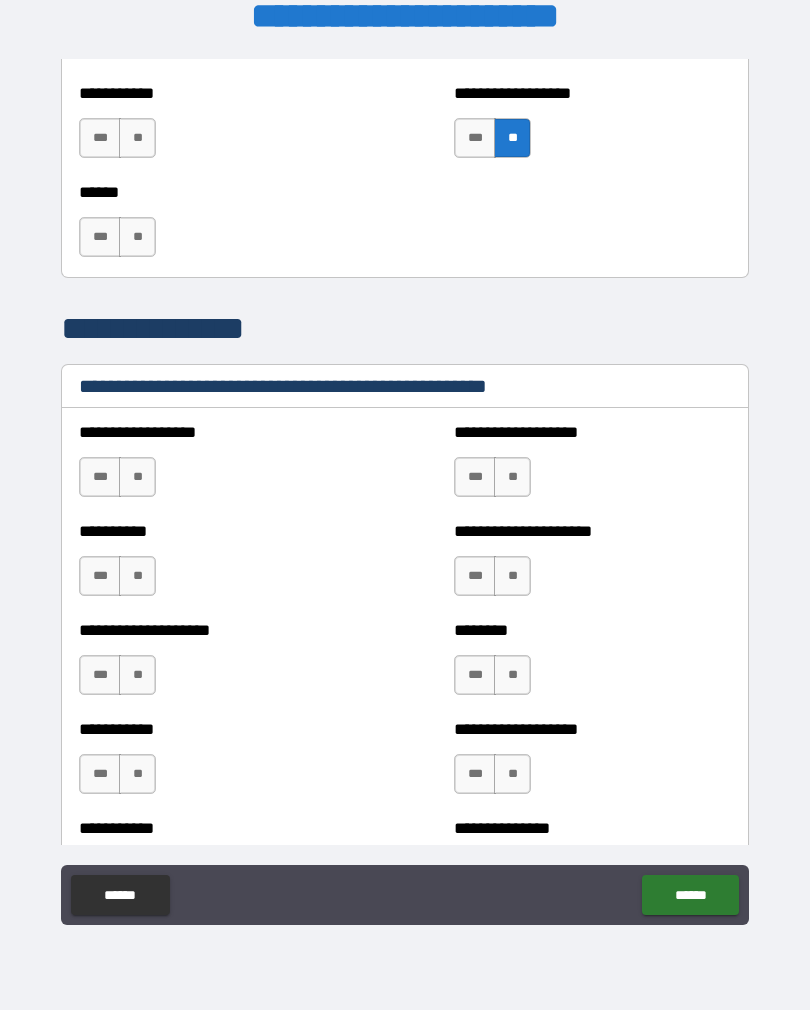 click on "**" at bounding box center (137, 477) 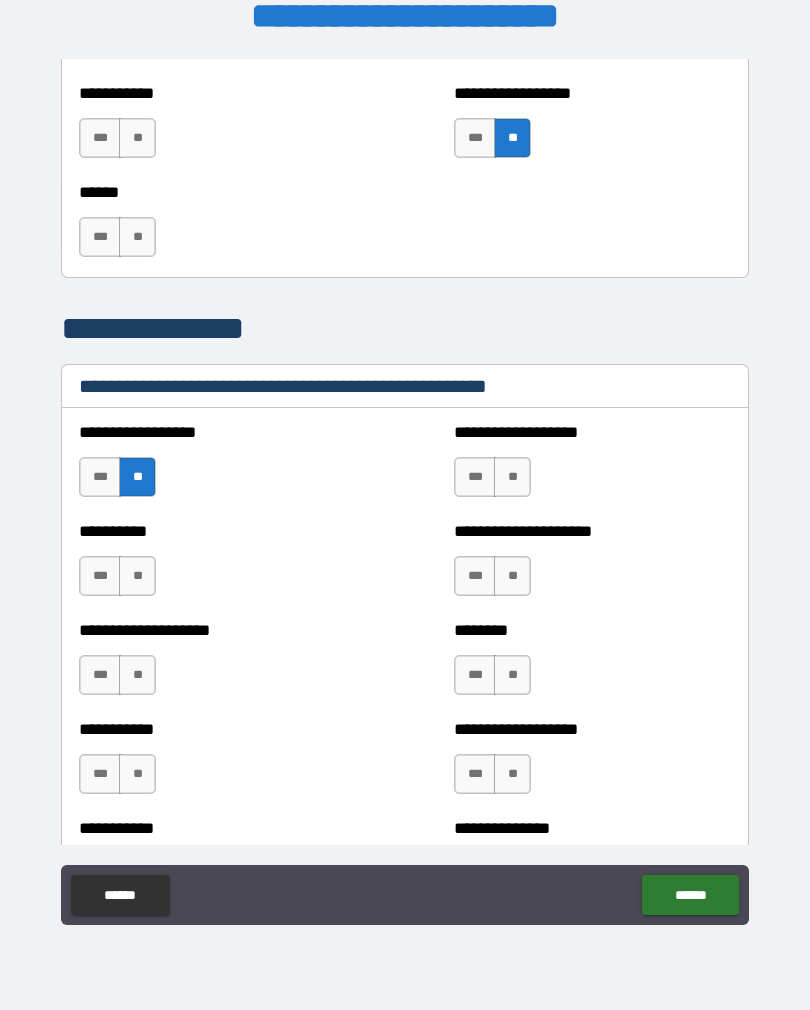 click on "**" at bounding box center [137, 576] 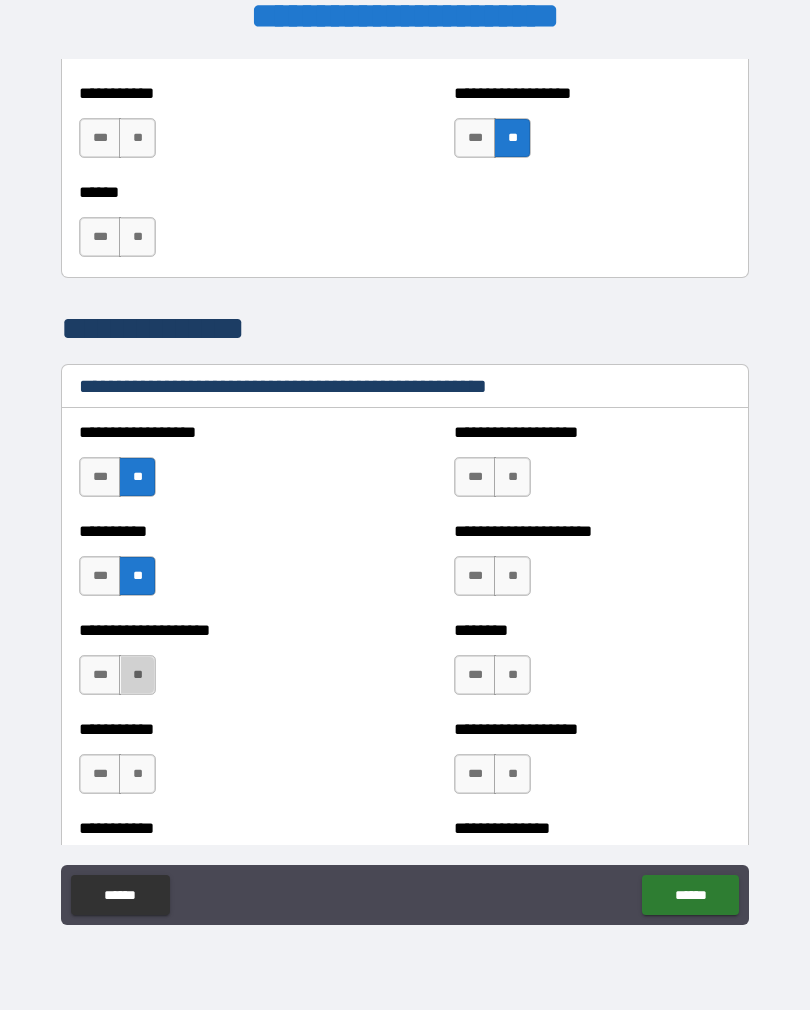click on "**" at bounding box center [137, 675] 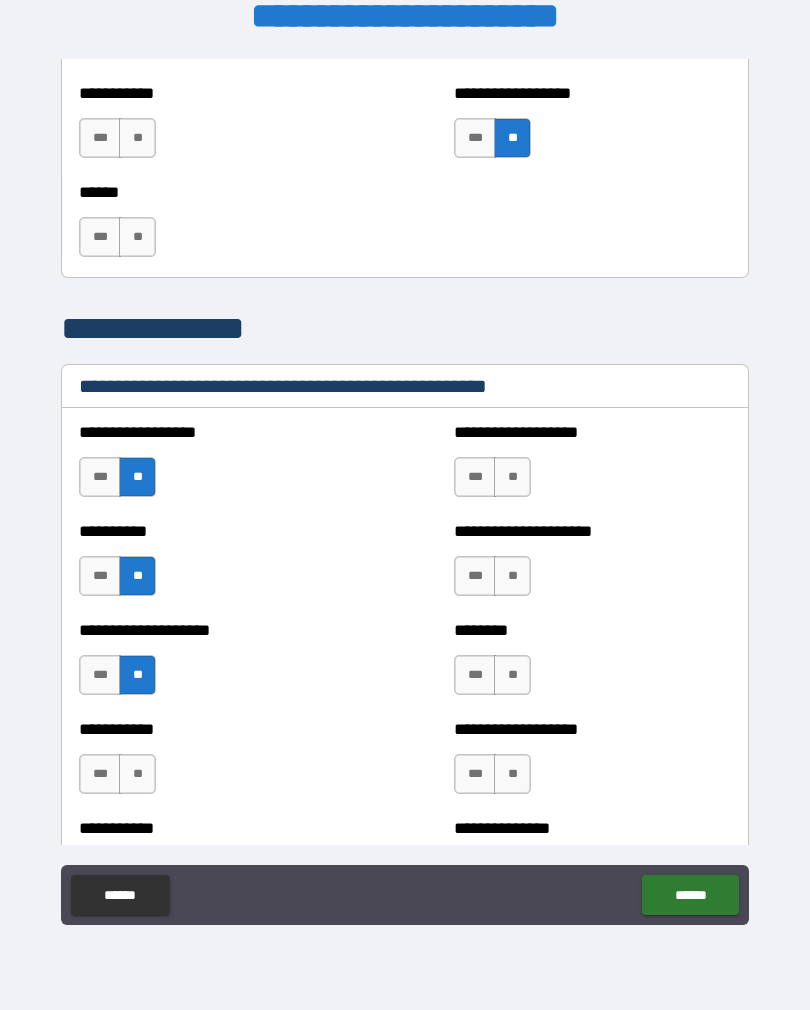 click on "**" at bounding box center (137, 774) 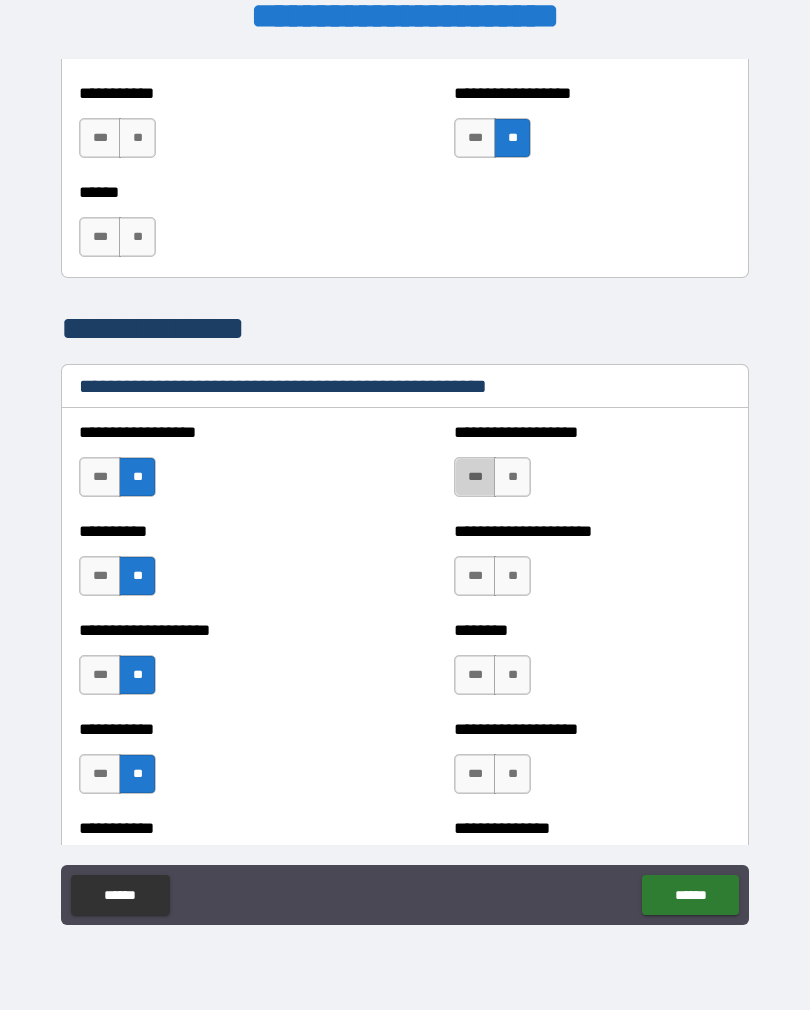 click on "***" at bounding box center [475, 477] 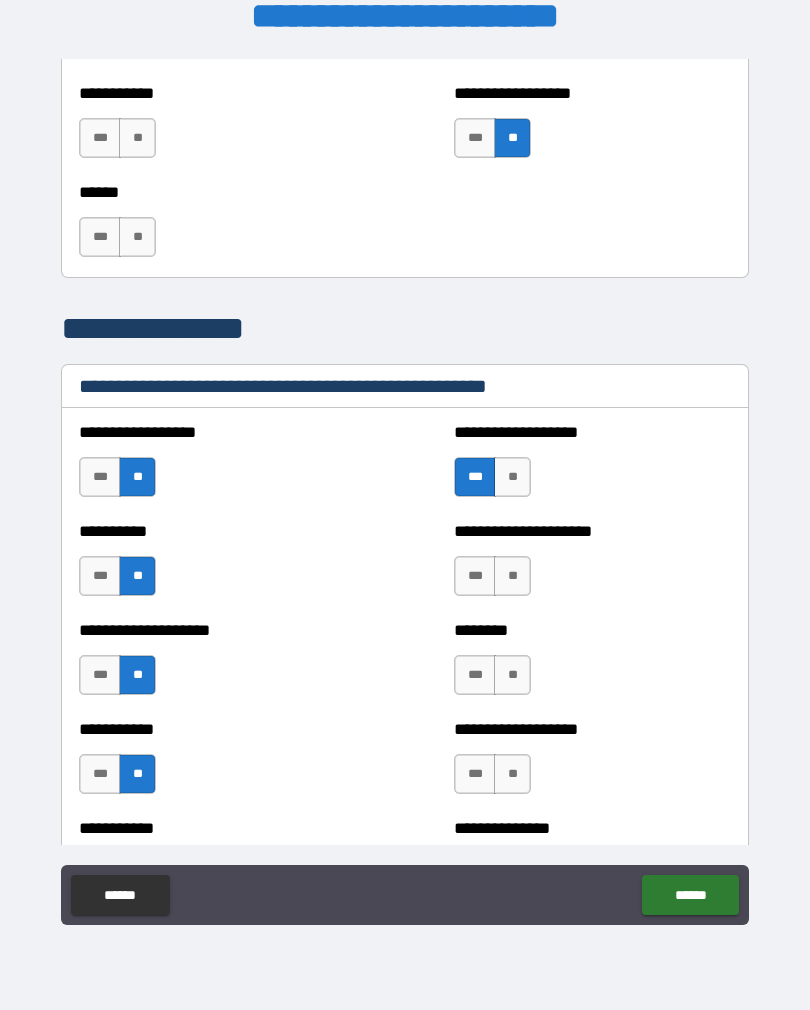 click on "***" at bounding box center (475, 576) 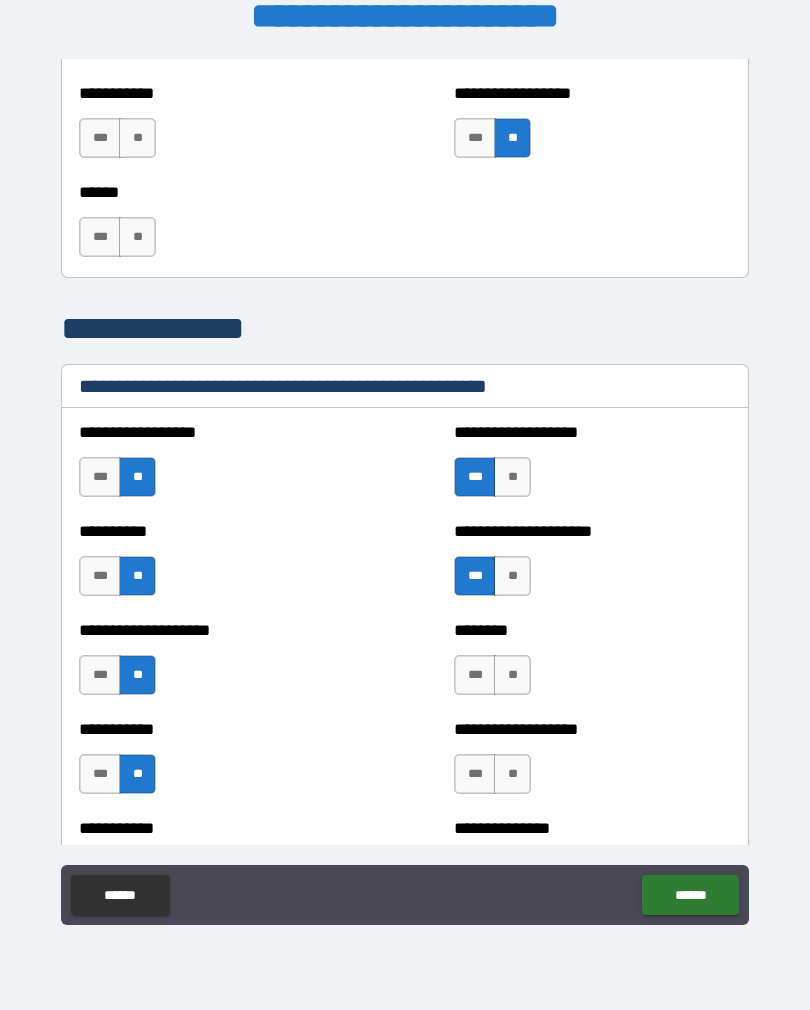 click on "**" at bounding box center (512, 675) 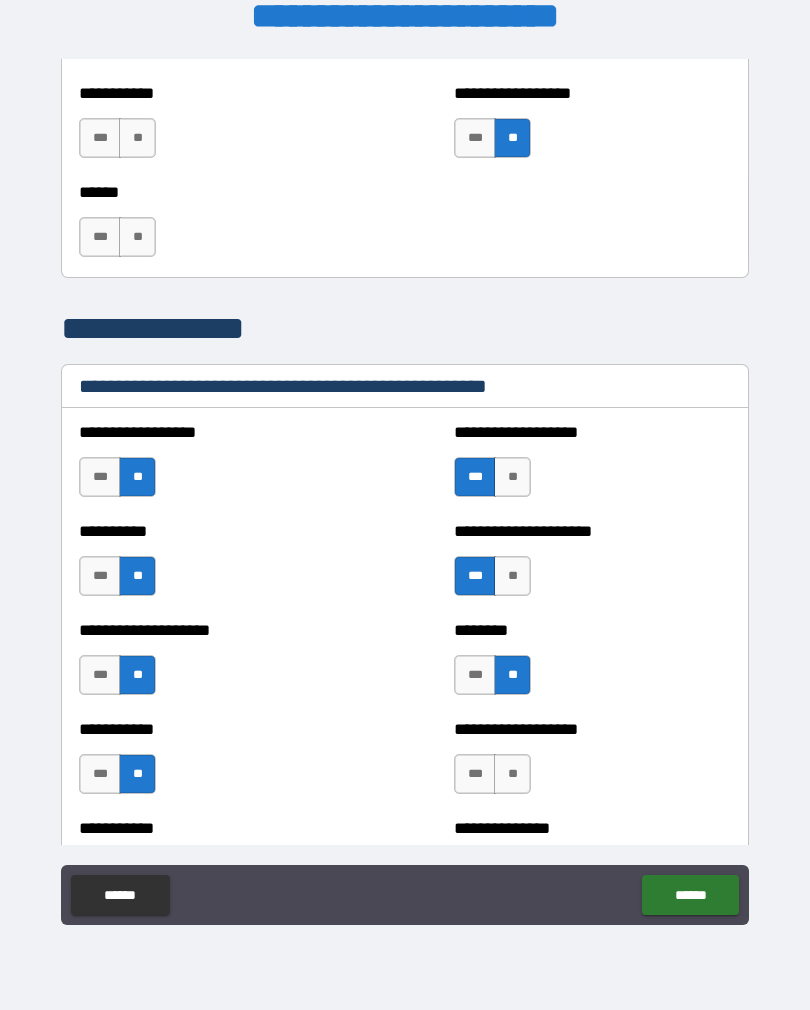 click on "**" at bounding box center [512, 774] 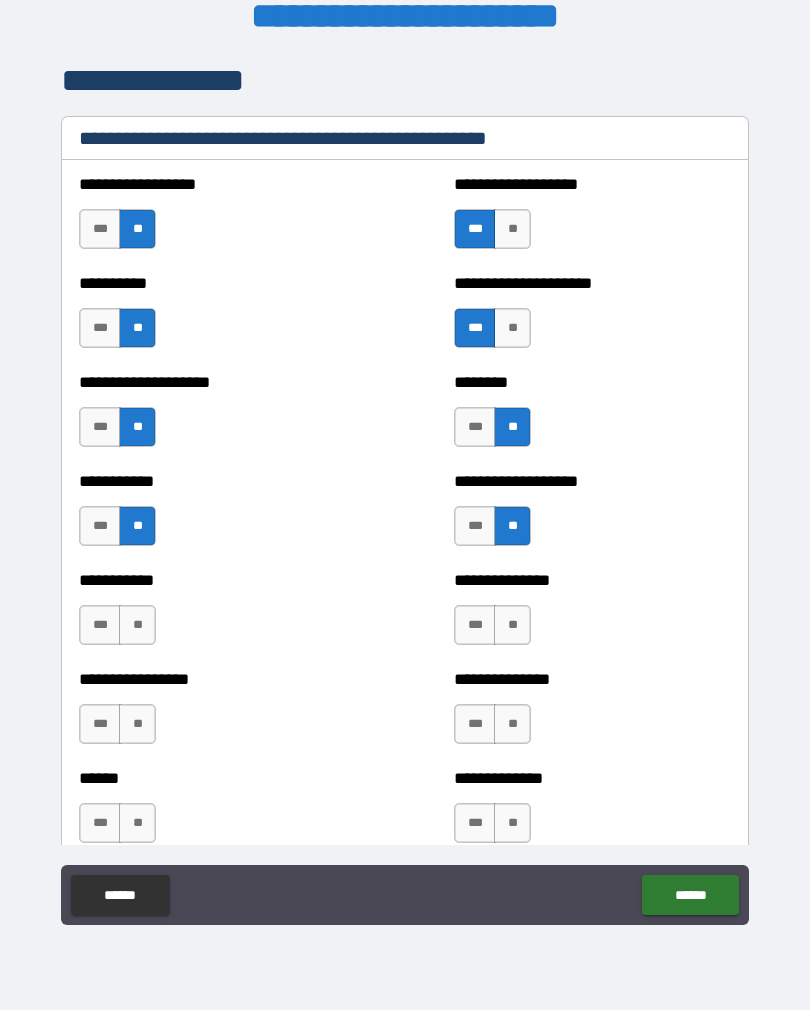 scroll, scrollTop: 2350, scrollLeft: 0, axis: vertical 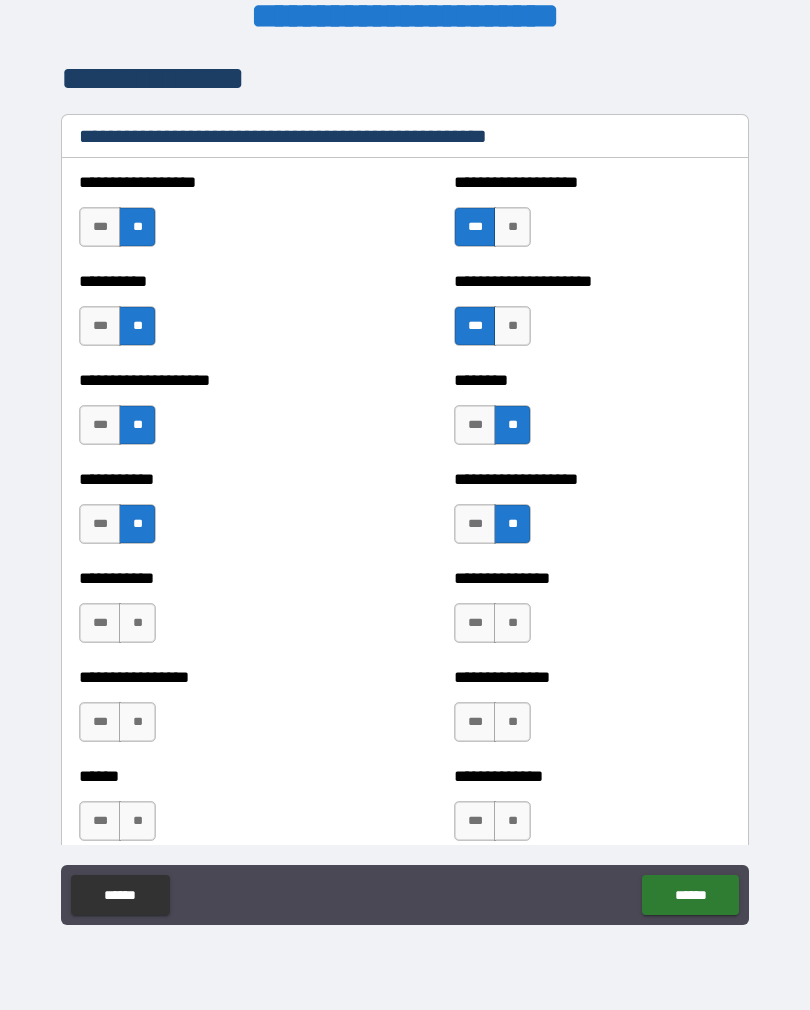 click on "**" at bounding box center [512, 623] 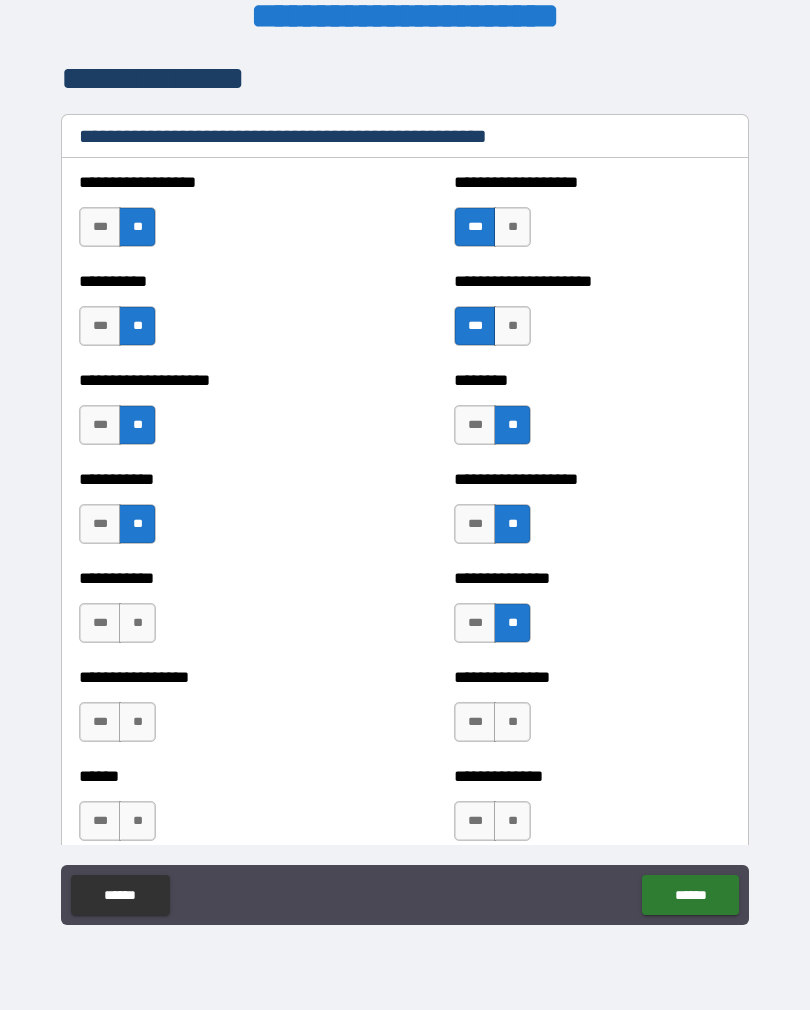 click on "**" at bounding box center (512, 722) 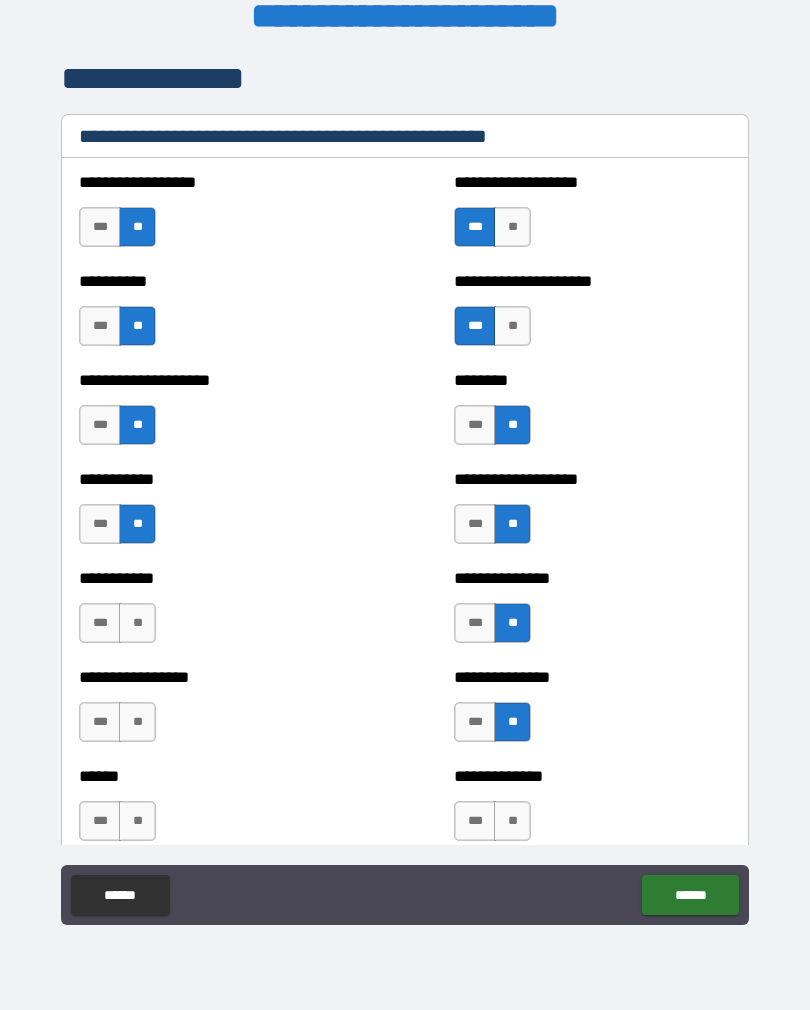 click on "**" at bounding box center [137, 722] 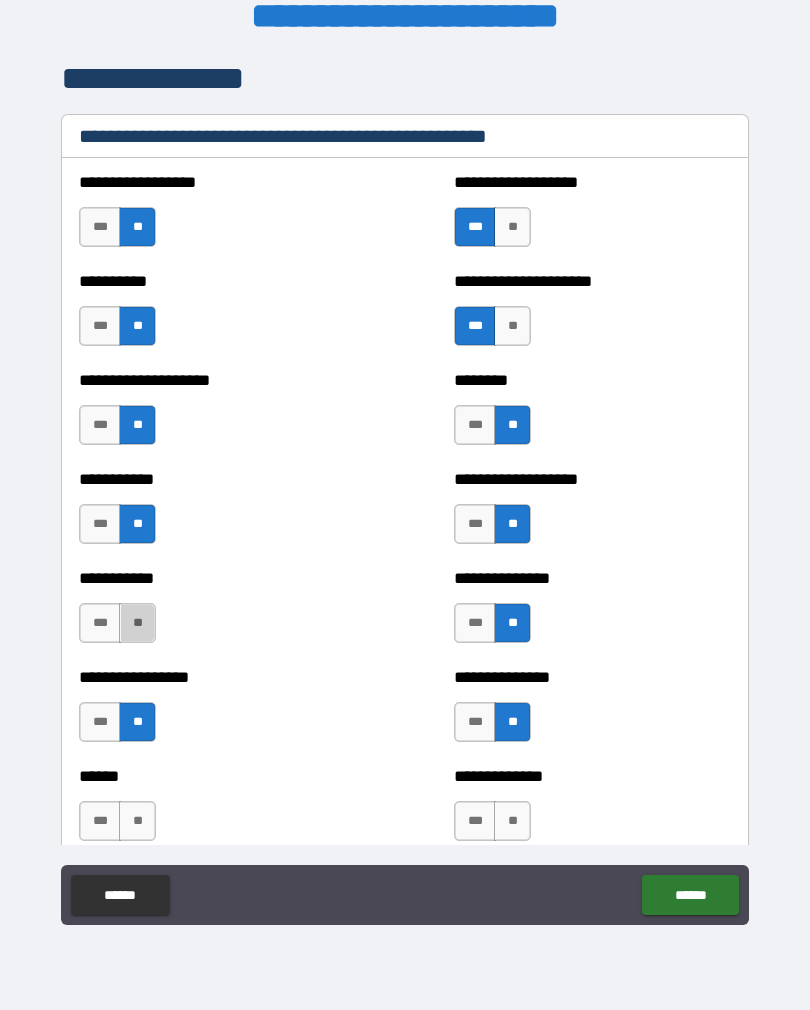 click on "**" at bounding box center (137, 623) 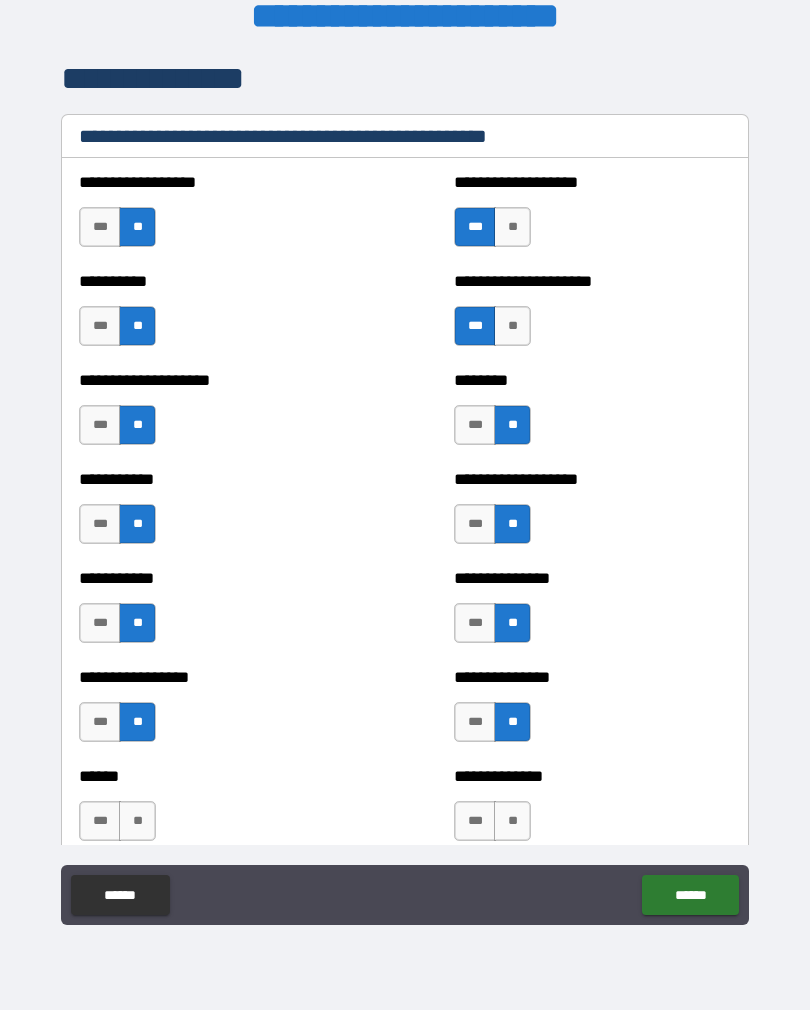 click on "******   ******" at bounding box center [405, 897] 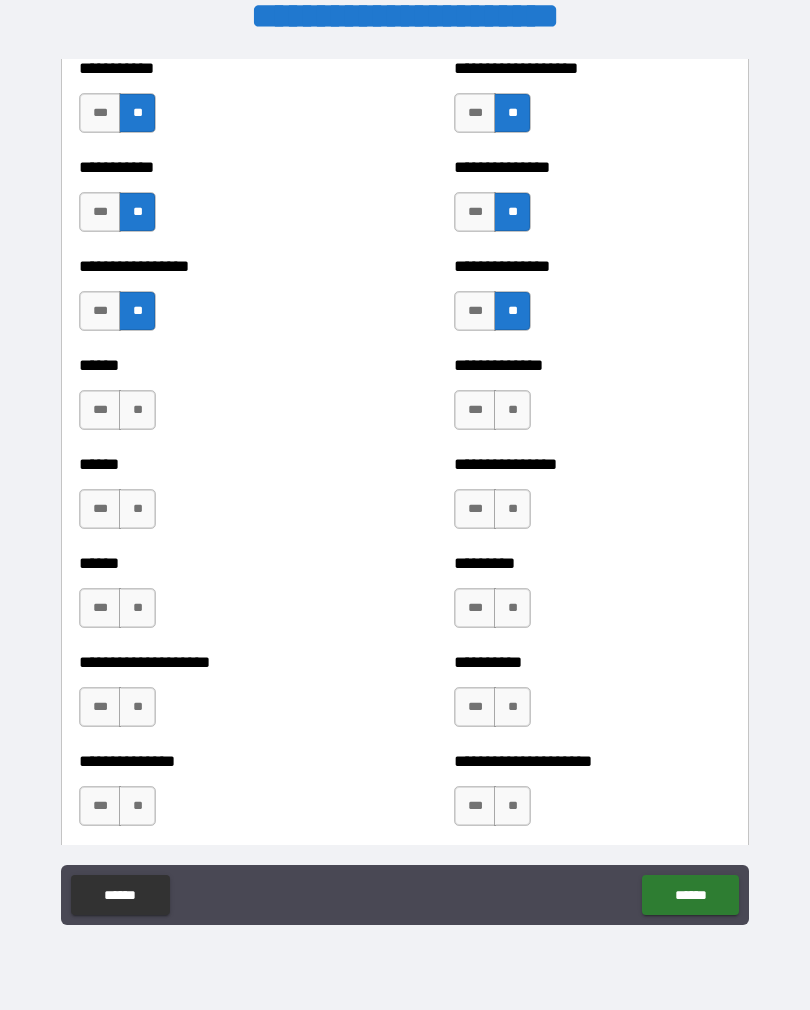 scroll, scrollTop: 2769, scrollLeft: 0, axis: vertical 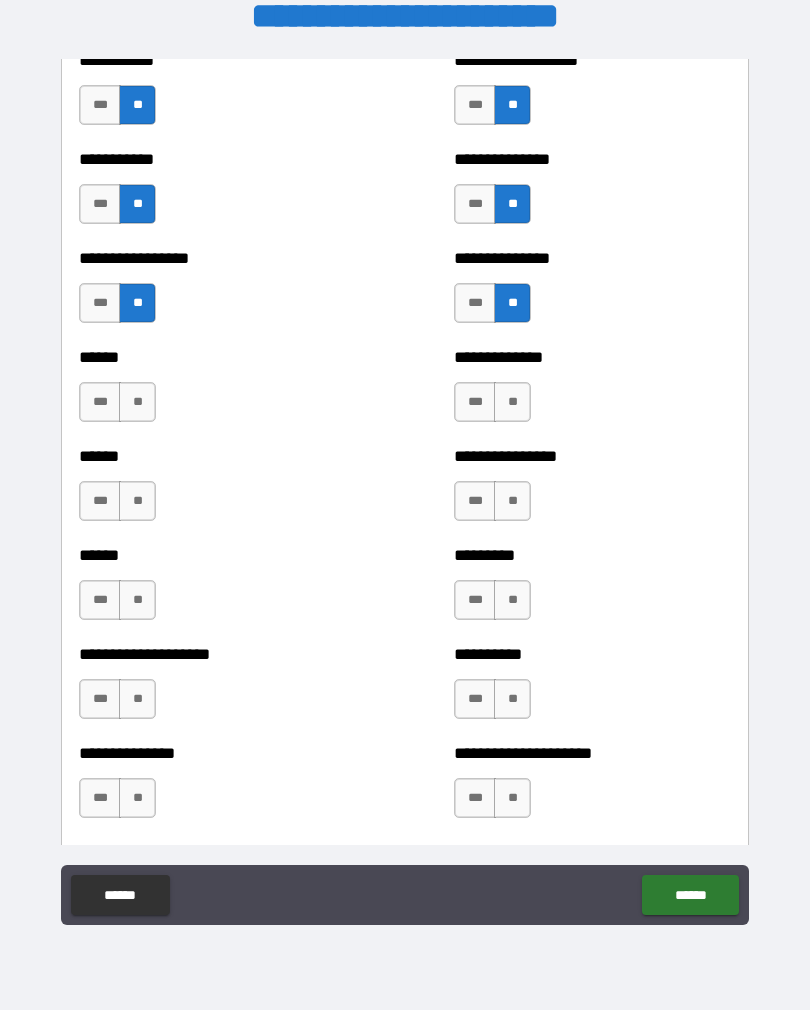 click on "**" at bounding box center [137, 402] 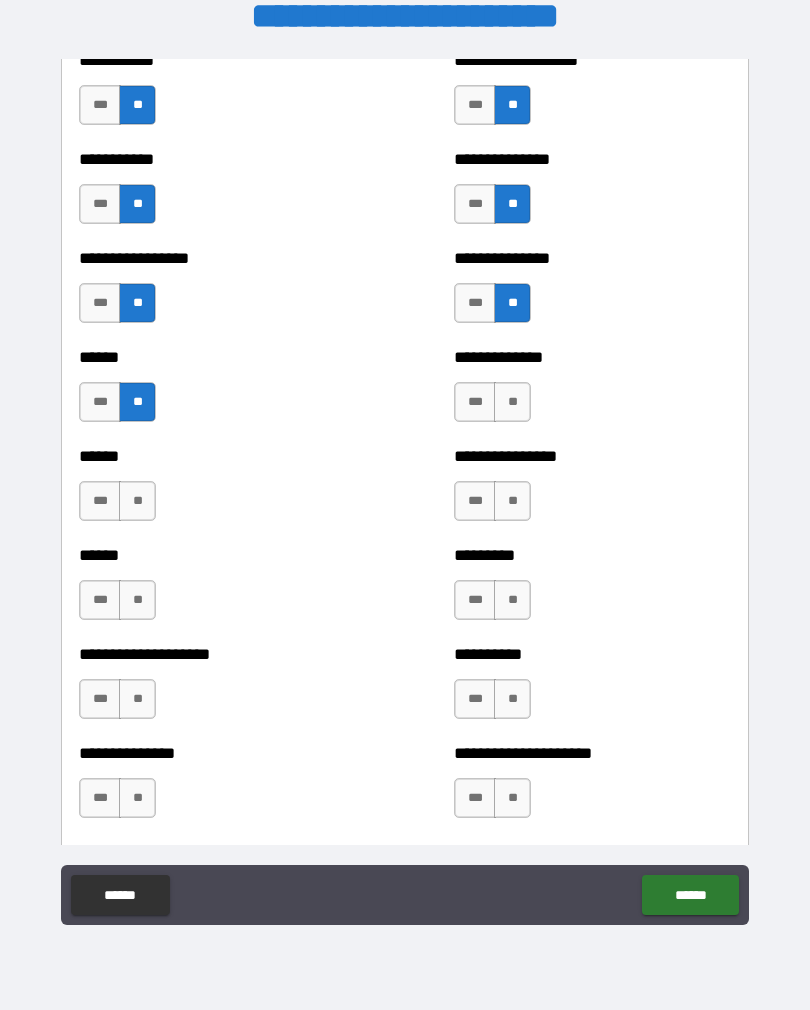 click on "**" at bounding box center (137, 501) 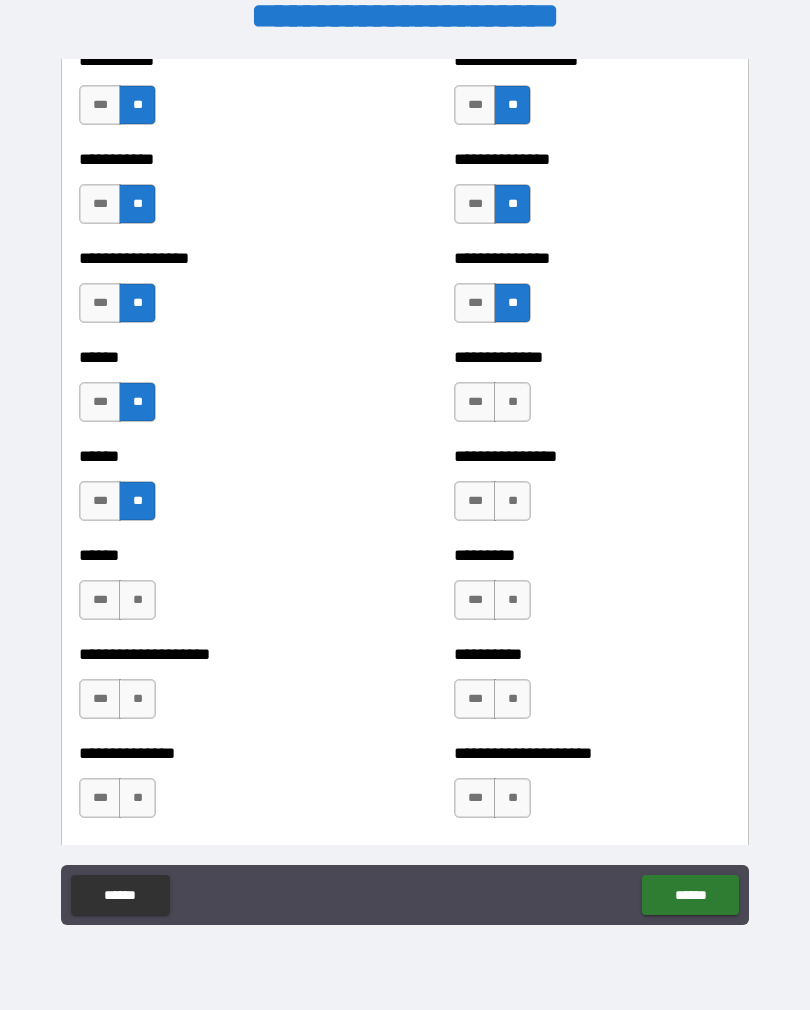 click on "**" at bounding box center [137, 600] 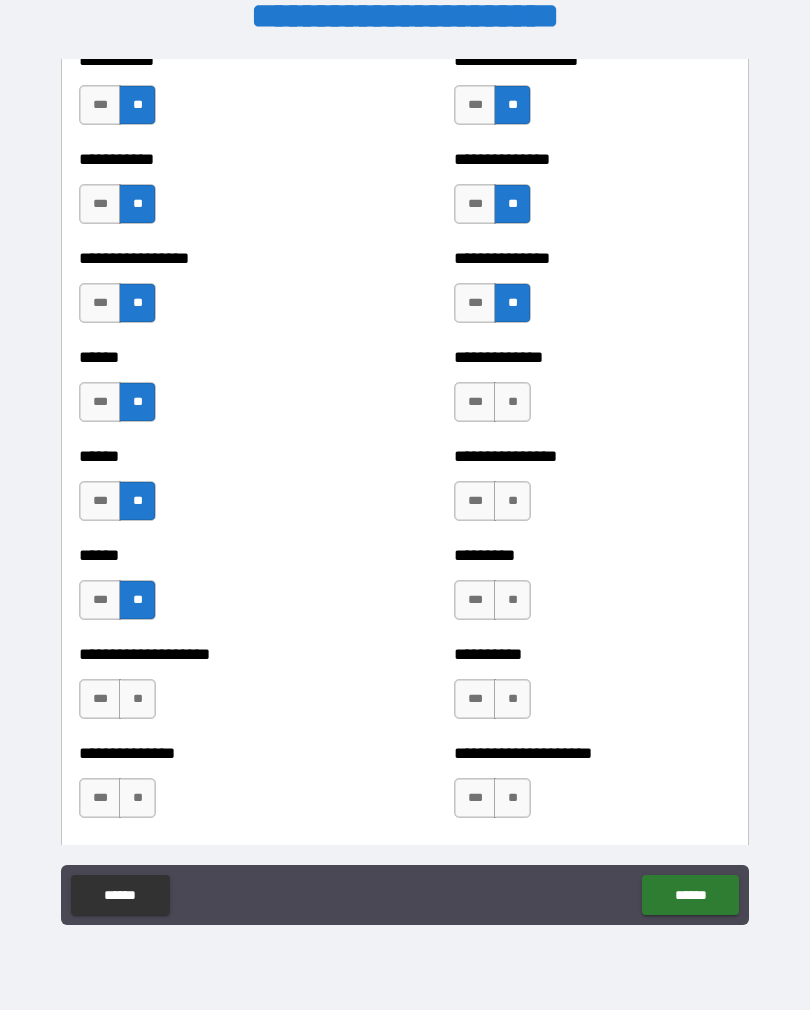 click on "***" at bounding box center (100, 699) 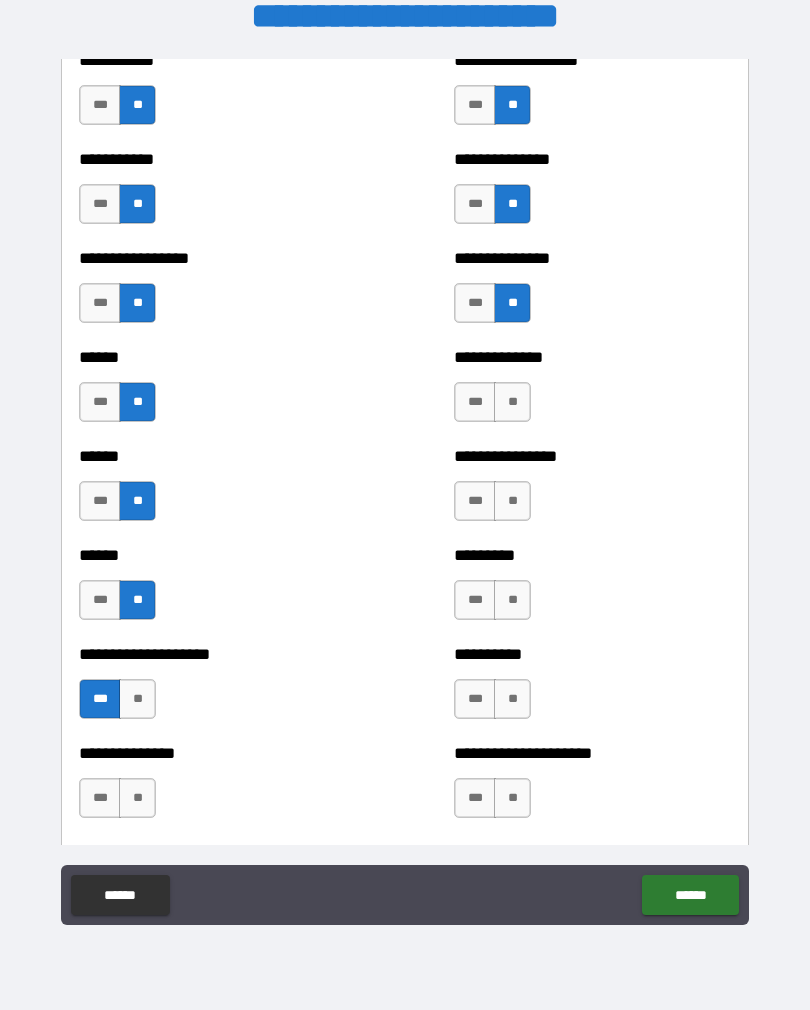 click on "**" at bounding box center [512, 798] 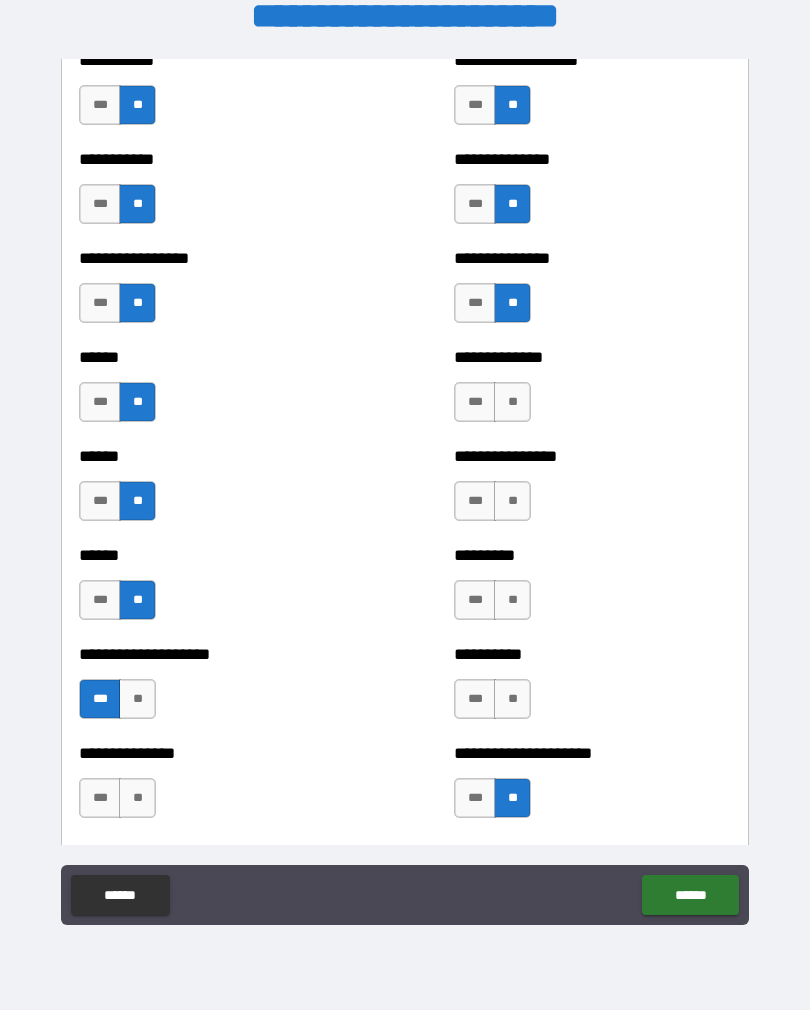 click on "**" at bounding box center [512, 699] 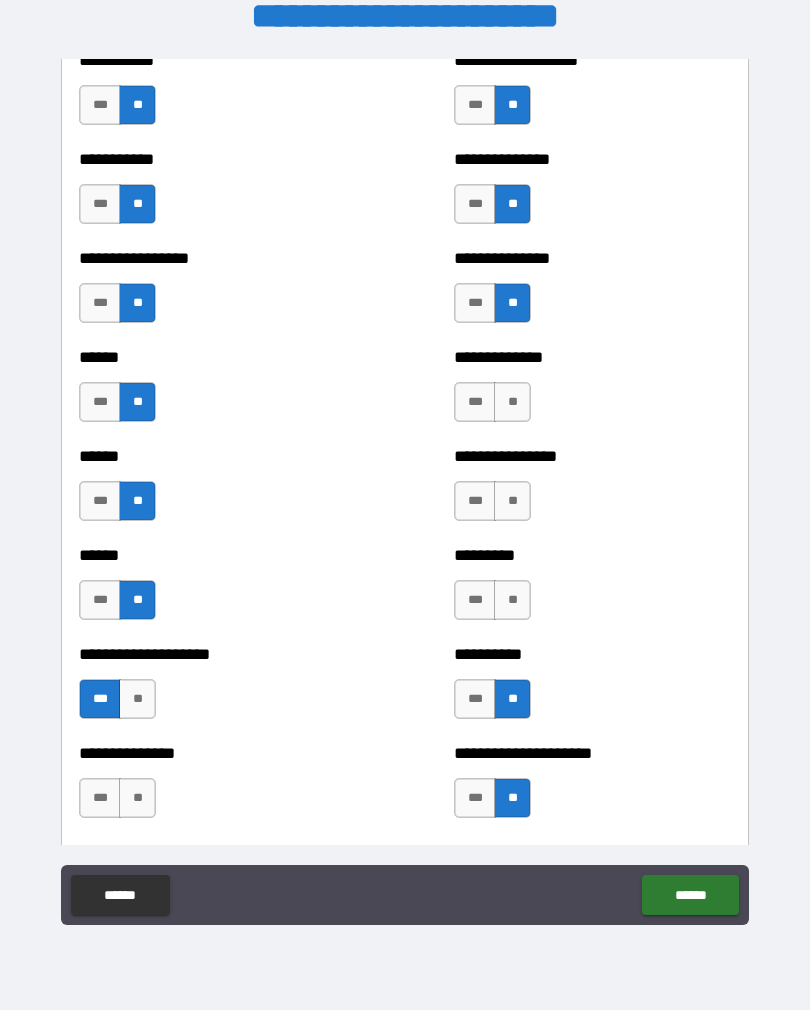 click on "**" at bounding box center [512, 600] 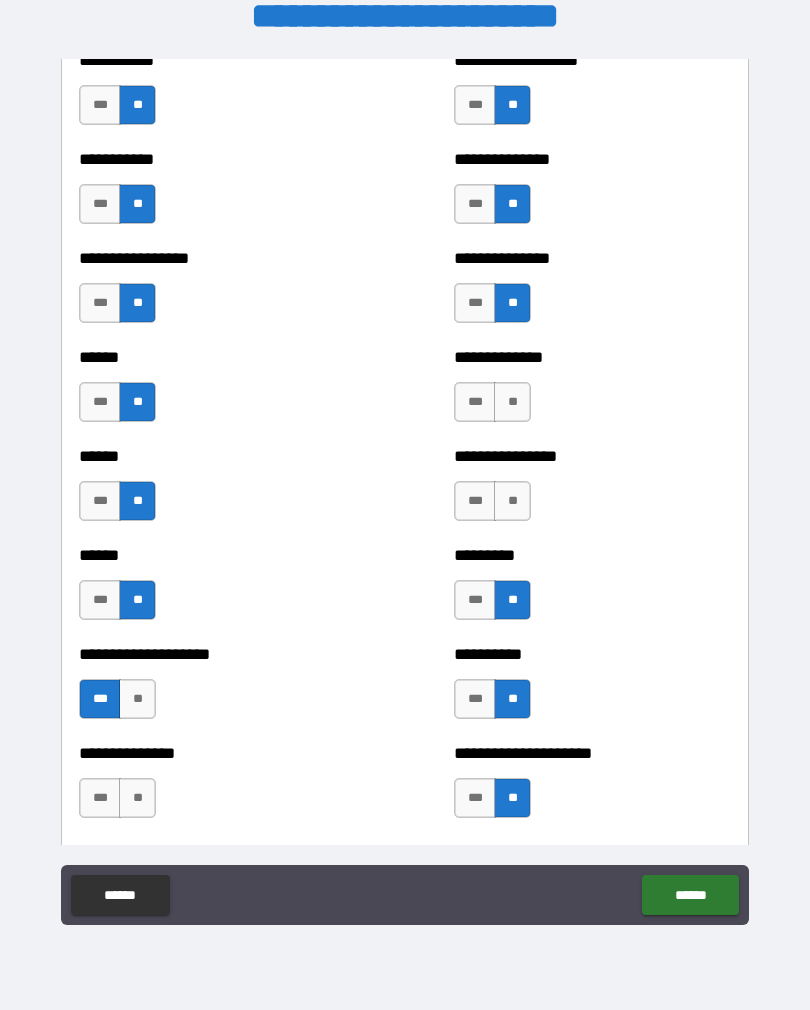 click on "**" at bounding box center (512, 501) 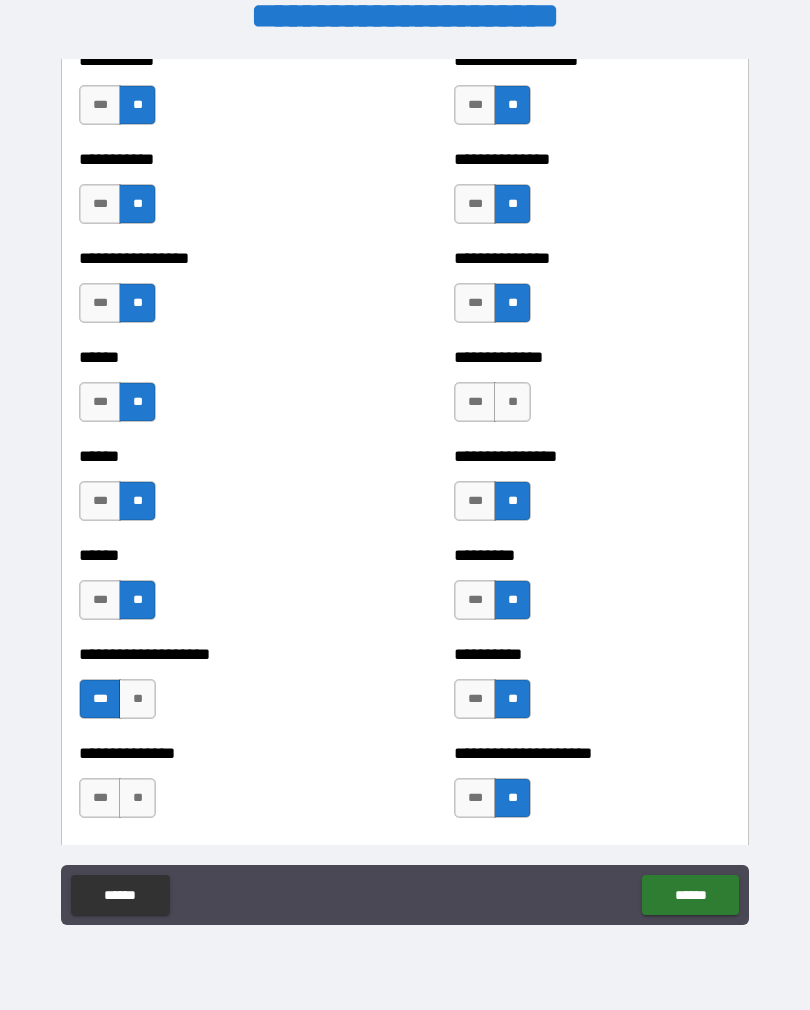 click on "***" at bounding box center (100, 798) 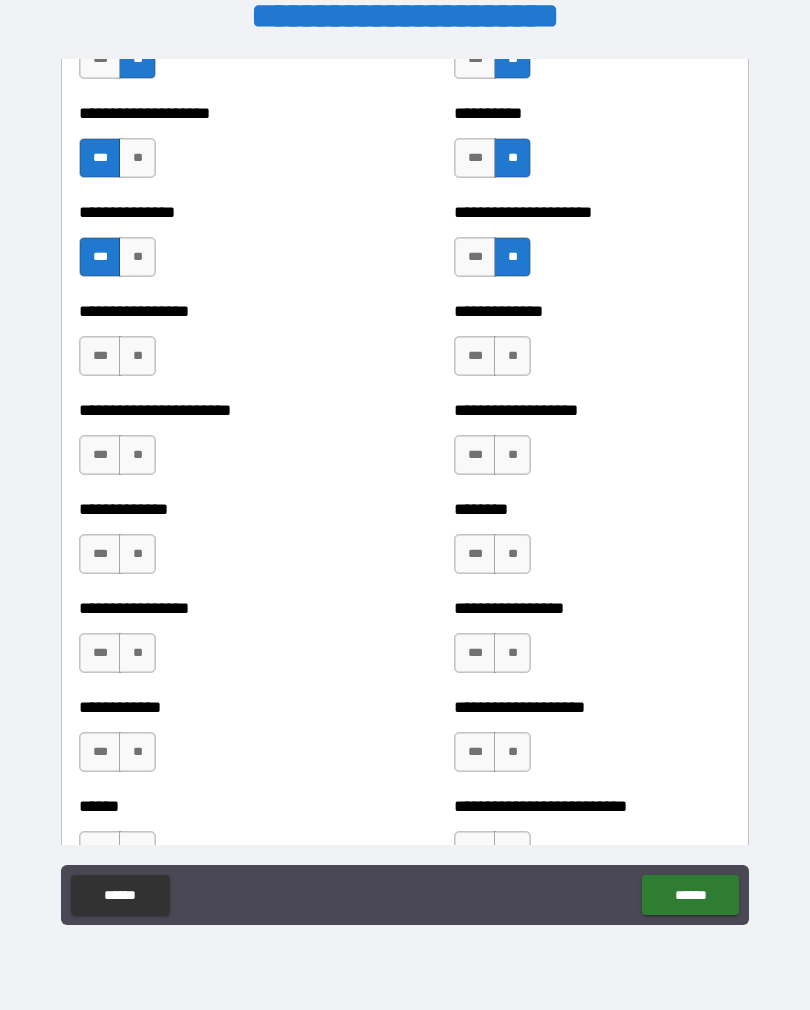 scroll, scrollTop: 3312, scrollLeft: 0, axis: vertical 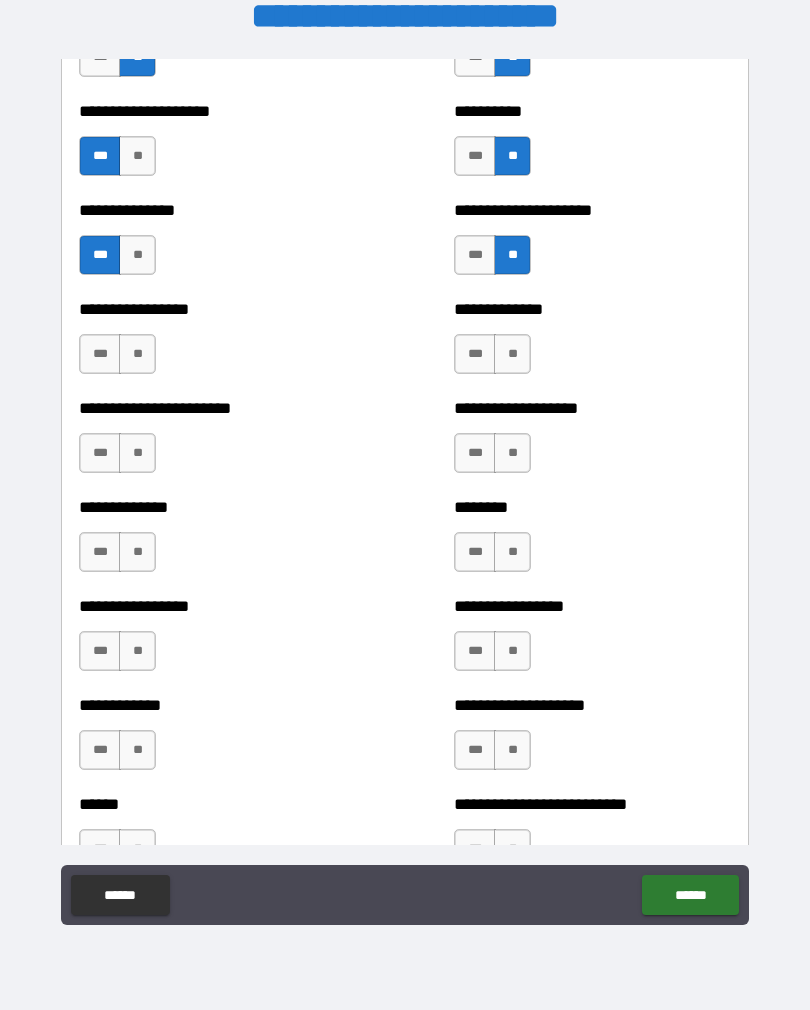click on "***" at bounding box center (100, 354) 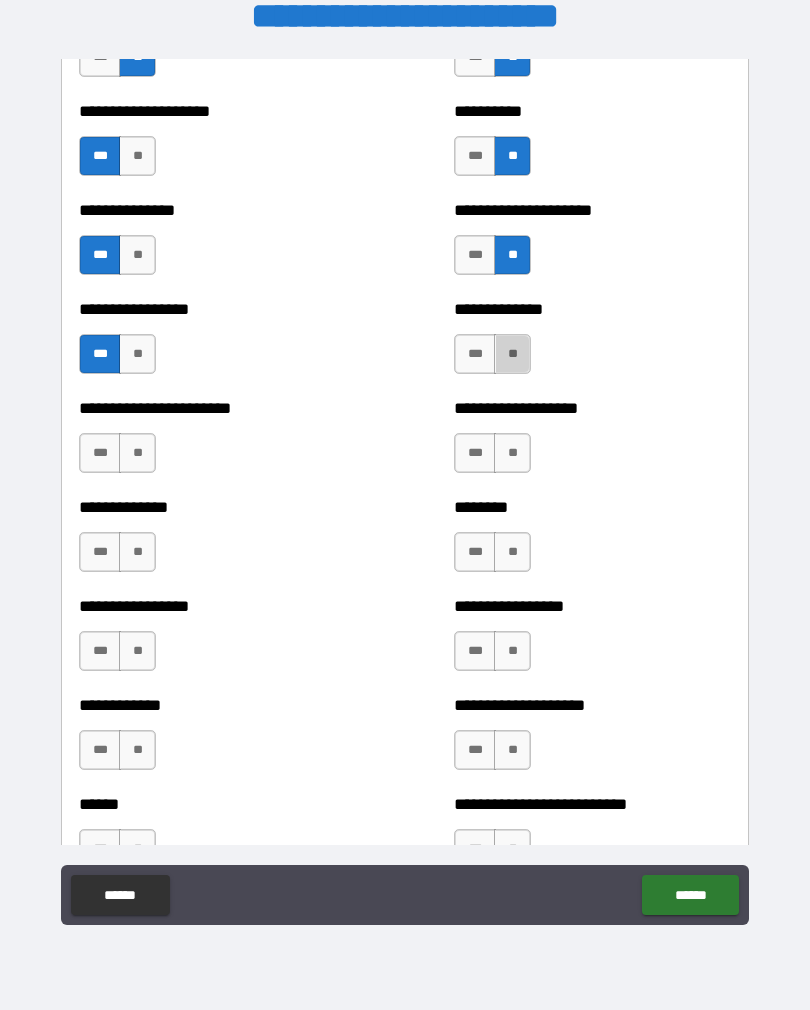 click on "**" at bounding box center (512, 354) 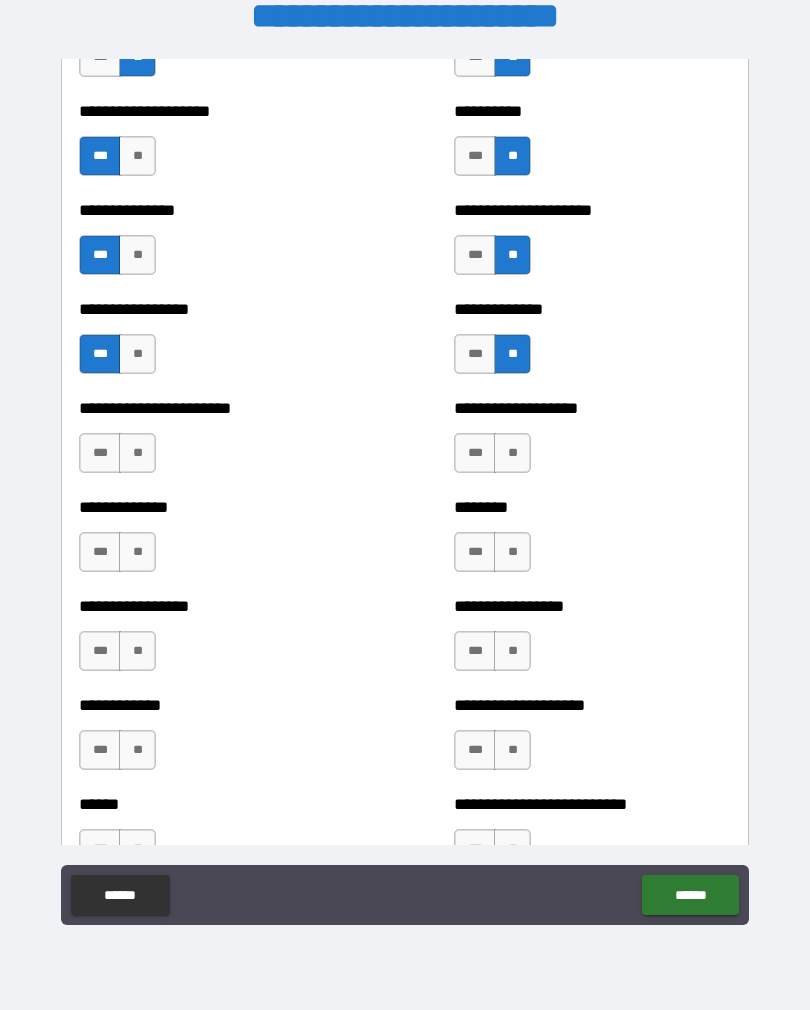 click on "**" at bounding box center (512, 453) 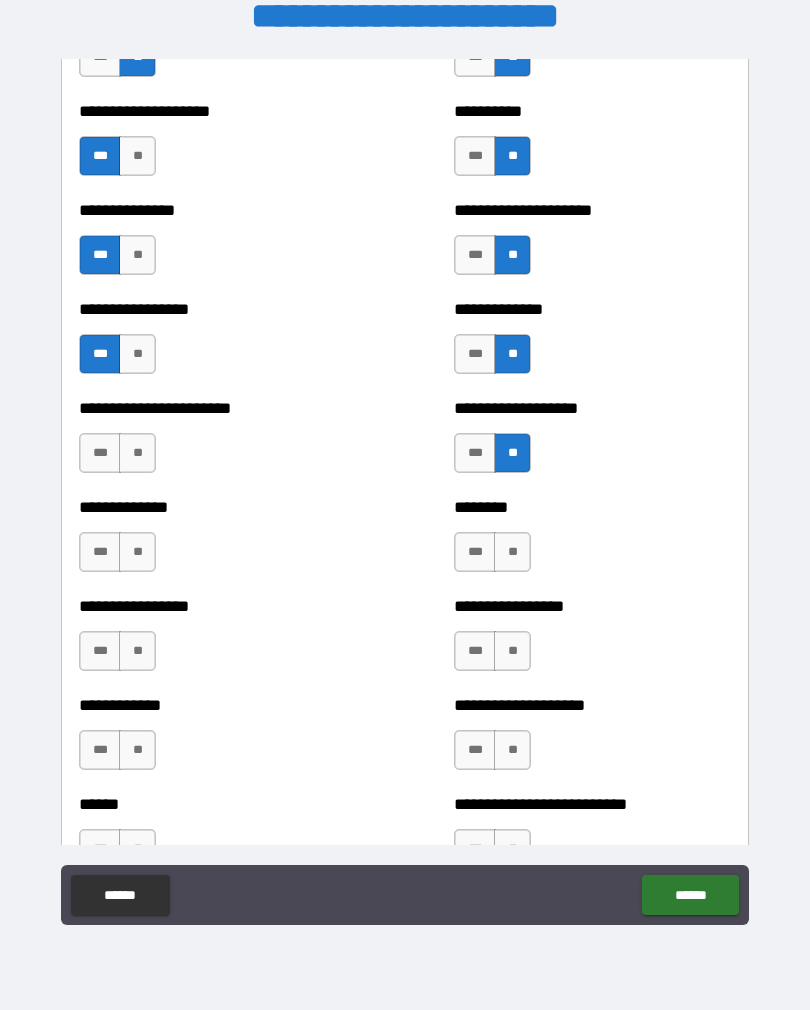 click on "**" at bounding box center (137, 453) 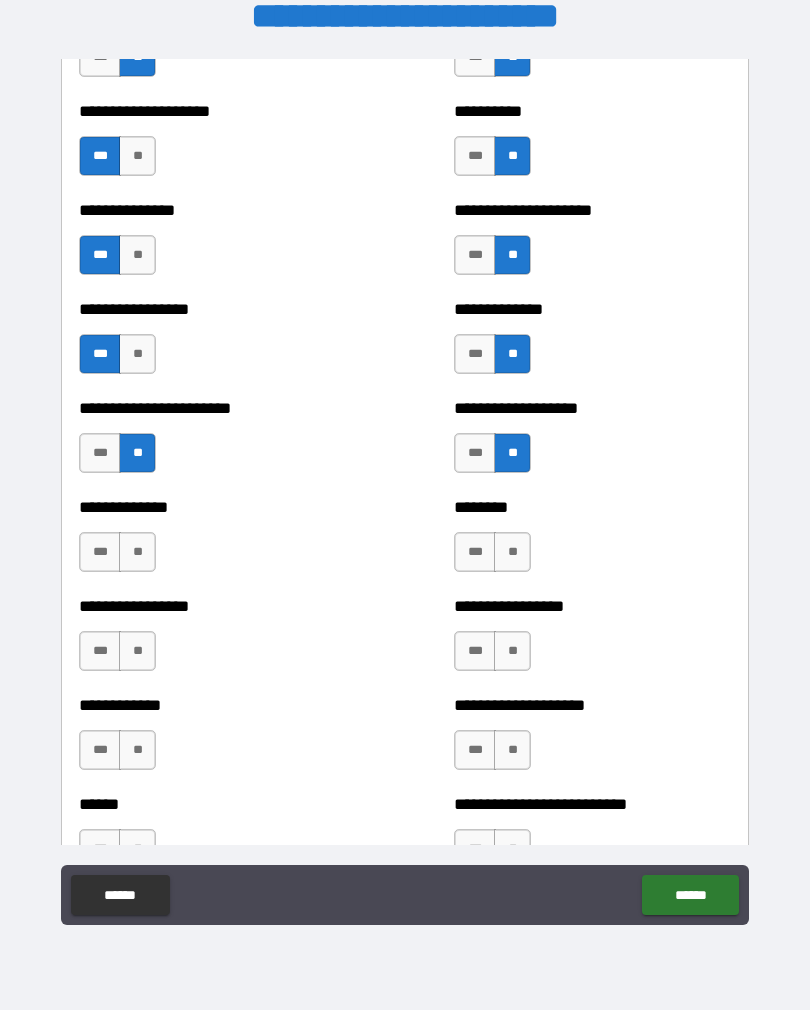 click on "**" at bounding box center [137, 552] 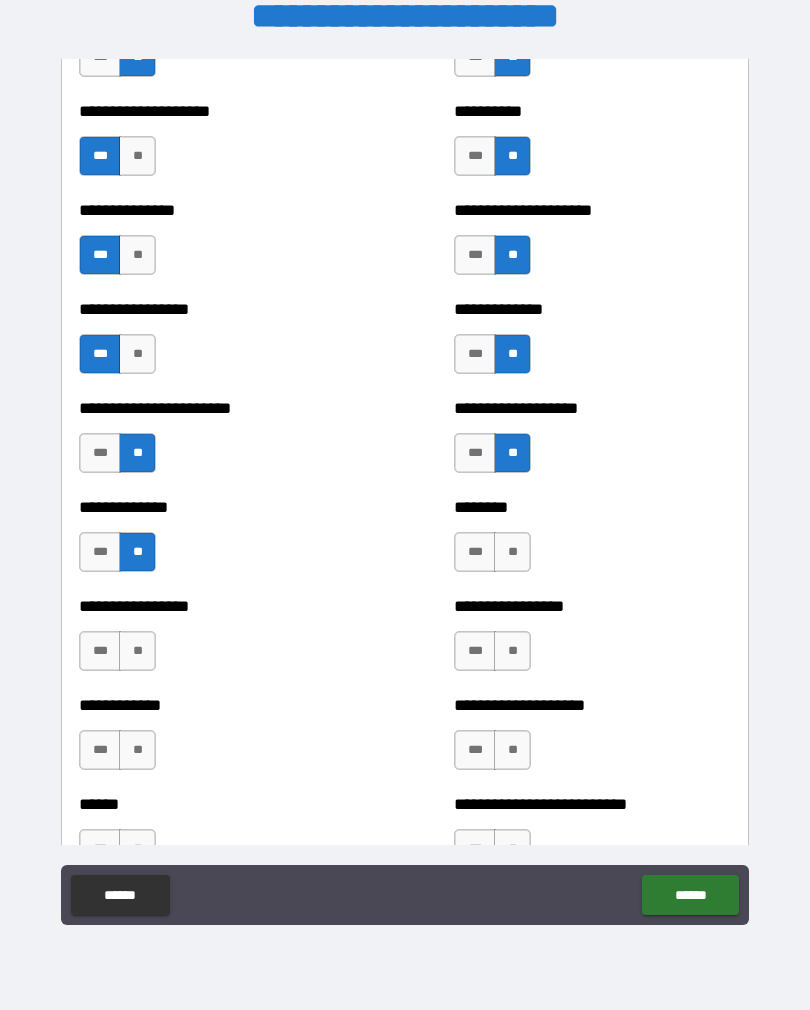 click on "**" at bounding box center [137, 651] 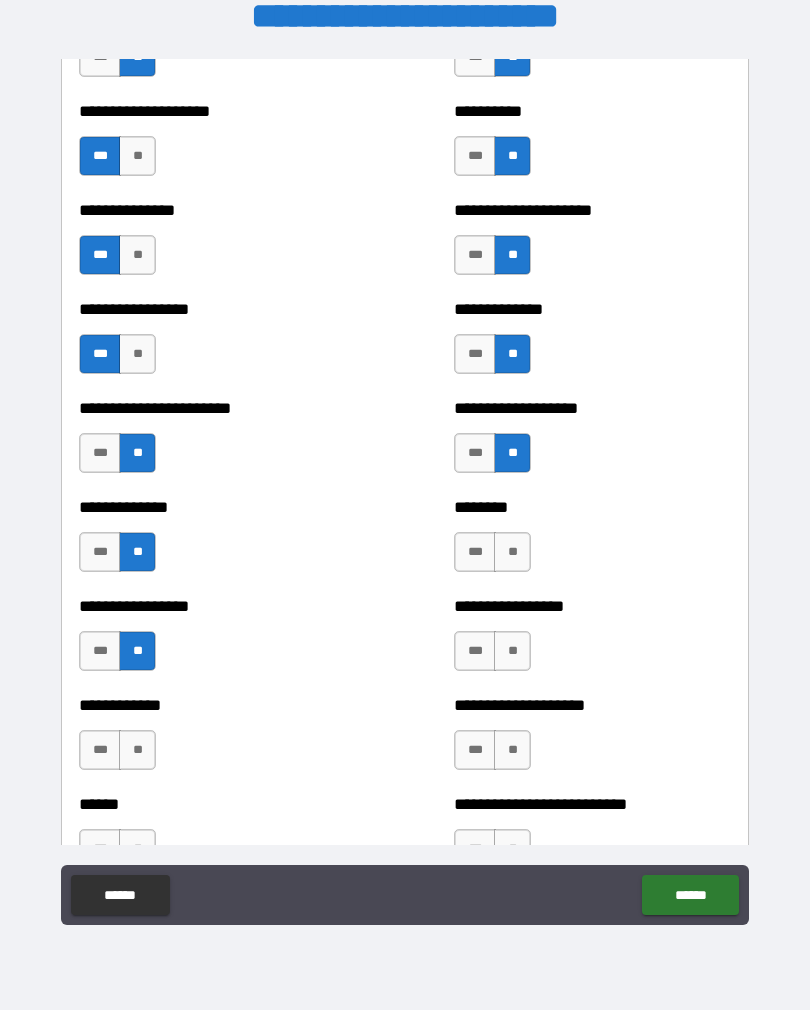 click on "**" at bounding box center [512, 651] 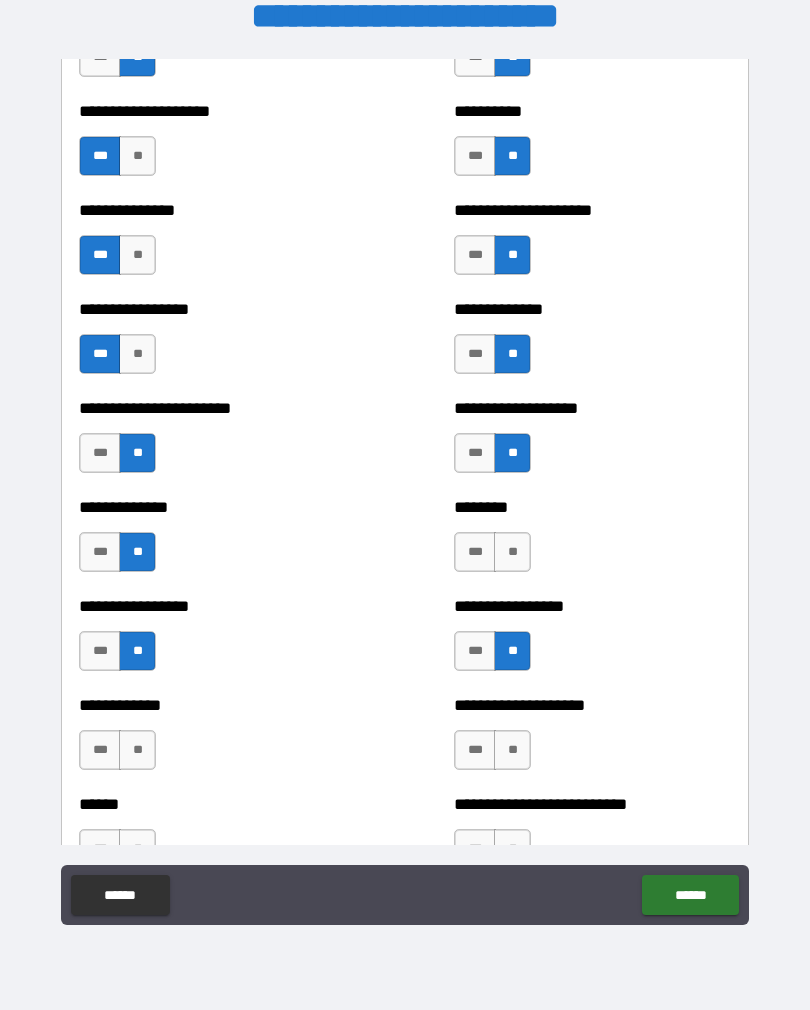 click on "**" at bounding box center (512, 750) 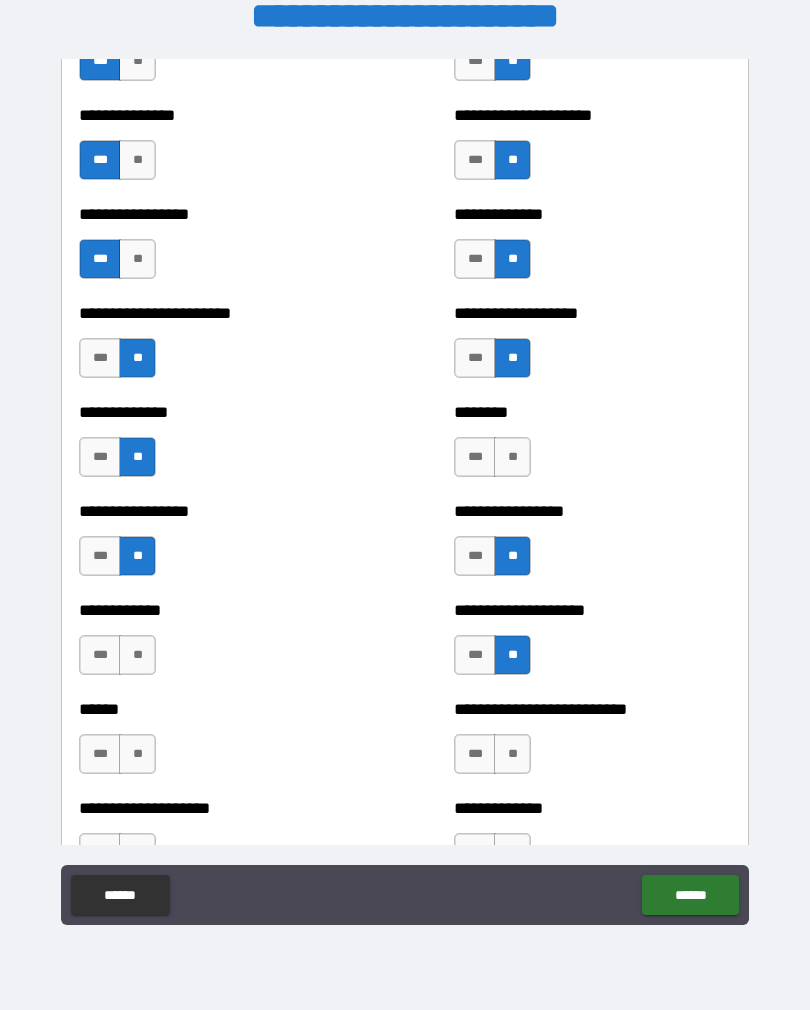 scroll, scrollTop: 3423, scrollLeft: 0, axis: vertical 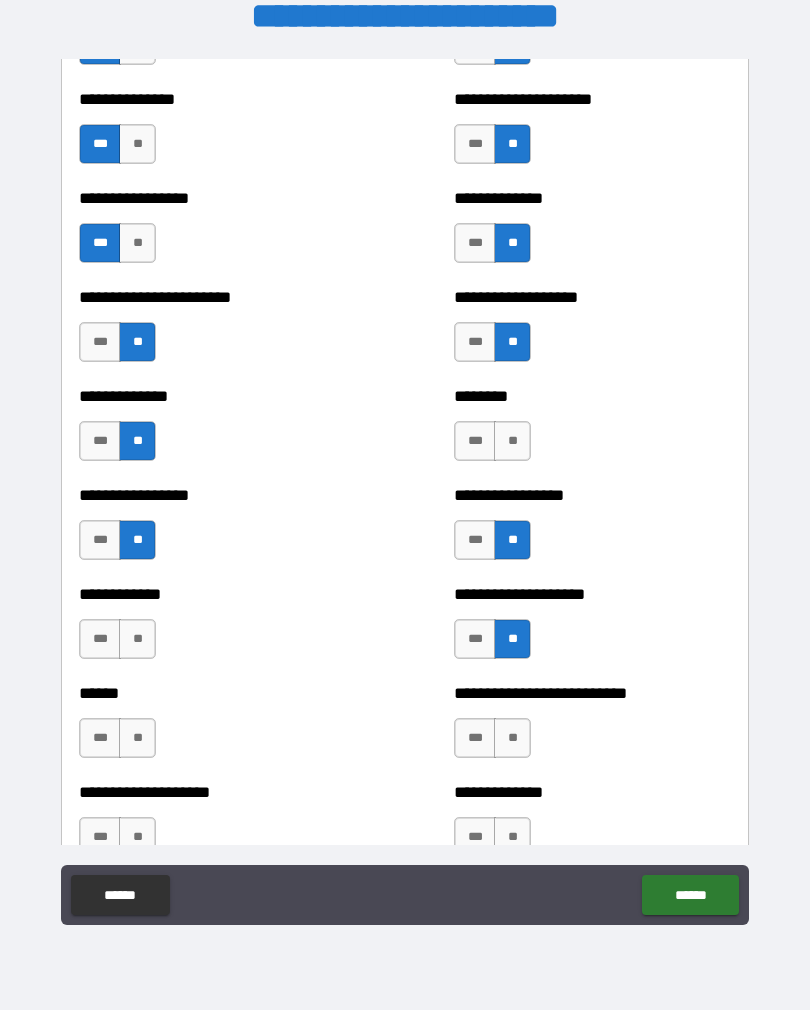click on "**********" at bounding box center [405, 492] 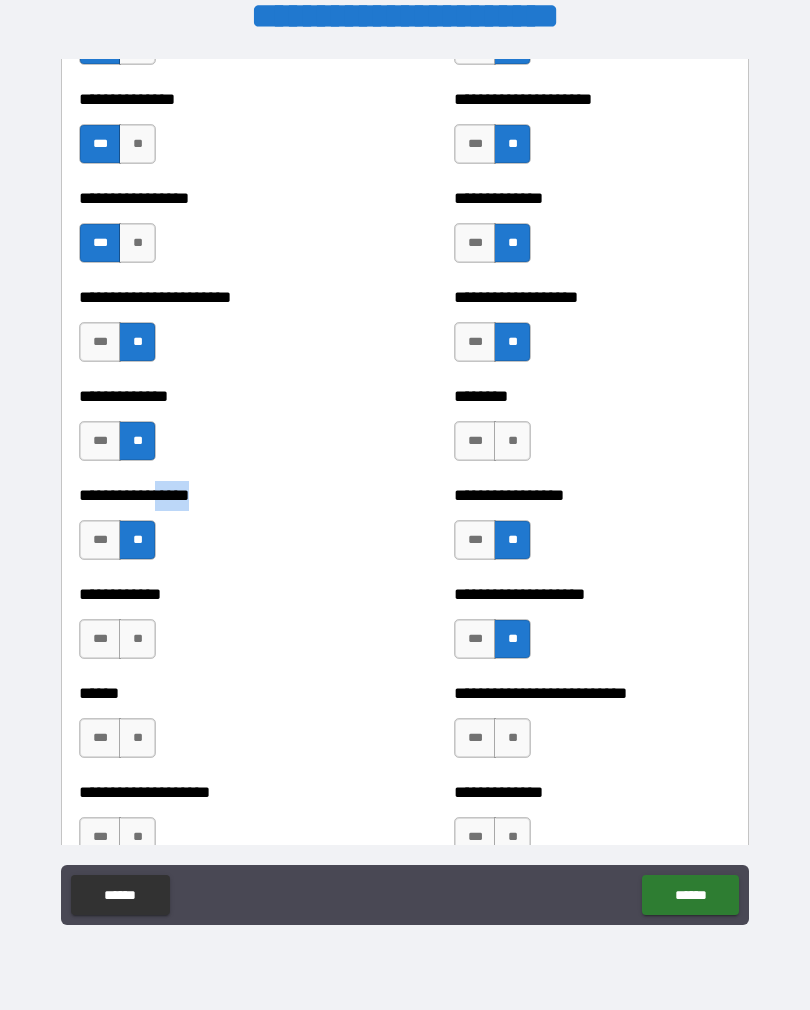 click on "**" at bounding box center [137, 738] 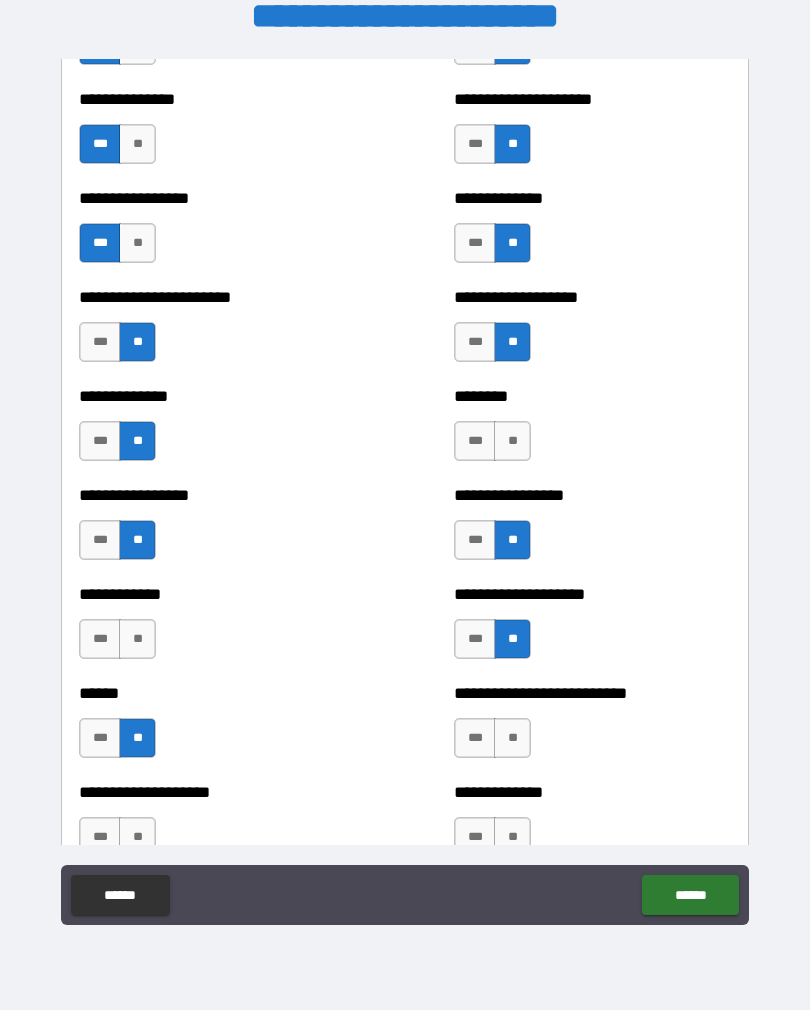 click on "**" at bounding box center [512, 738] 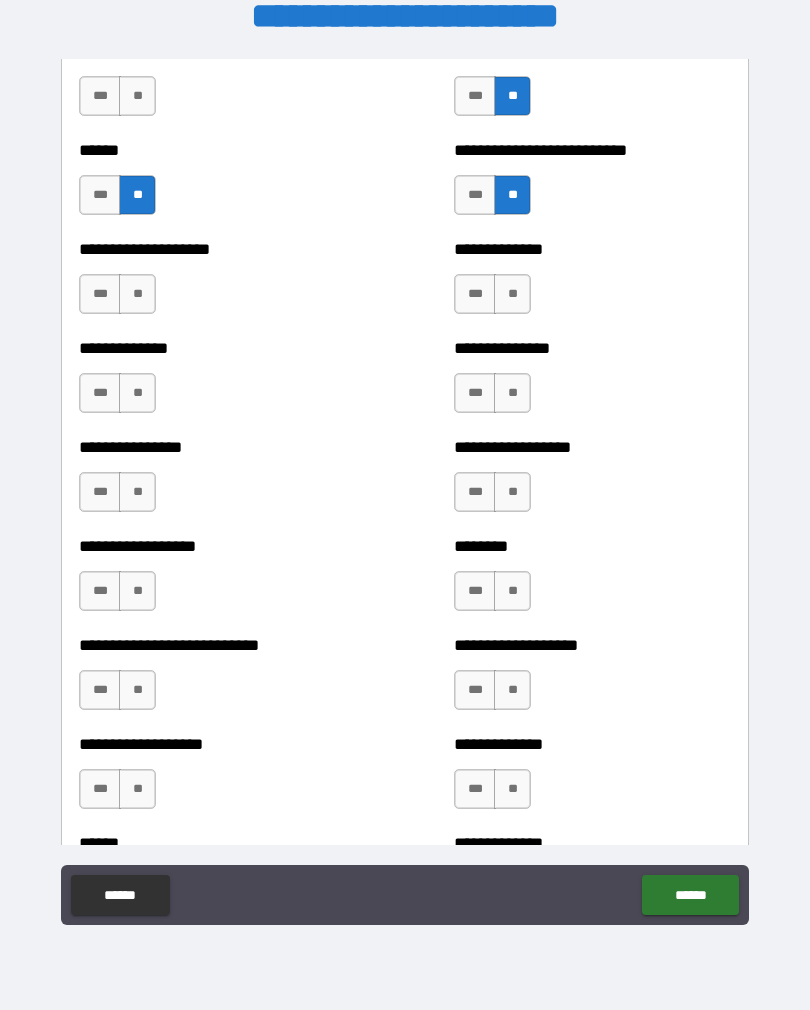 scroll, scrollTop: 3968, scrollLeft: 0, axis: vertical 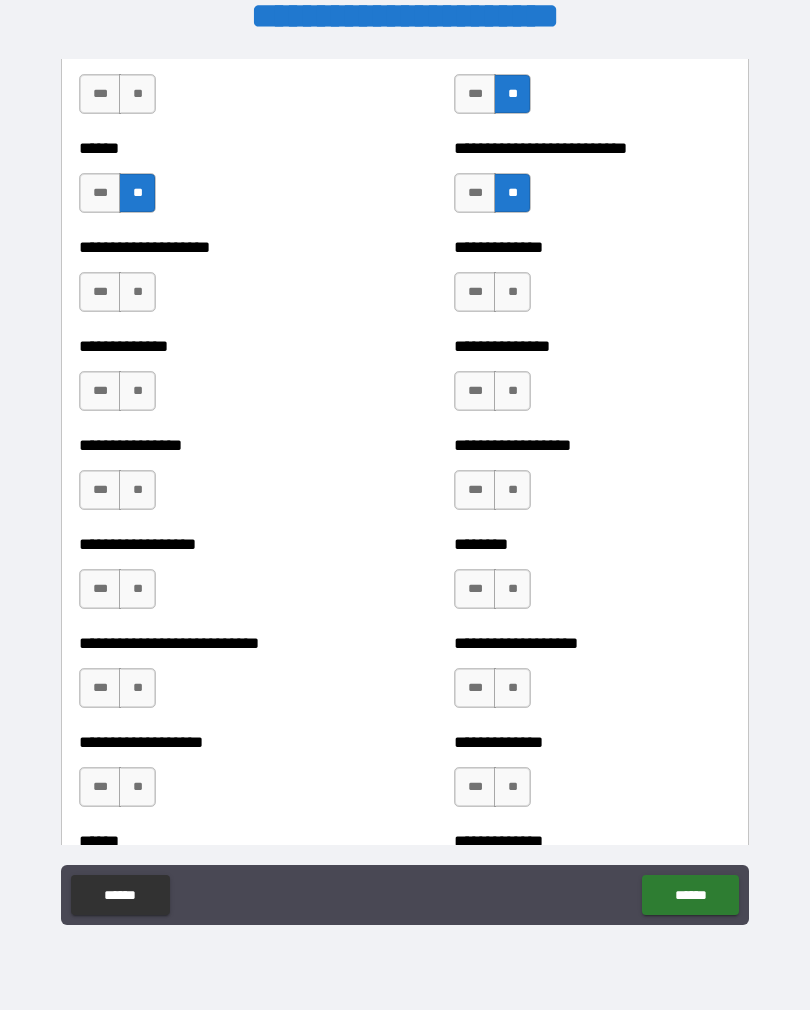 click on "**" at bounding box center (137, 292) 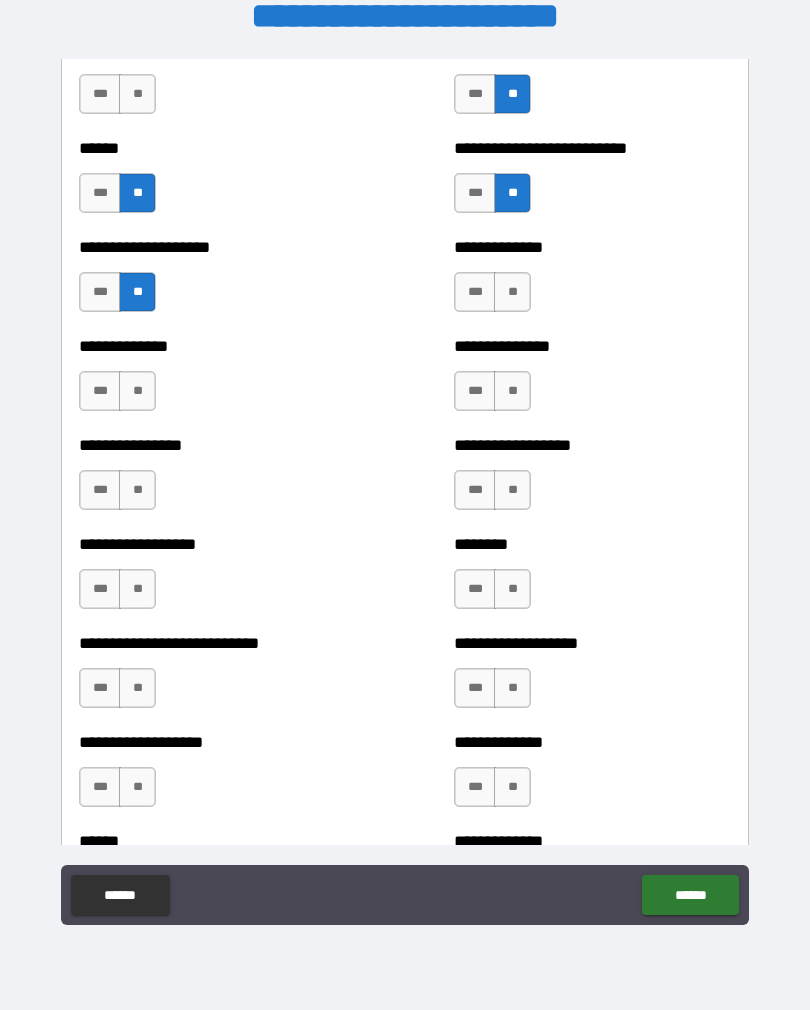 click on "**" at bounding box center (137, 391) 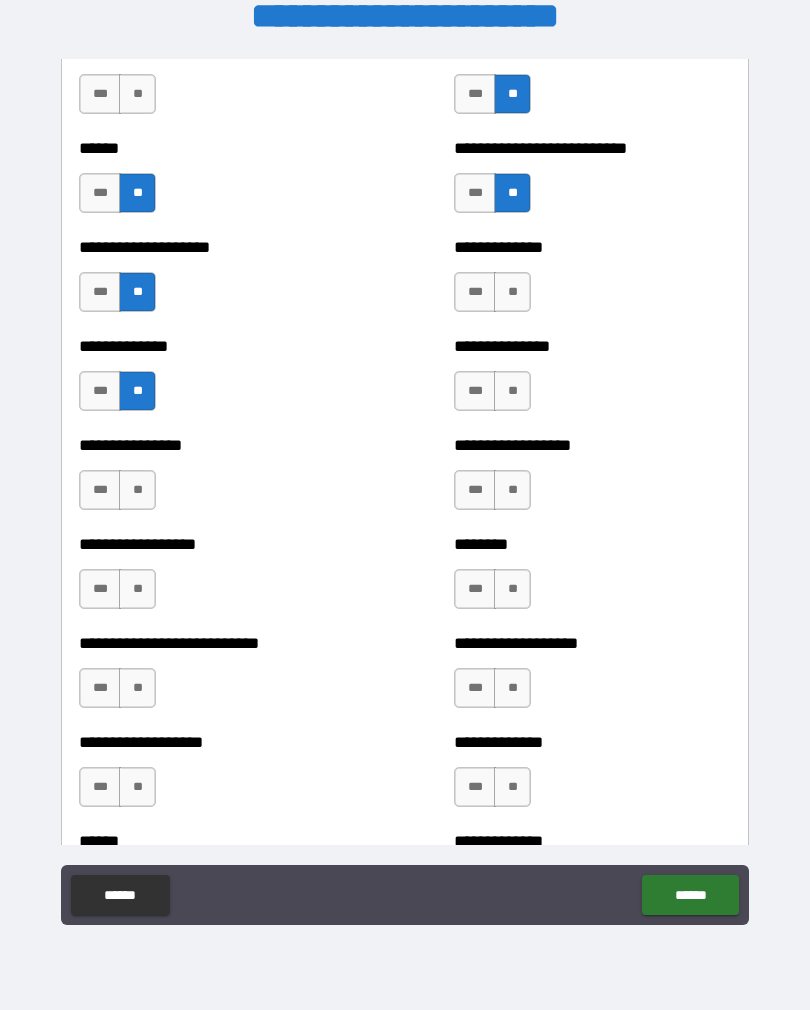 click on "**" at bounding box center (512, 292) 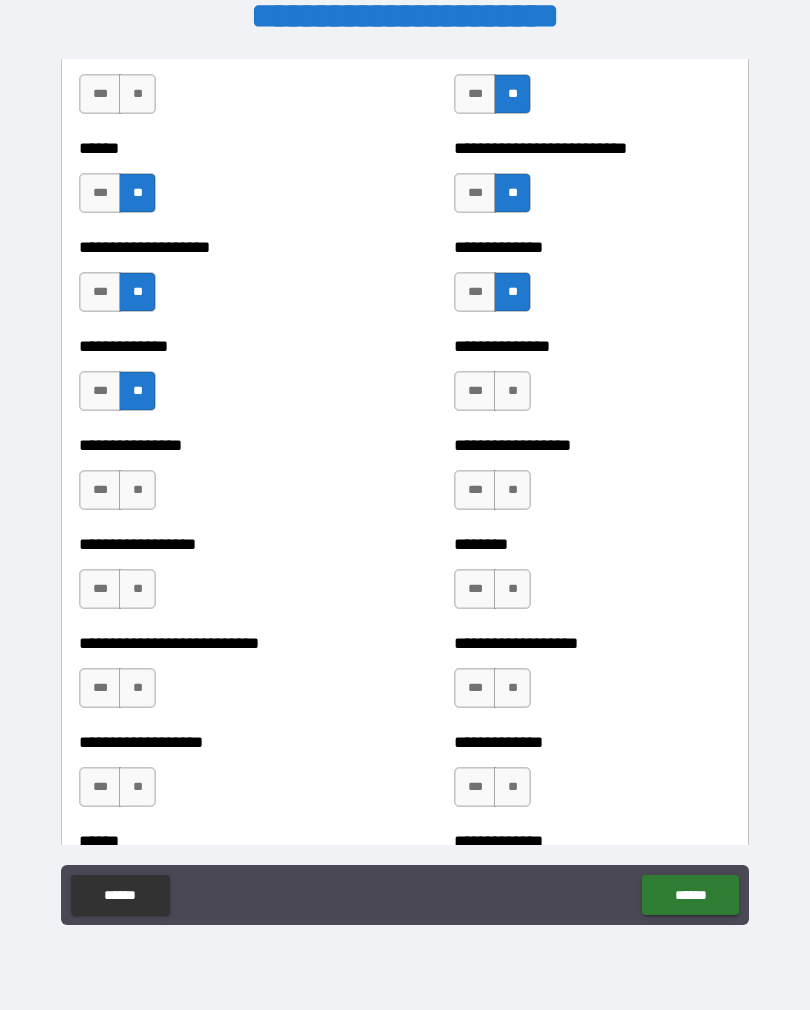 click on "**" at bounding box center [512, 391] 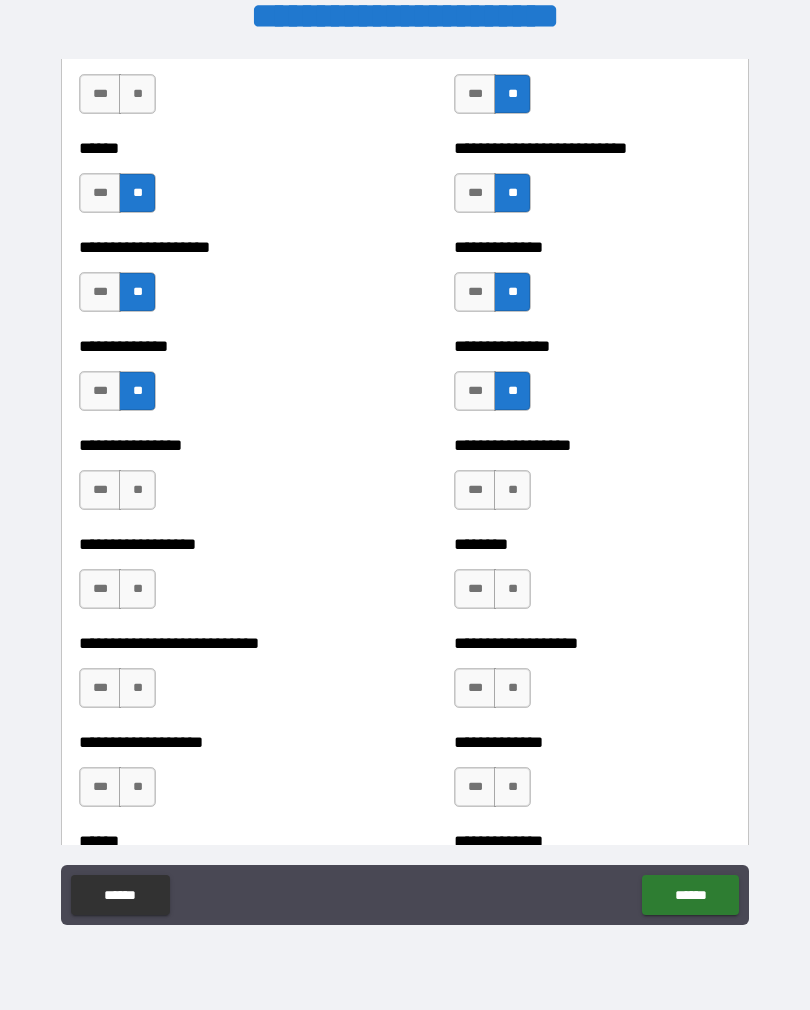click on "**" at bounding box center (137, 589) 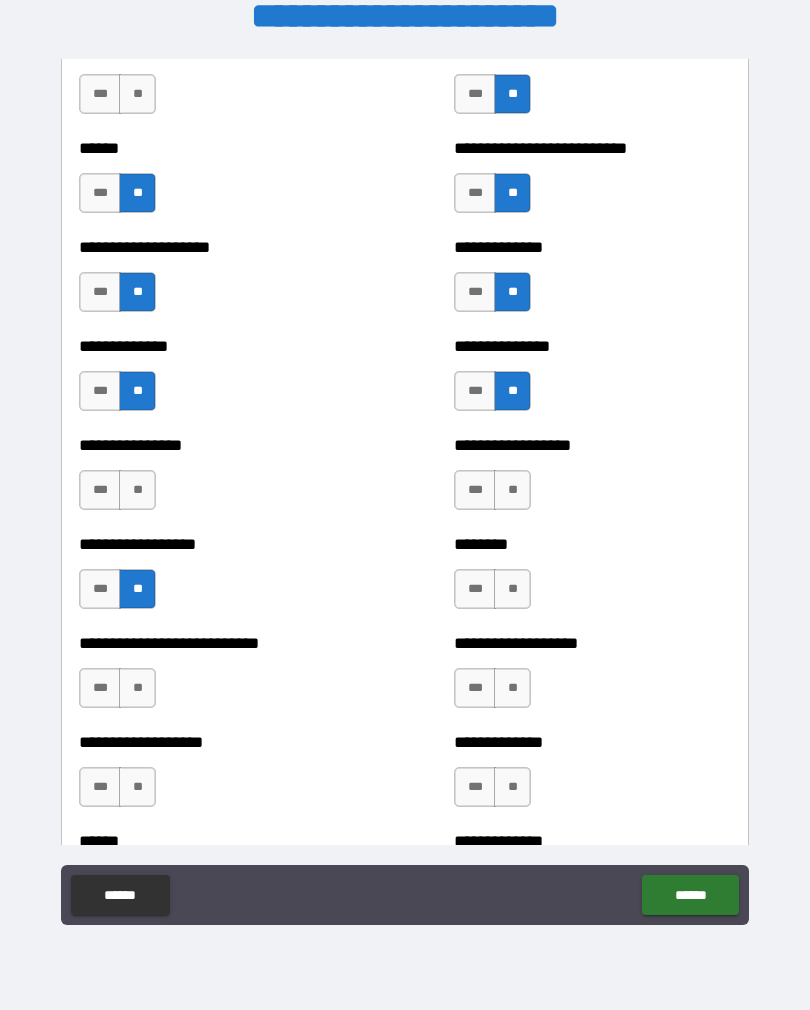 click on "**" at bounding box center [512, 589] 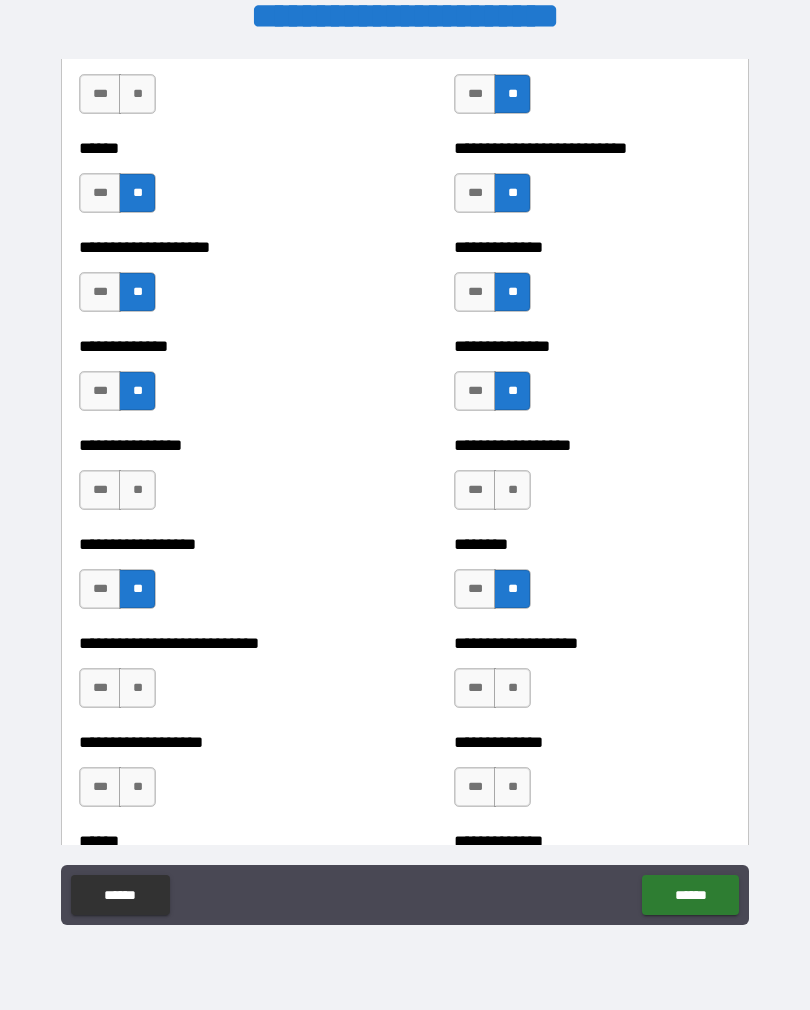 click on "***" at bounding box center [100, 490] 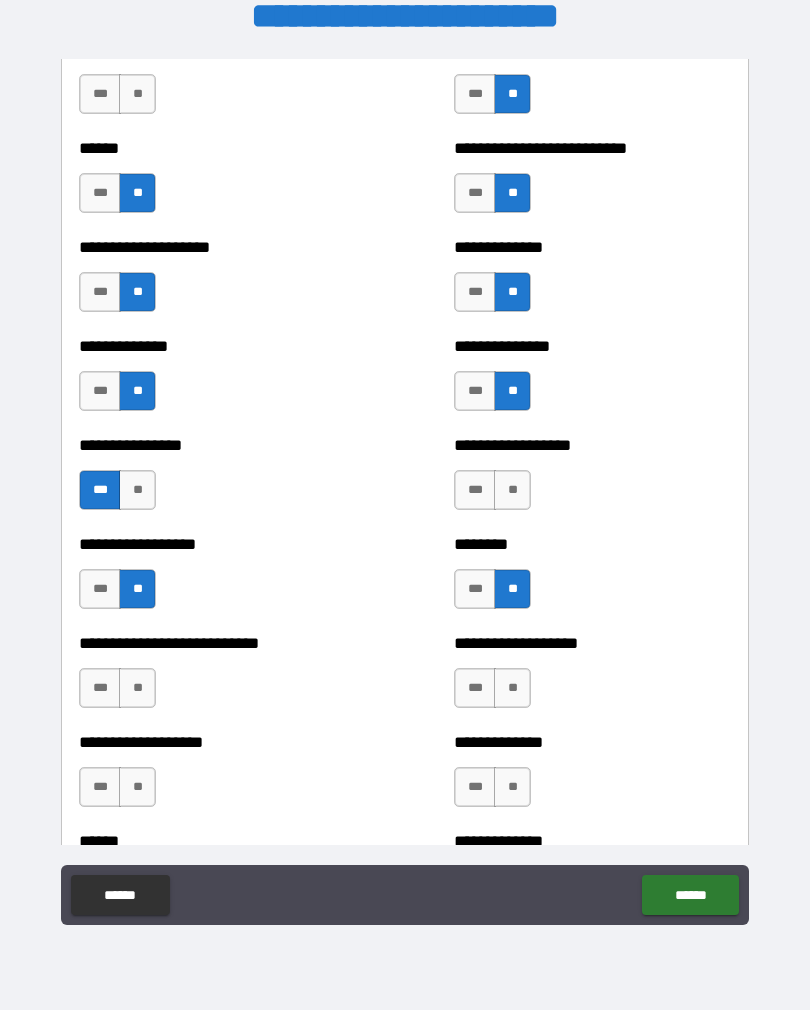 click on "***" at bounding box center [100, 787] 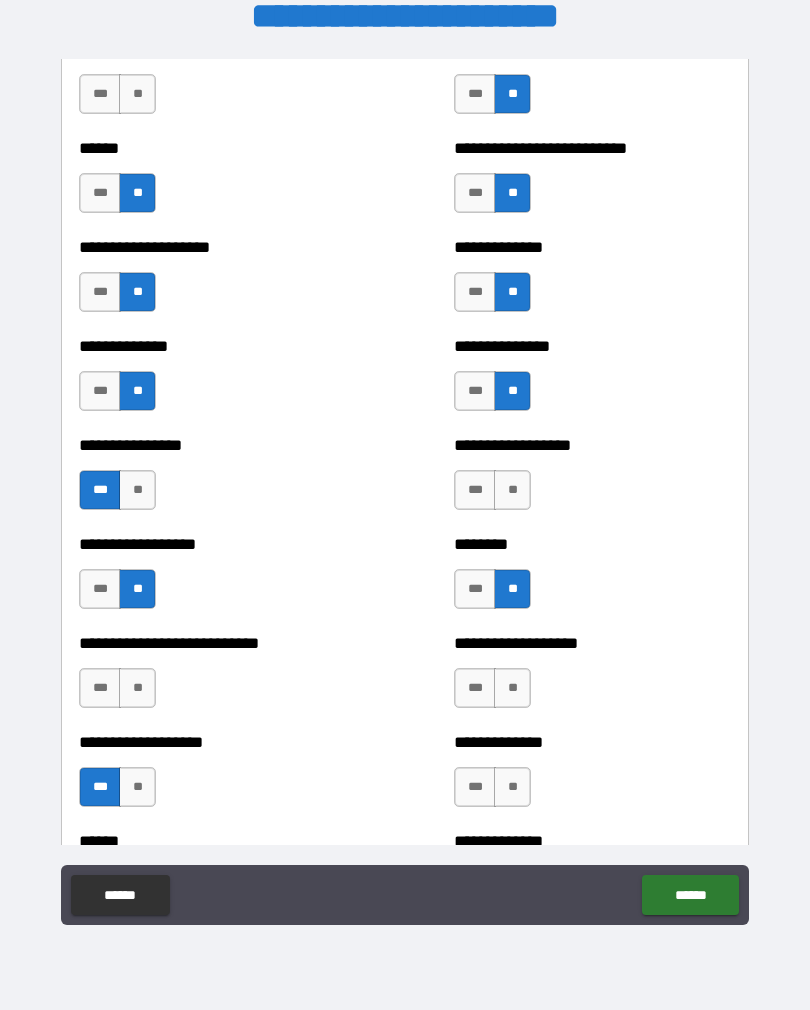 click on "**" at bounding box center (512, 688) 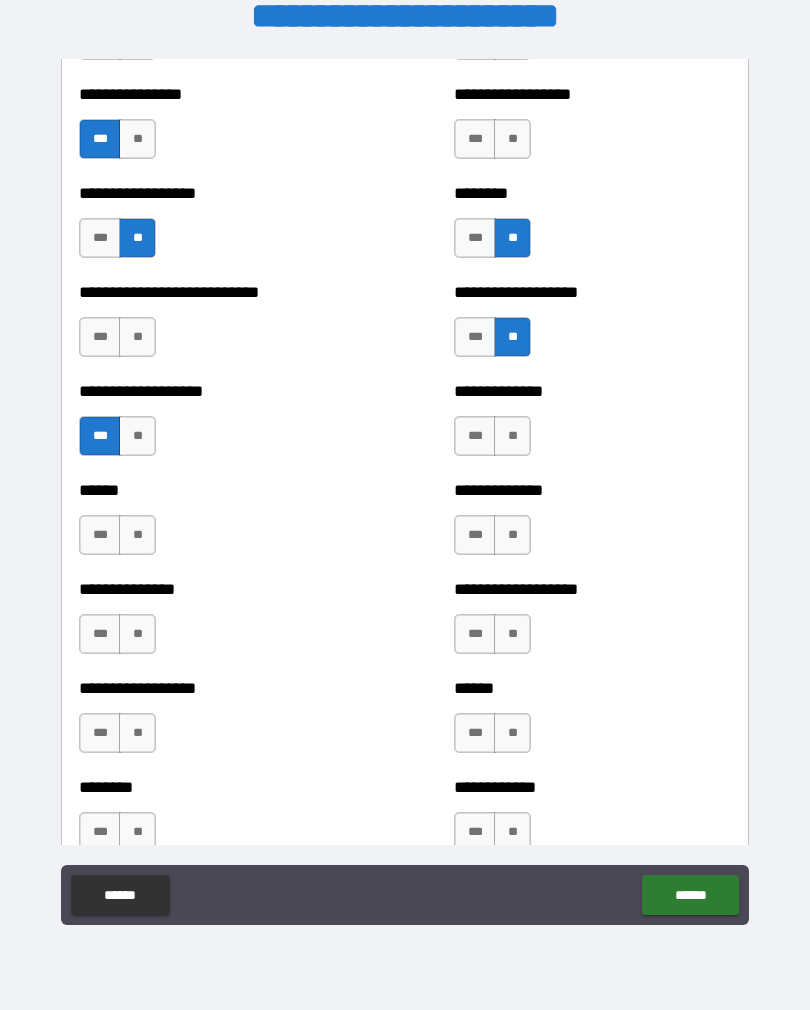scroll, scrollTop: 4332, scrollLeft: 0, axis: vertical 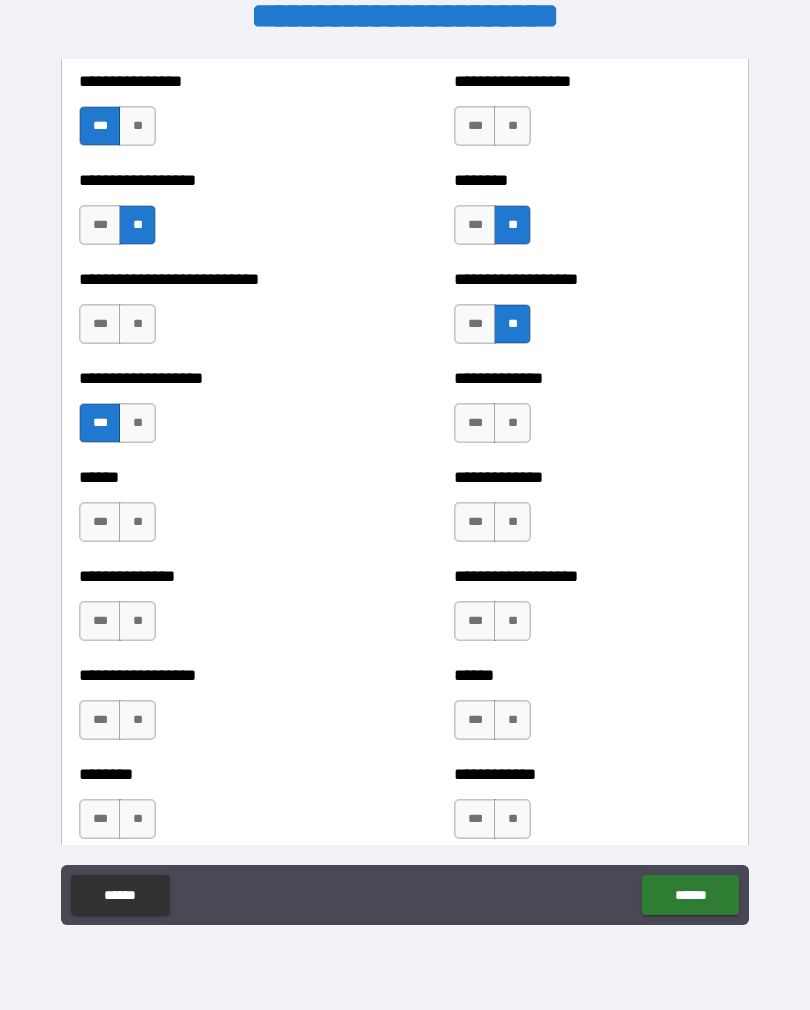 click on "**" at bounding box center (512, 423) 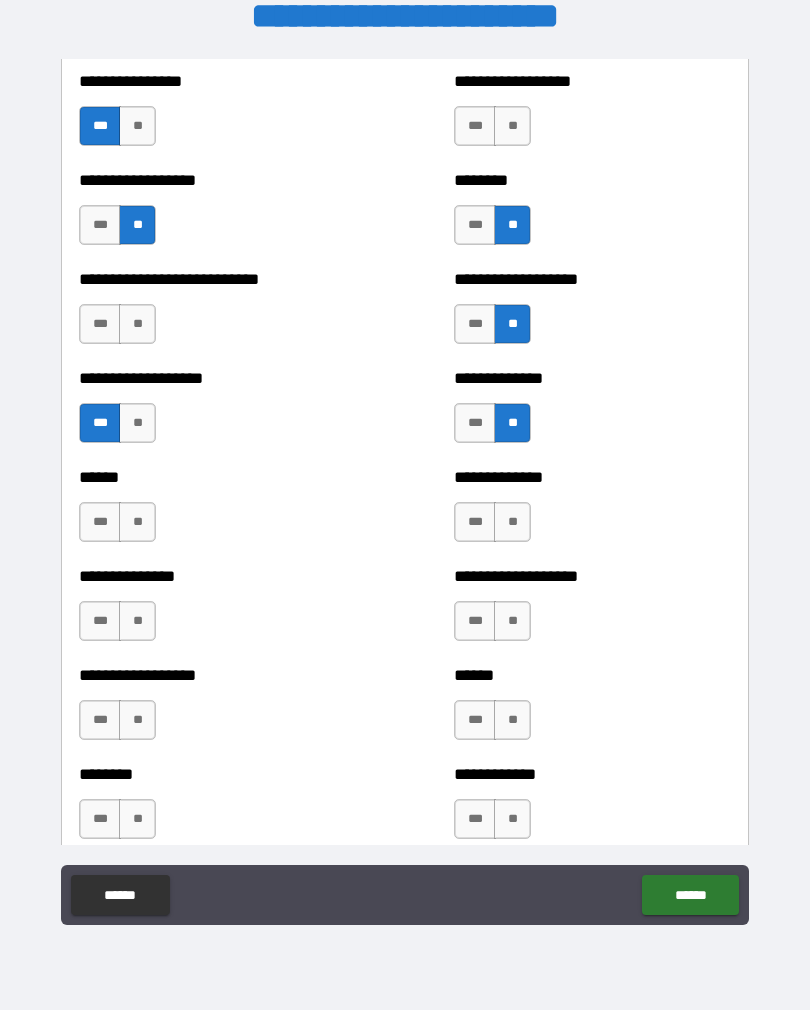 click on "**" at bounding box center (512, 522) 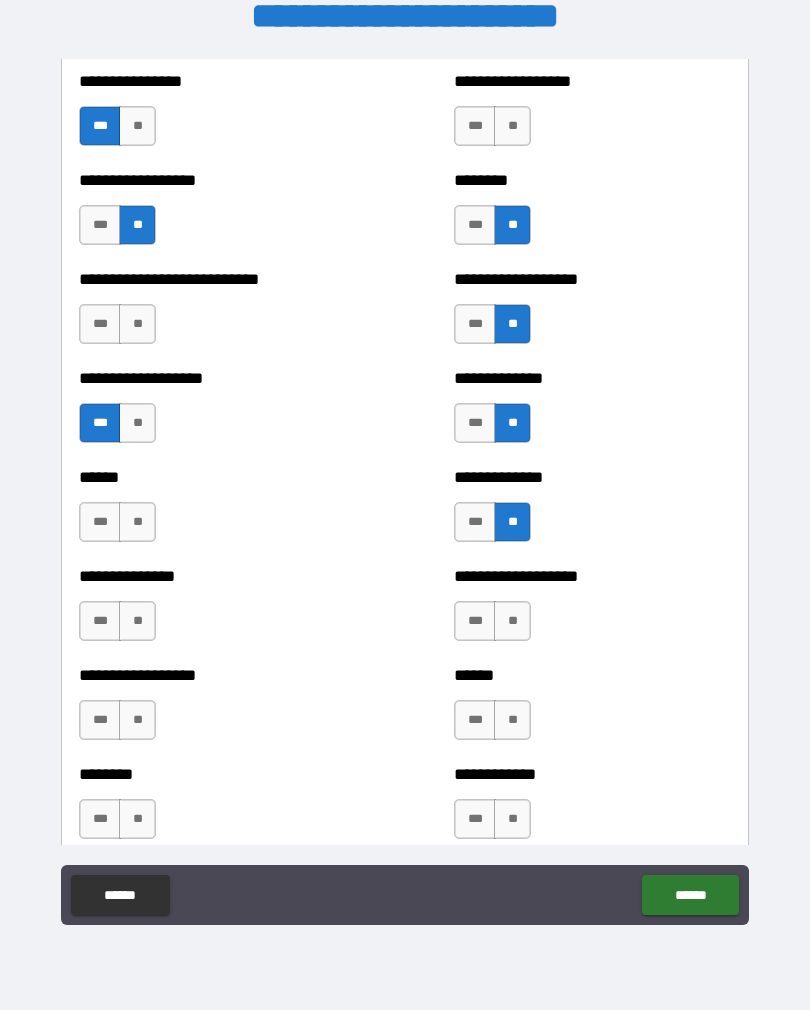 click on "***" at bounding box center [100, 522] 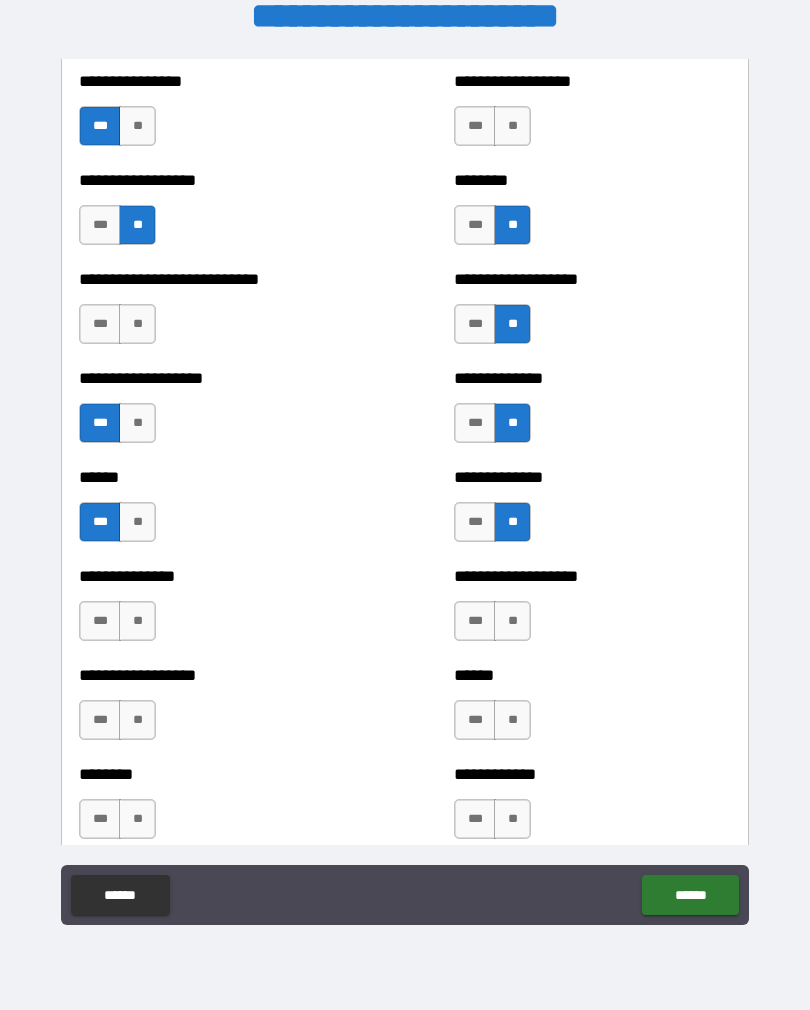 click on "**" at bounding box center (137, 621) 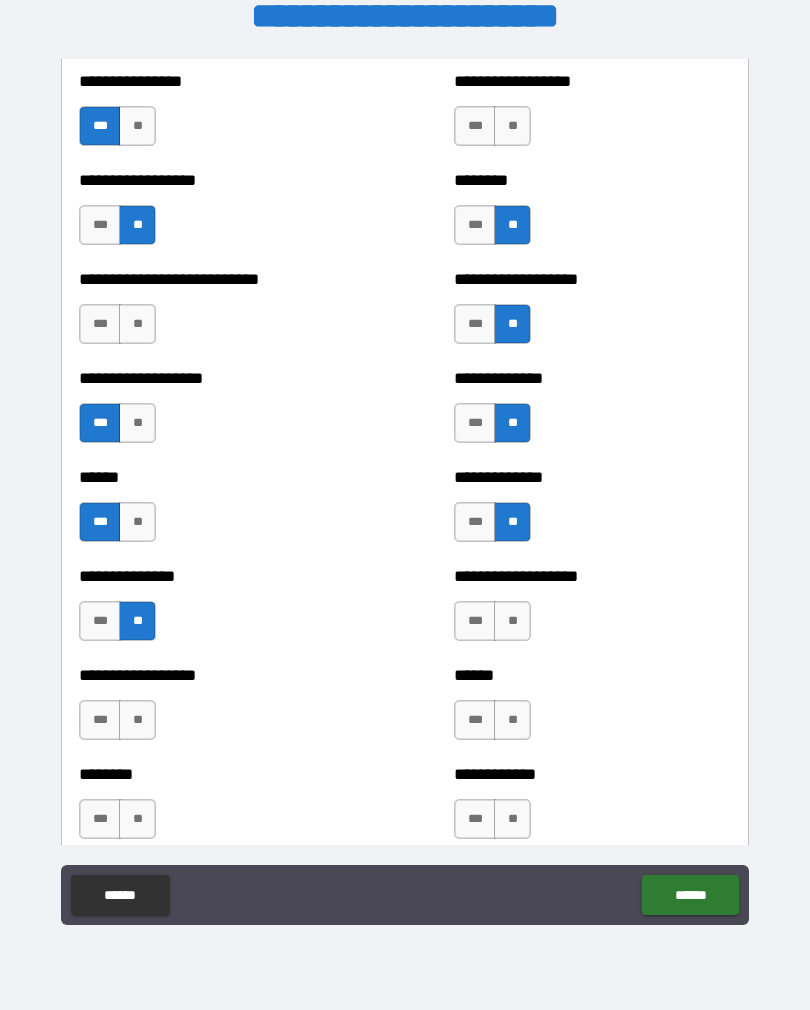 click on "**" at bounding box center [512, 621] 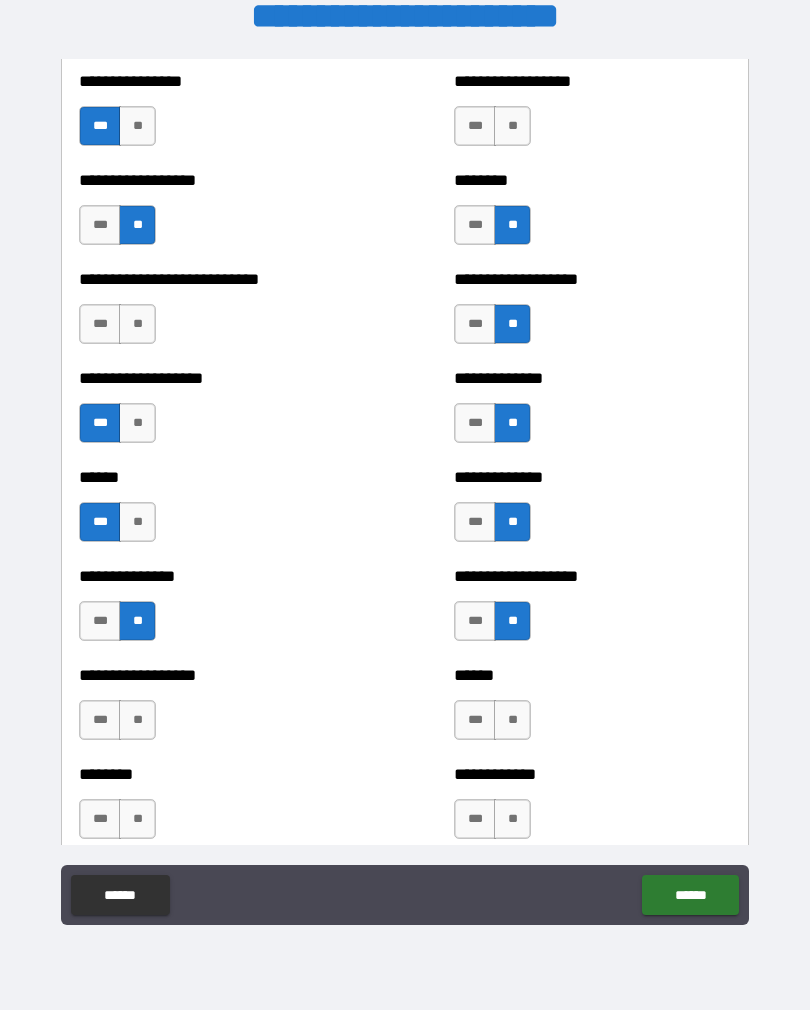 click on "***" at bounding box center (475, 720) 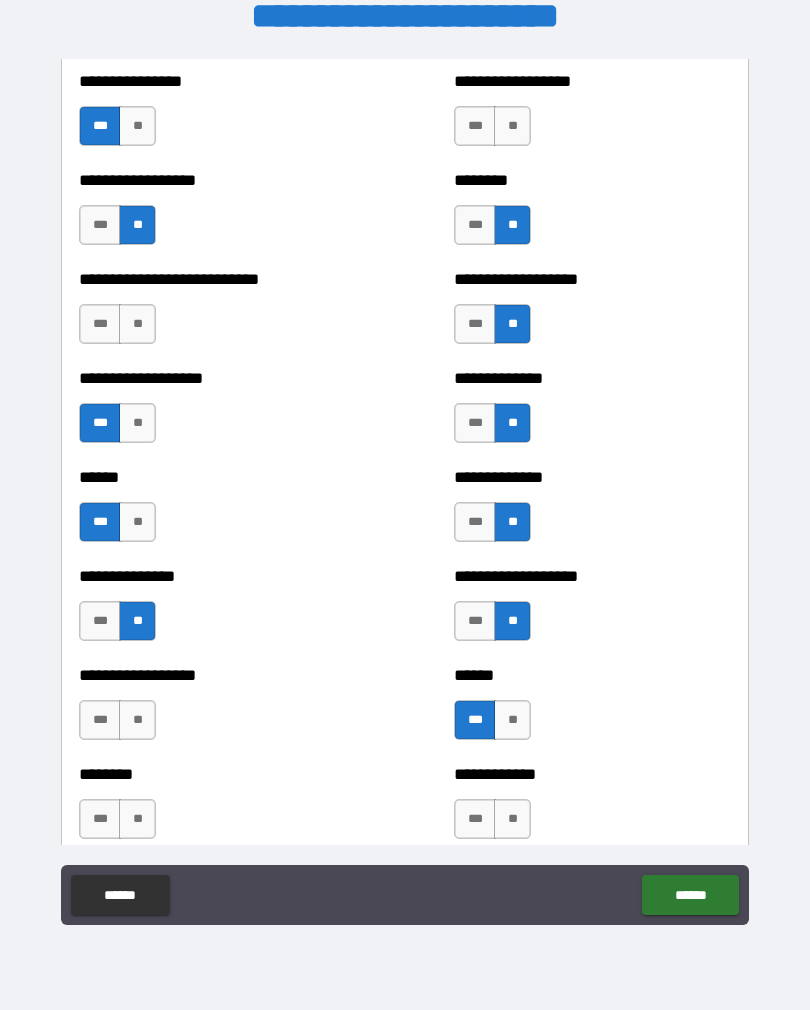 click on "**" at bounding box center (137, 720) 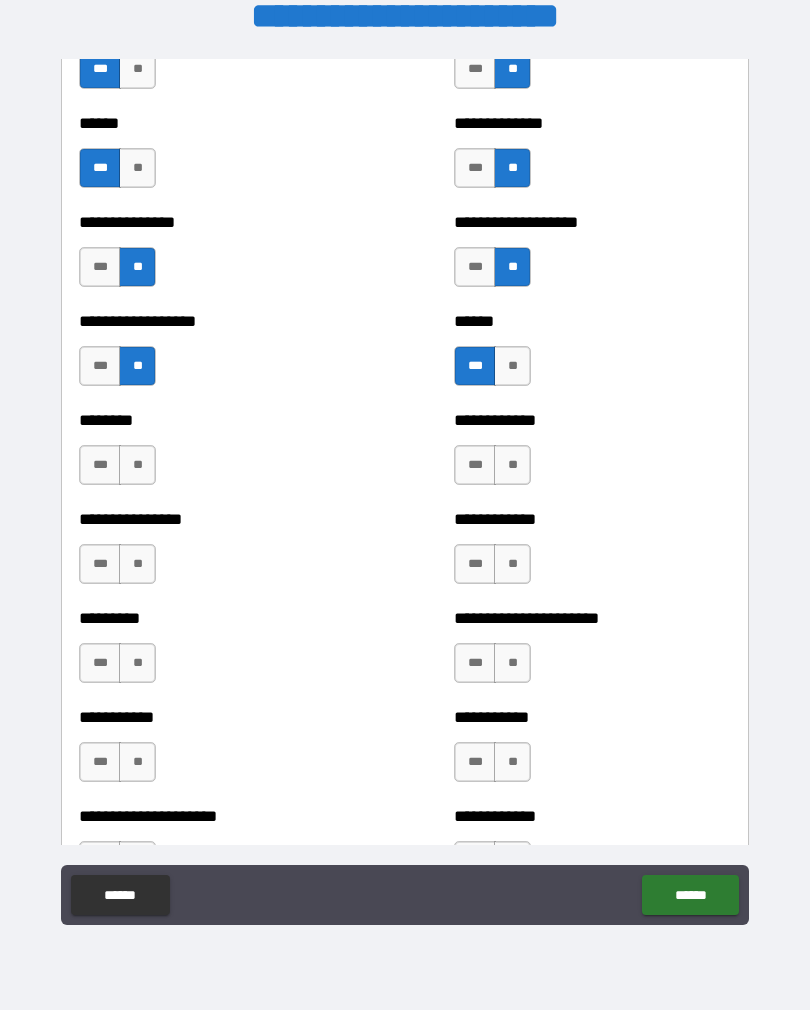 scroll, scrollTop: 4687, scrollLeft: 0, axis: vertical 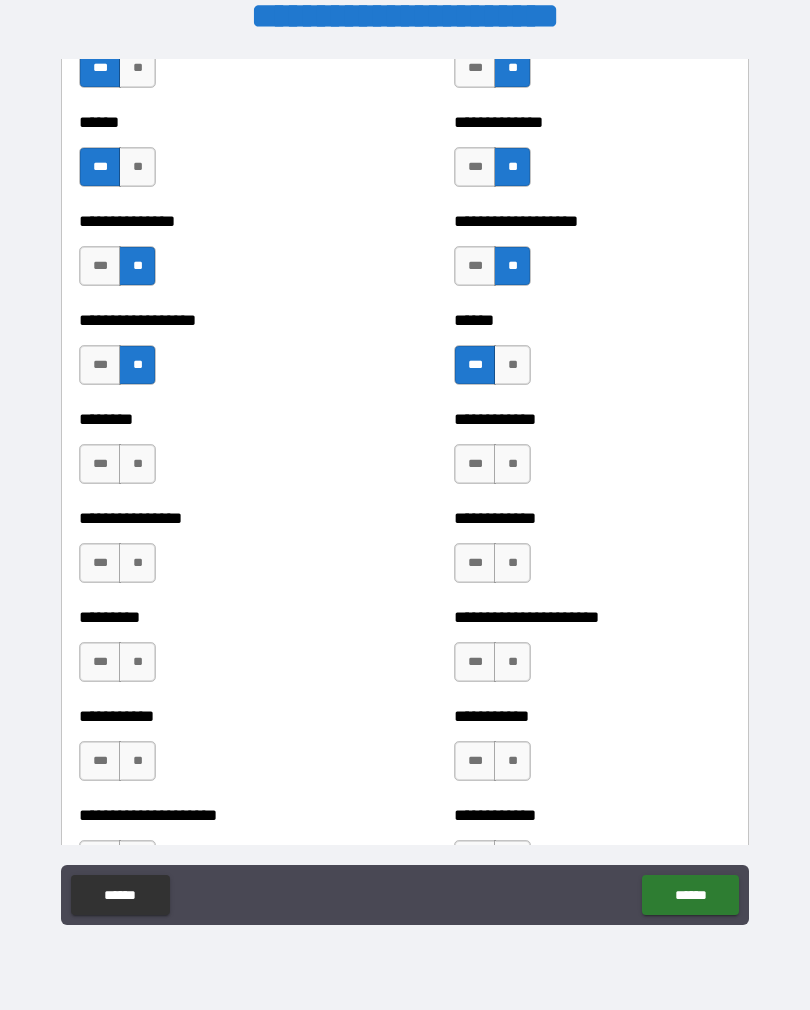 click on "**" at bounding box center [137, 464] 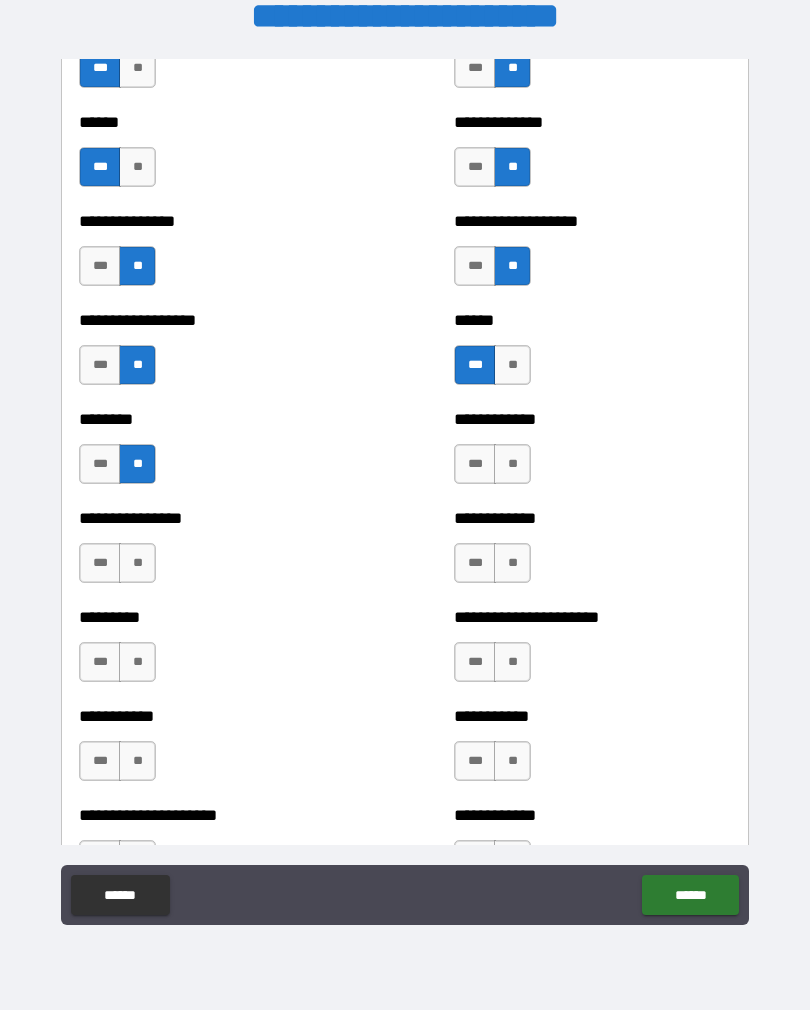 click on "***" at bounding box center [475, 563] 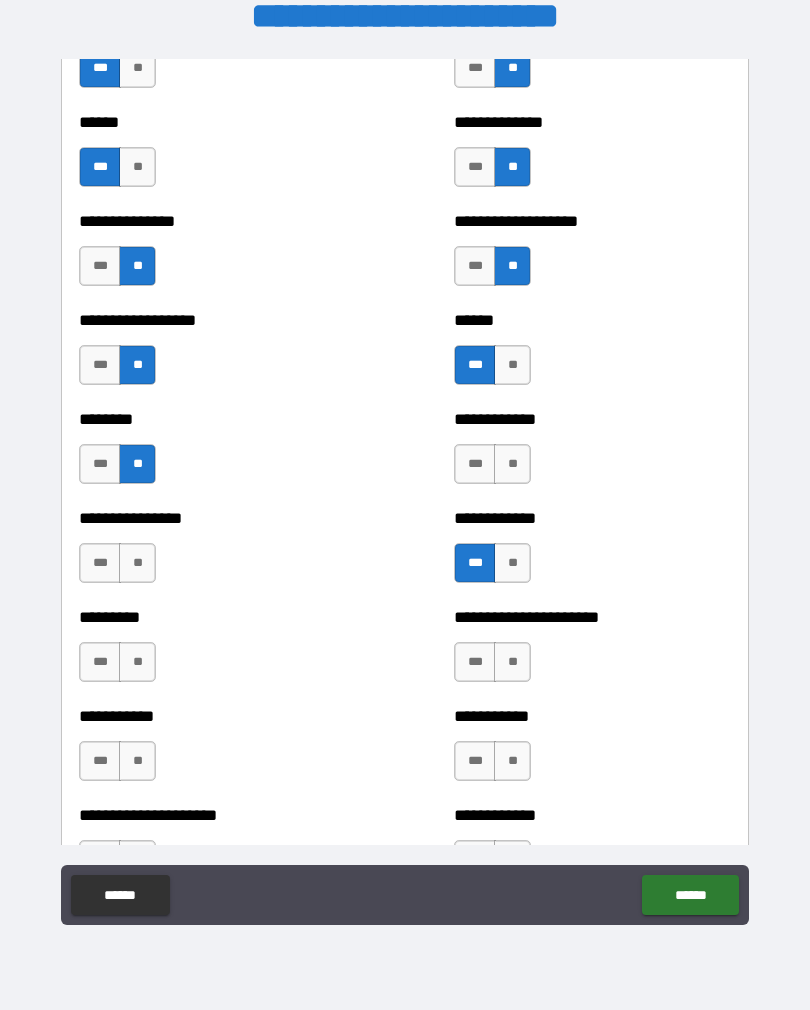 click on "**" at bounding box center [512, 563] 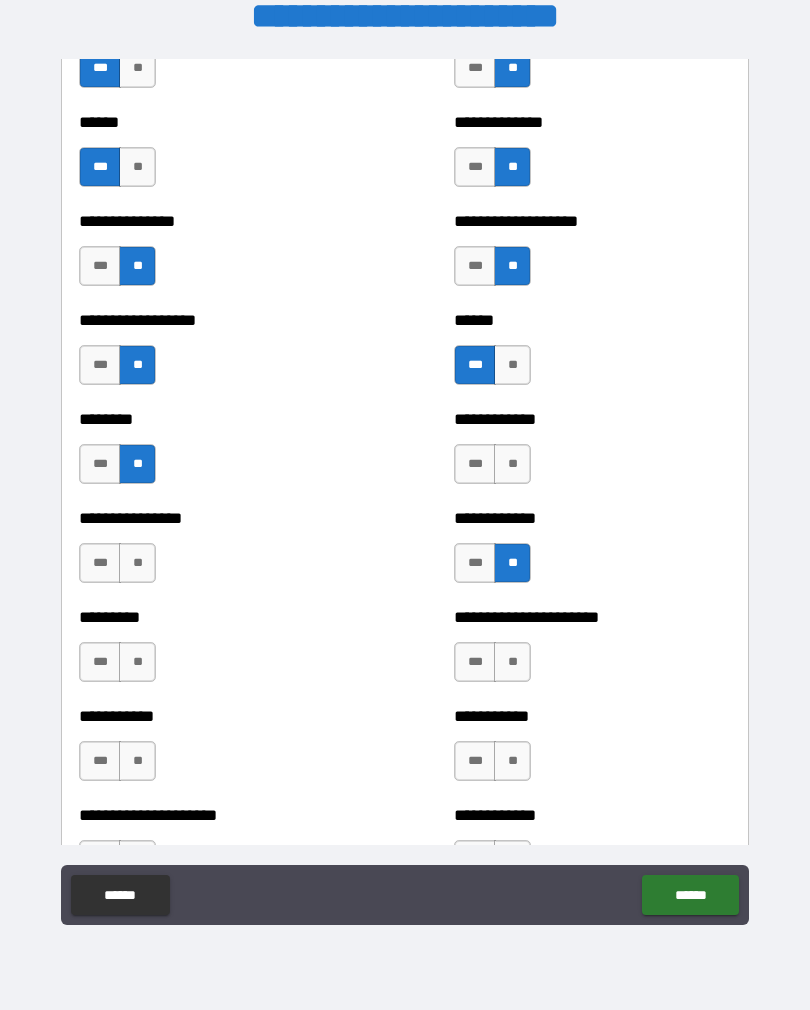 click on "**" at bounding box center (137, 563) 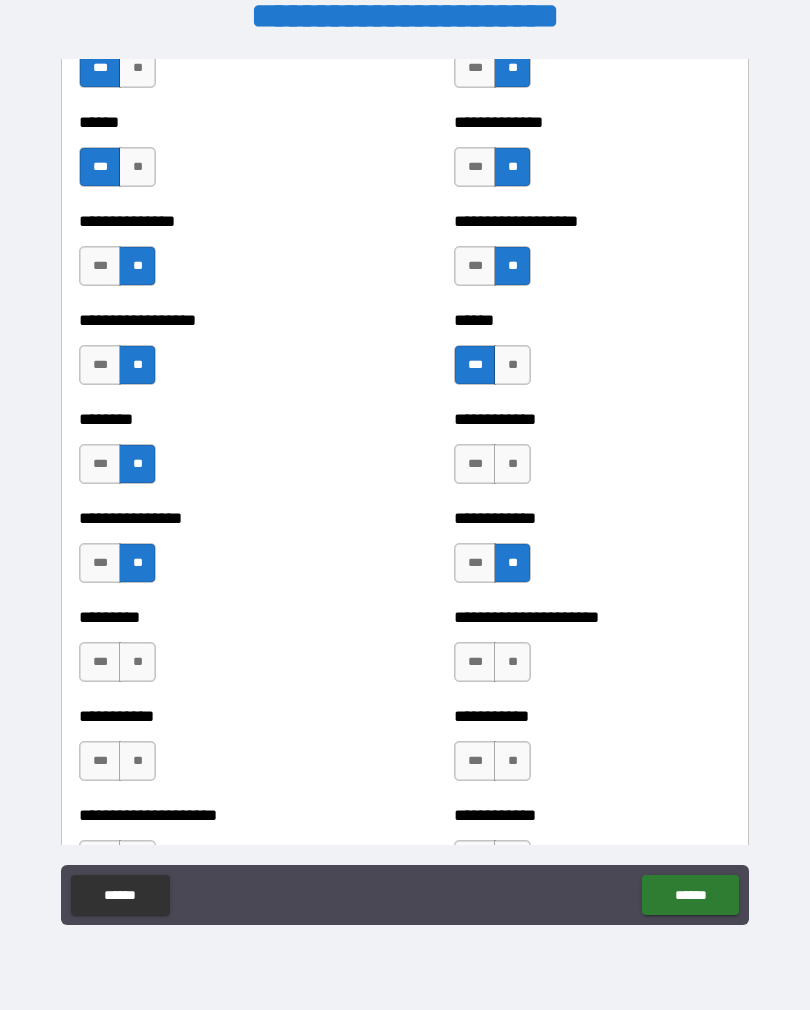 click on "***" at bounding box center [100, 662] 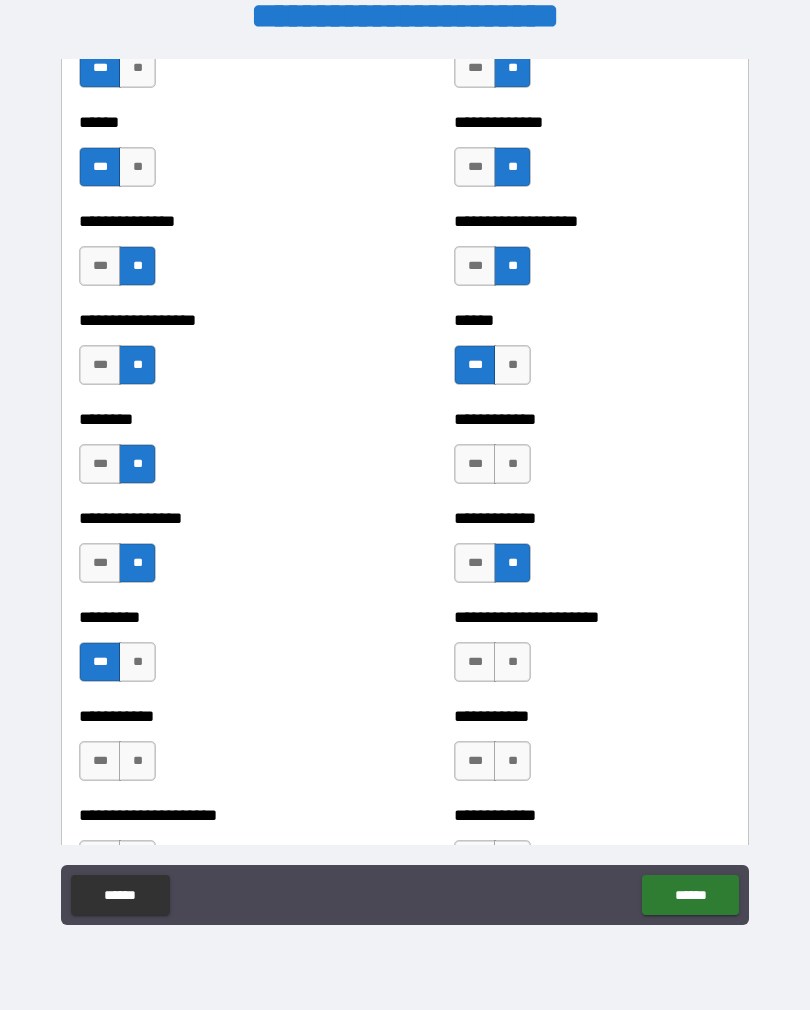 click on "**" at bounding box center (512, 662) 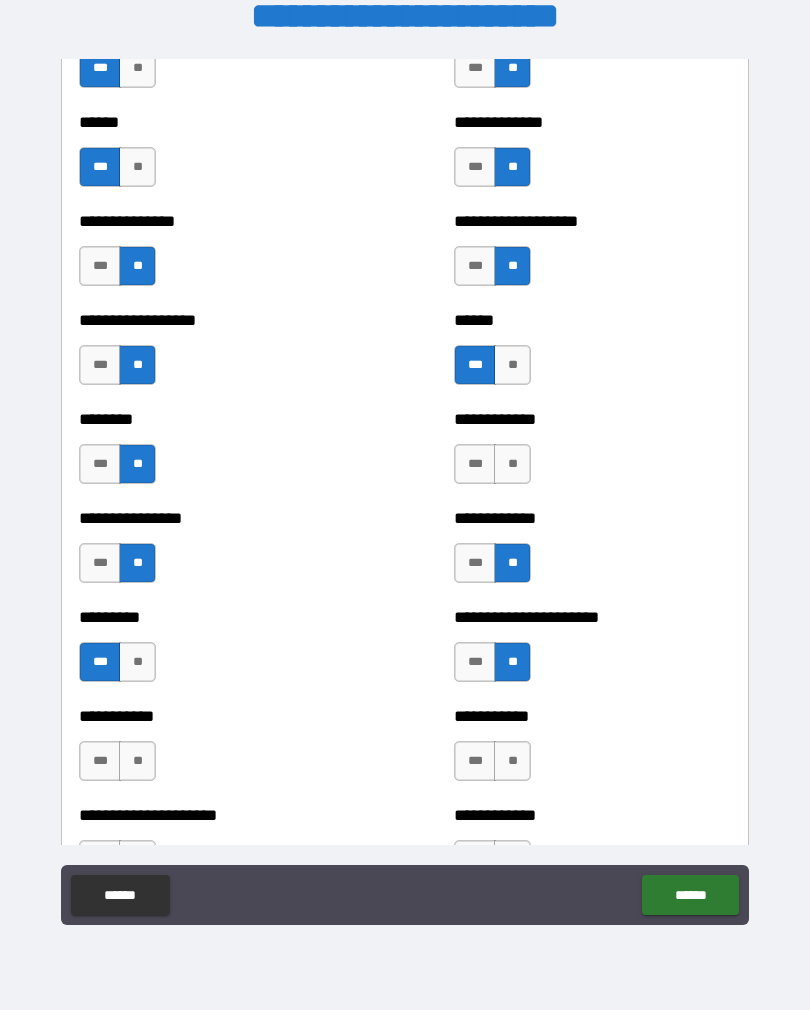 click on "**" at bounding box center (512, 761) 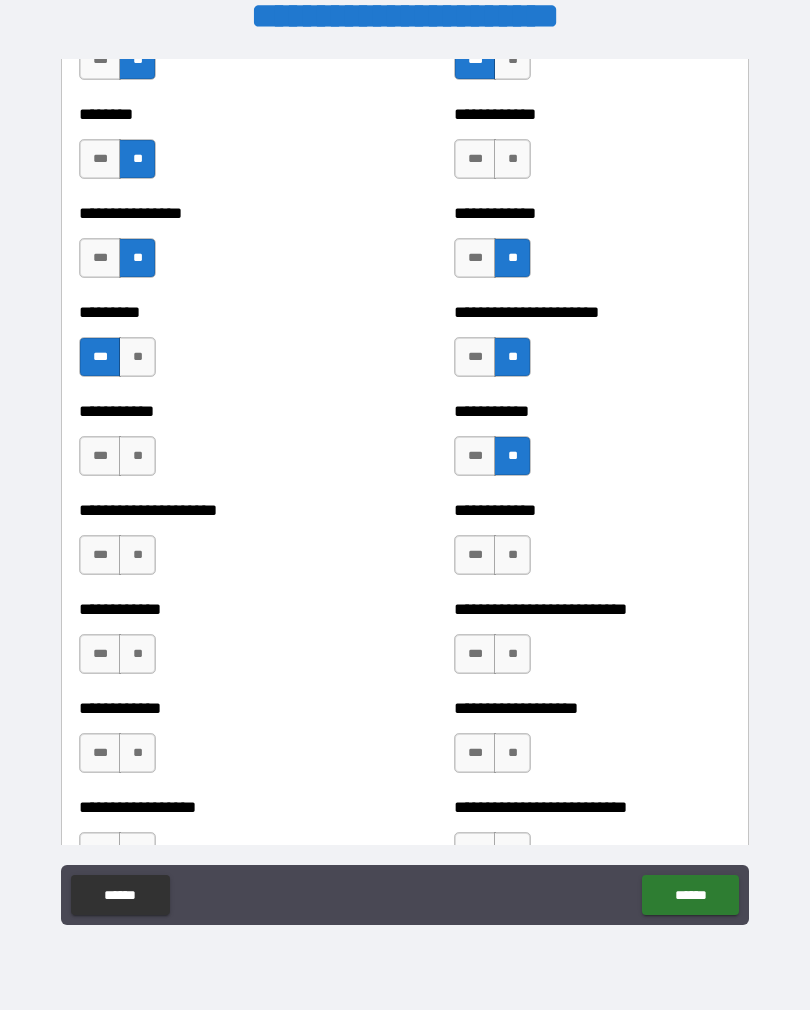 scroll, scrollTop: 4993, scrollLeft: 0, axis: vertical 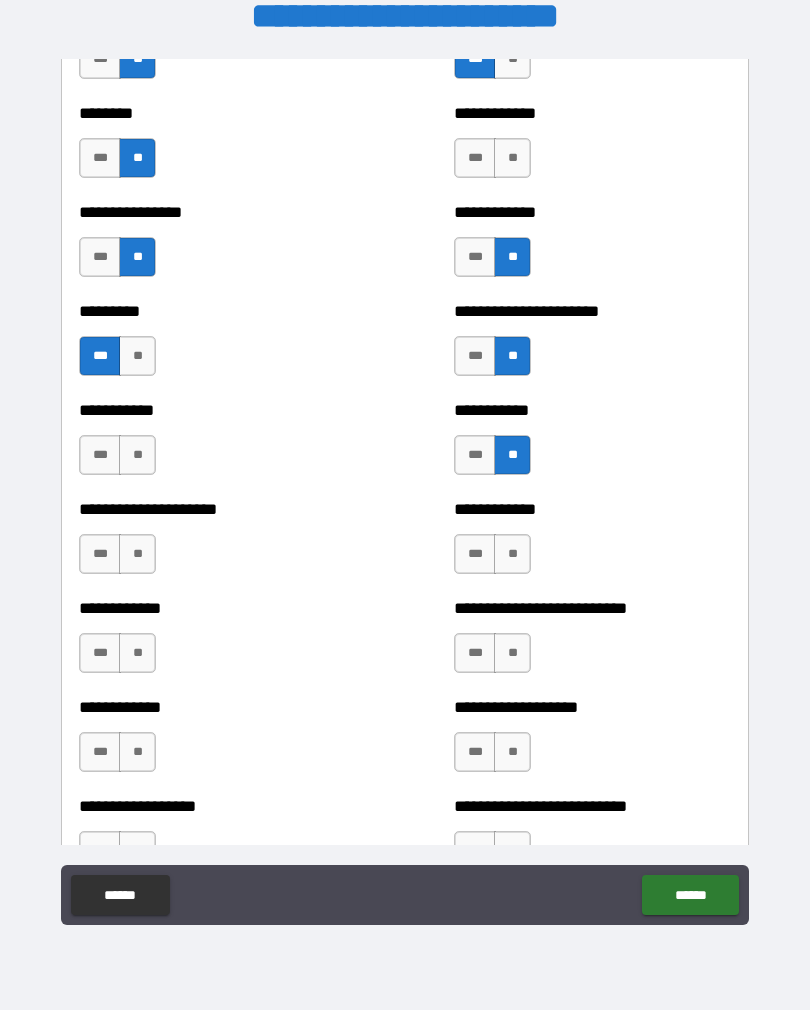 click on "**" at bounding box center (137, 554) 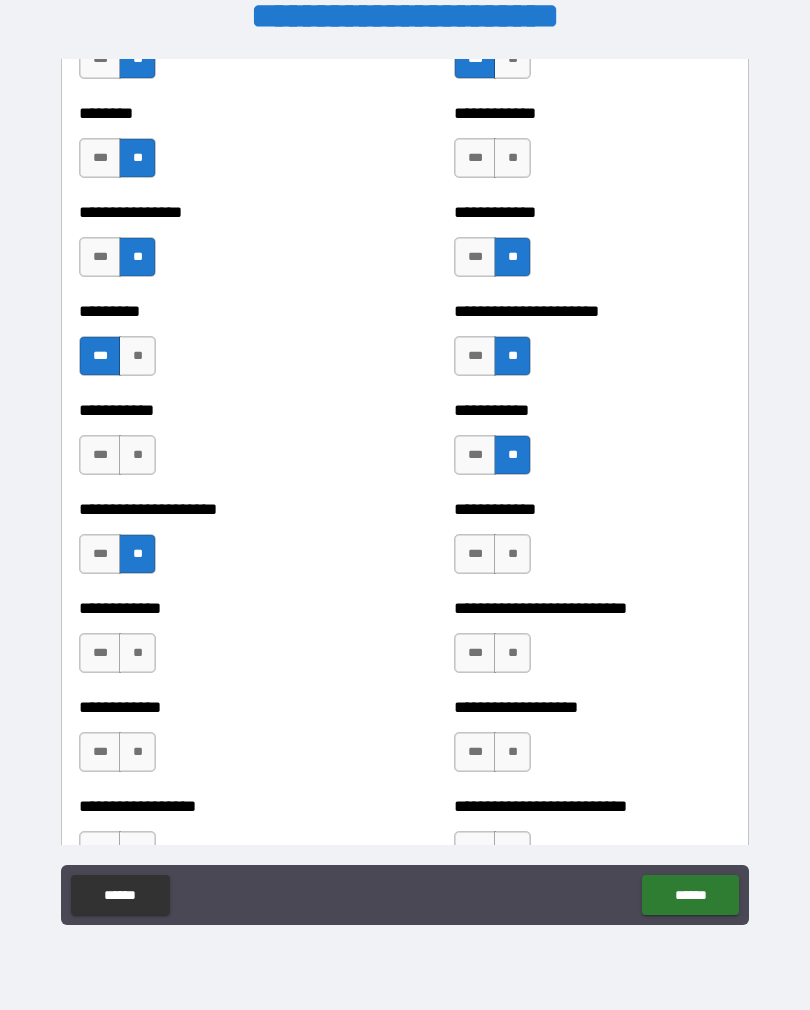 click on "***" at bounding box center [475, 554] 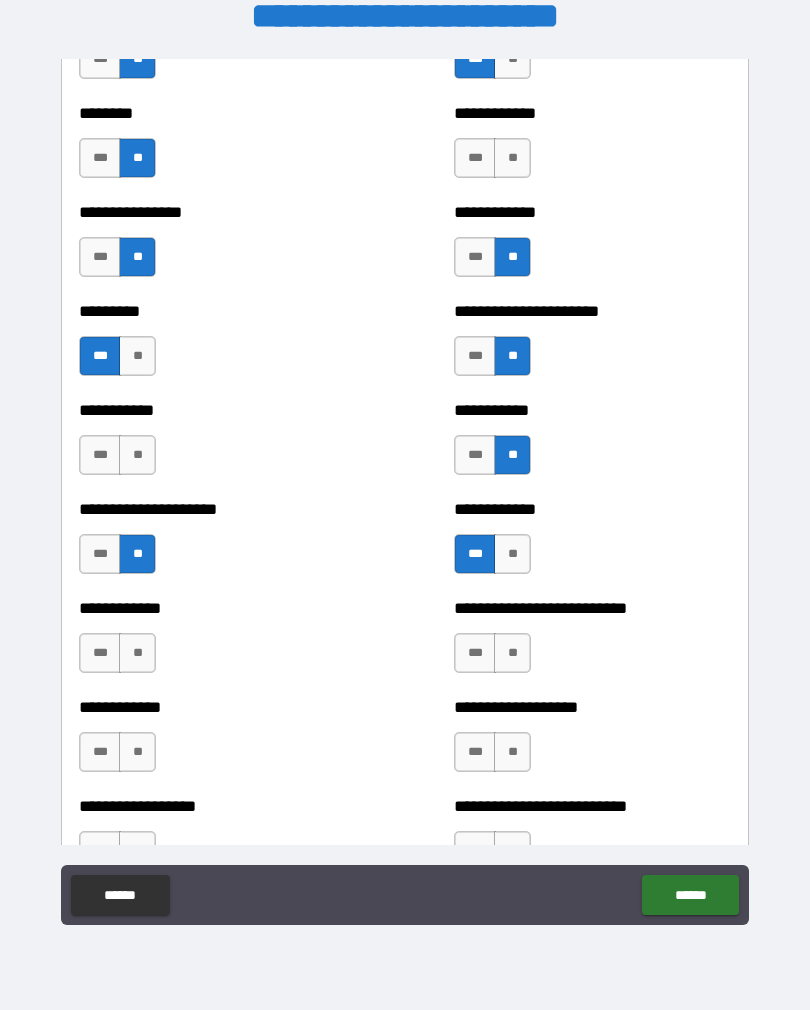 click on "**" at bounding box center [137, 653] 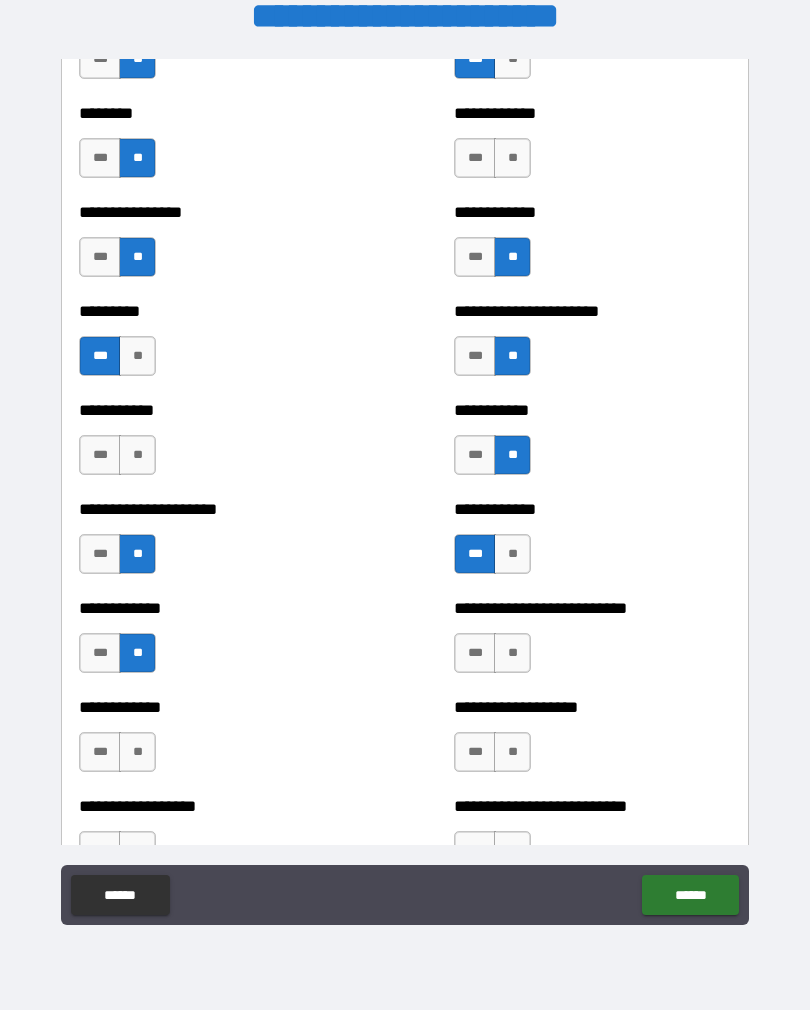 click on "***" at bounding box center [475, 653] 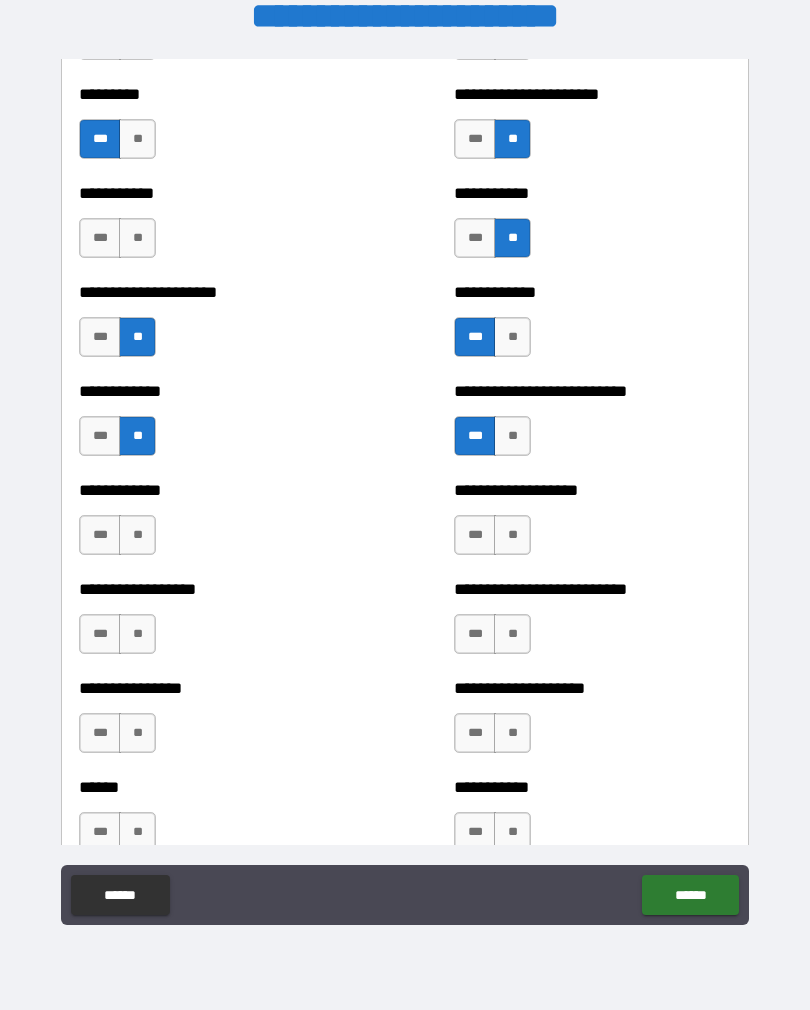 scroll, scrollTop: 5214, scrollLeft: 0, axis: vertical 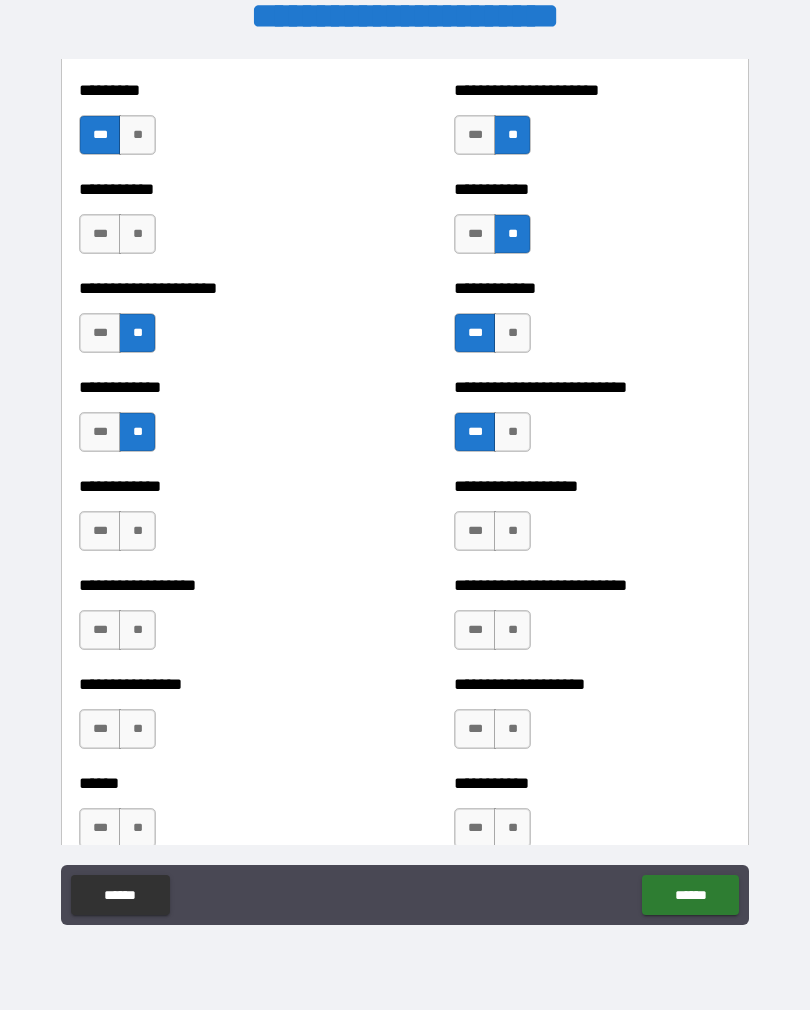 click on "**" at bounding box center (137, 531) 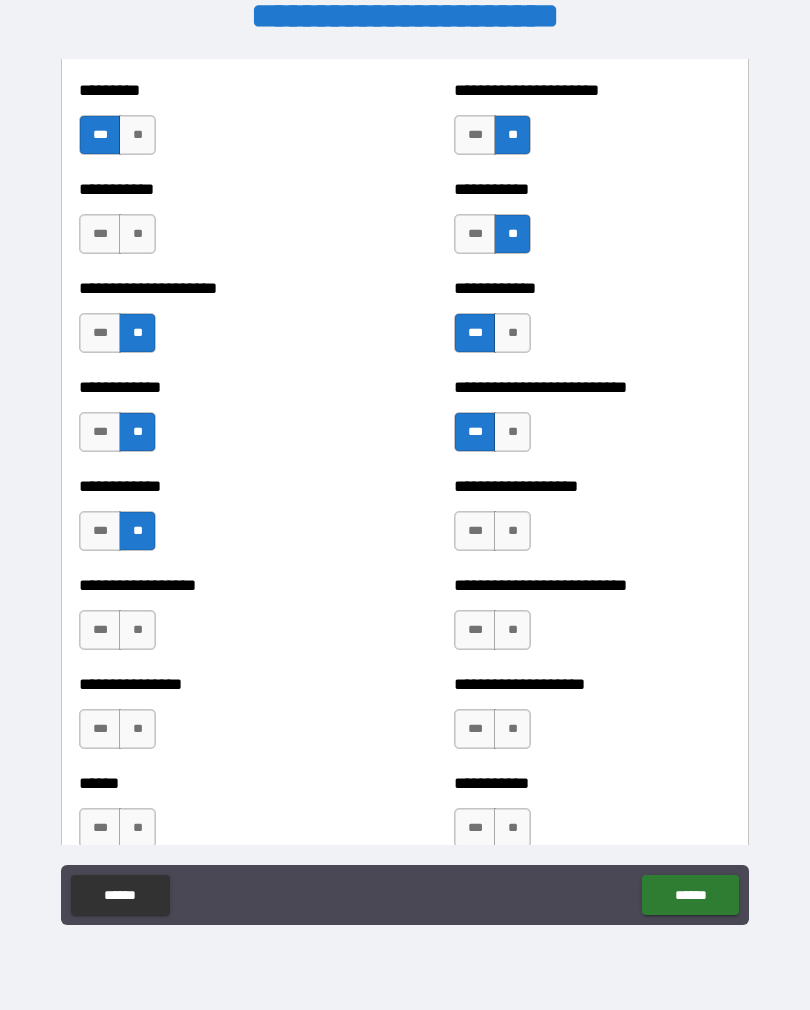 click on "**" at bounding box center [512, 531] 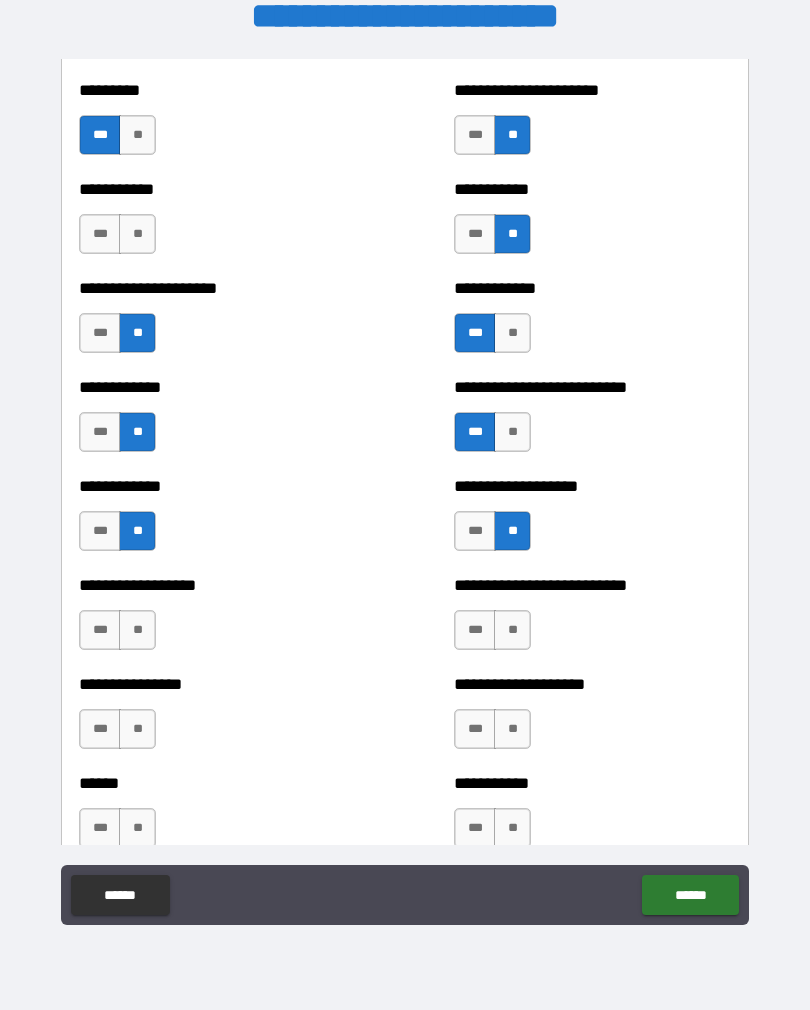 click on "**" at bounding box center [512, 630] 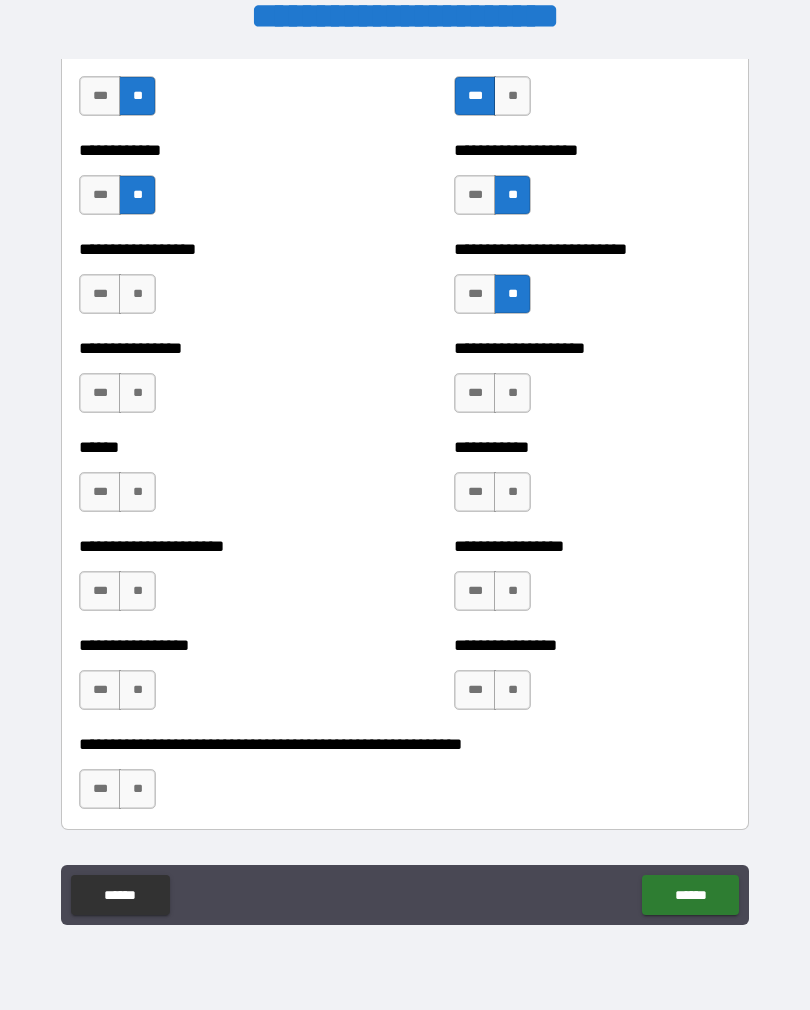 scroll, scrollTop: 5551, scrollLeft: 0, axis: vertical 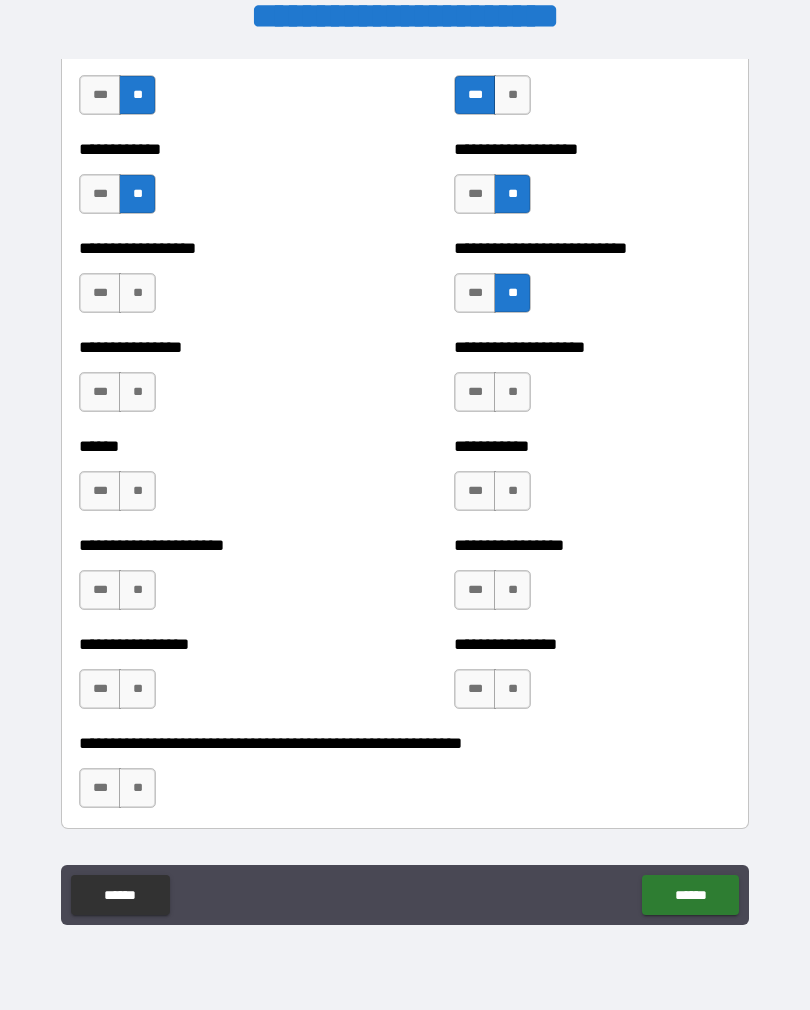 click on "**" at bounding box center (137, 392) 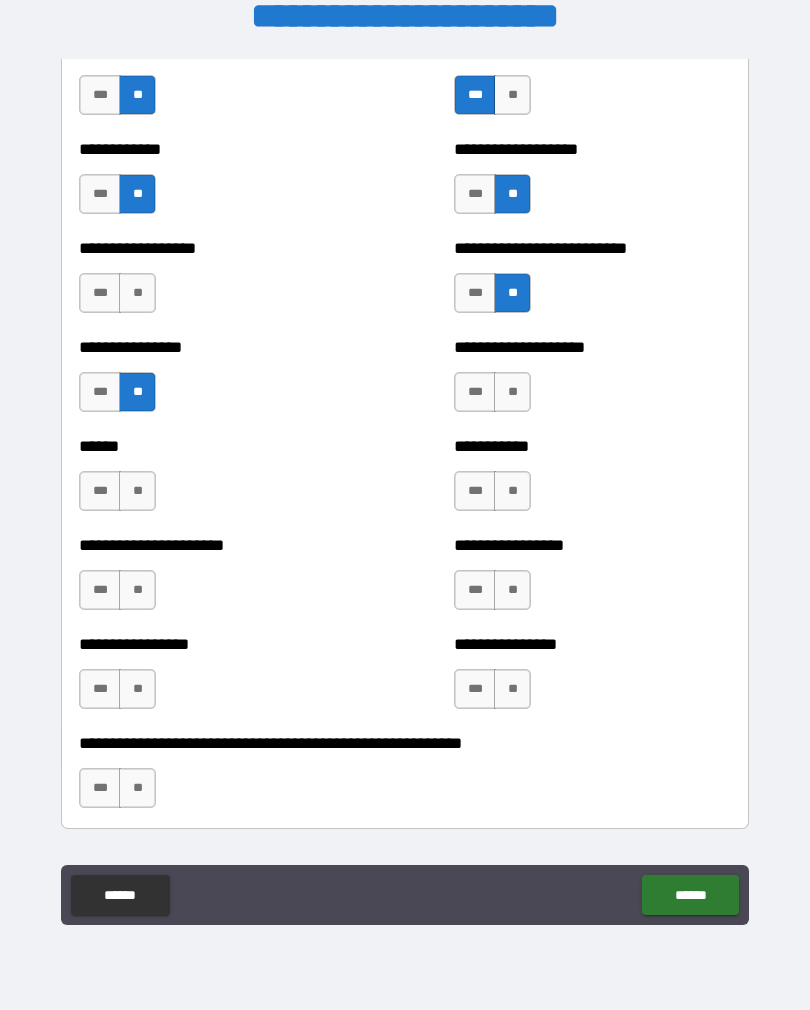 click on "**" at bounding box center [512, 491] 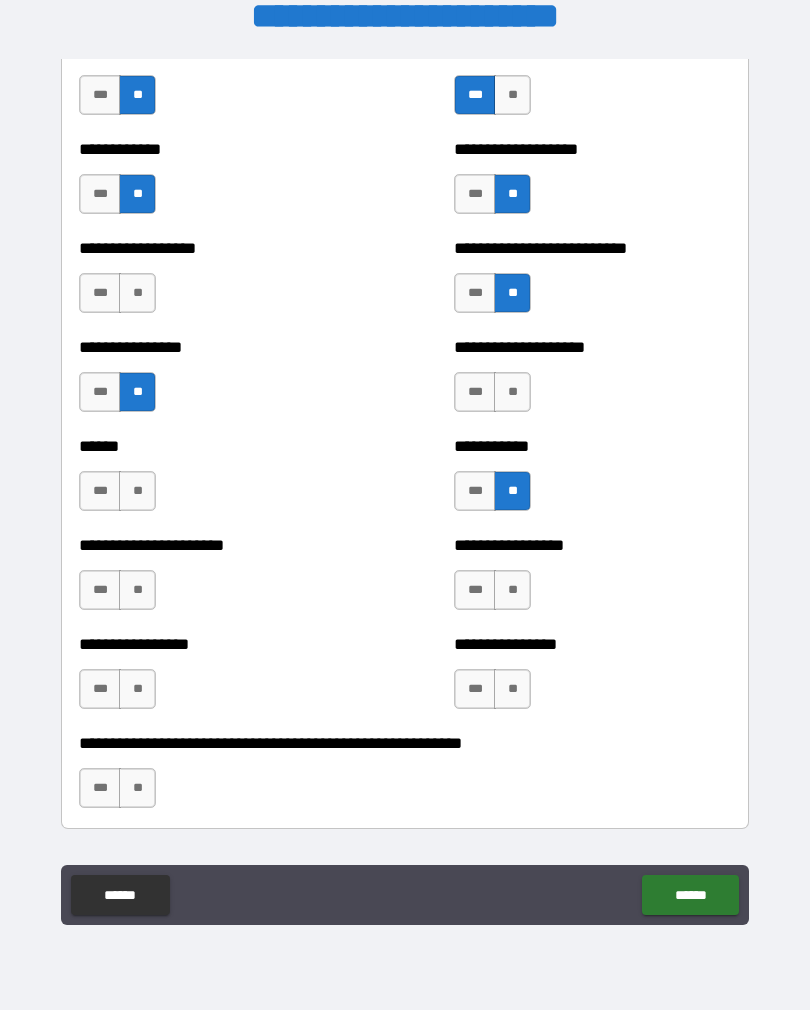 click on "**" at bounding box center (512, 590) 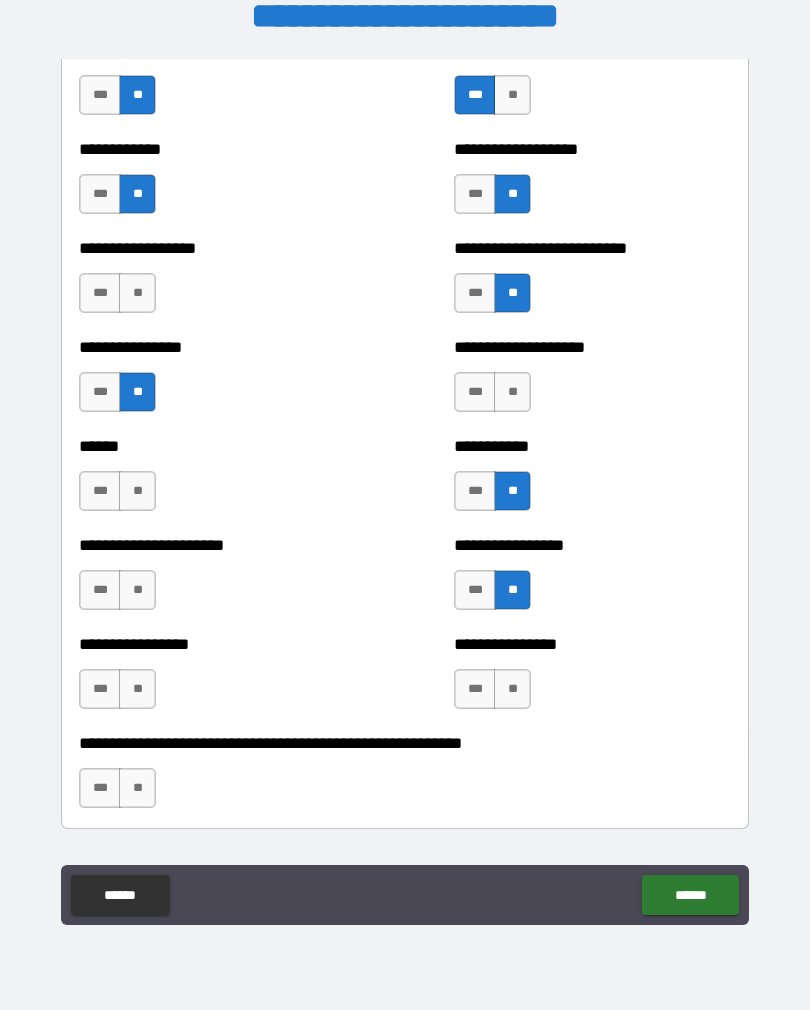 click on "**" at bounding box center [512, 689] 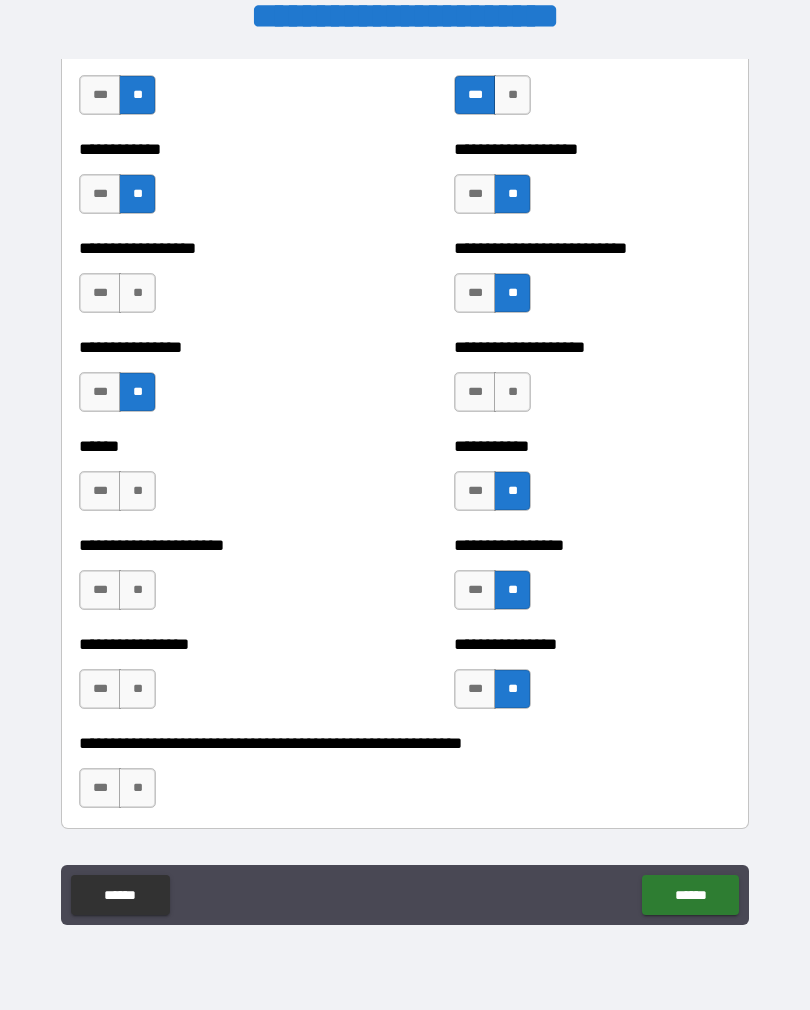 click on "**" at bounding box center [137, 590] 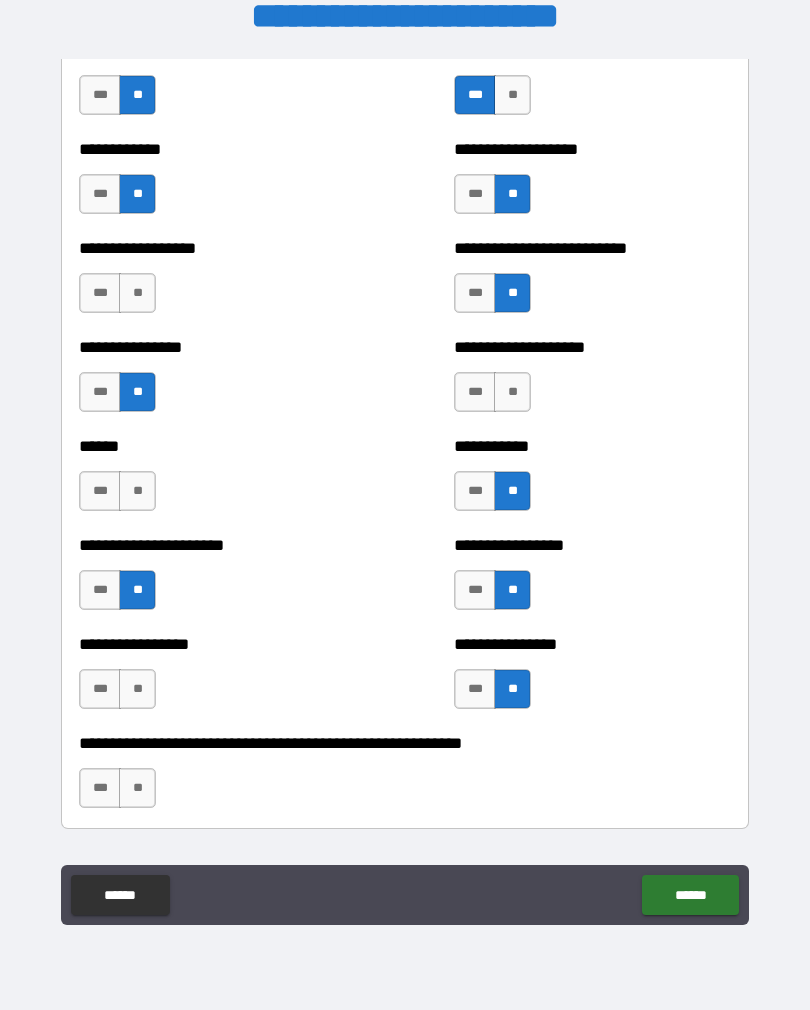 click on "**" at bounding box center (137, 689) 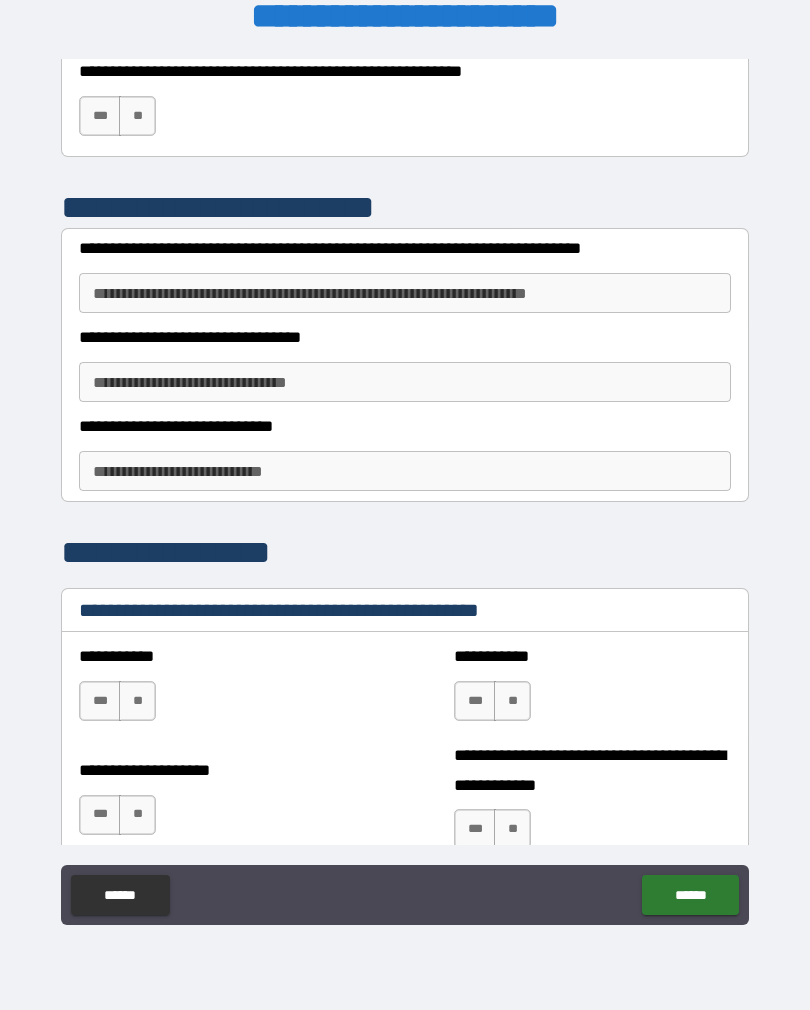 scroll, scrollTop: 6225, scrollLeft: 0, axis: vertical 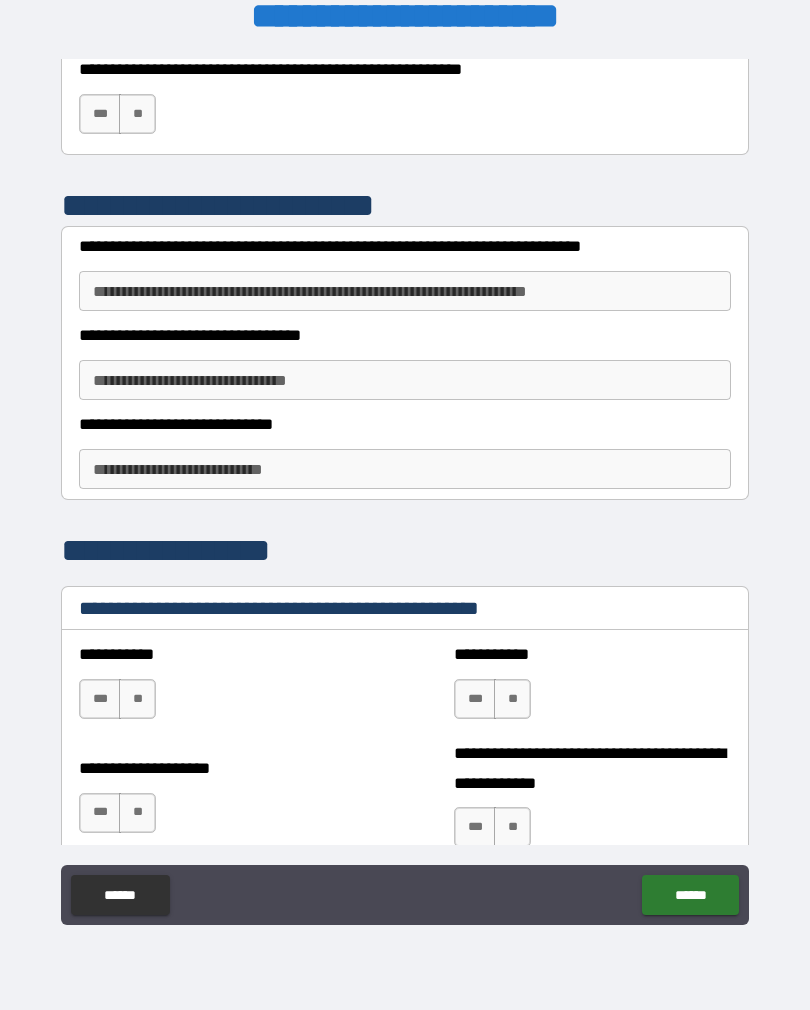 click on "***" at bounding box center [100, 699] 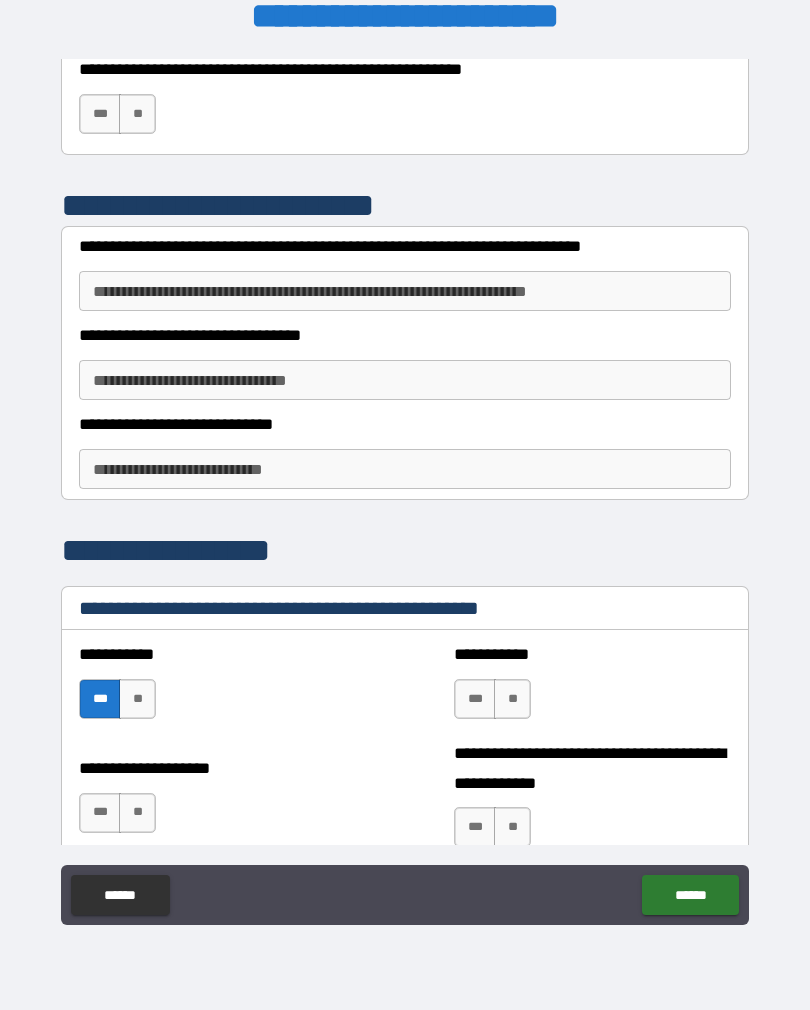 click on "***" at bounding box center (100, 813) 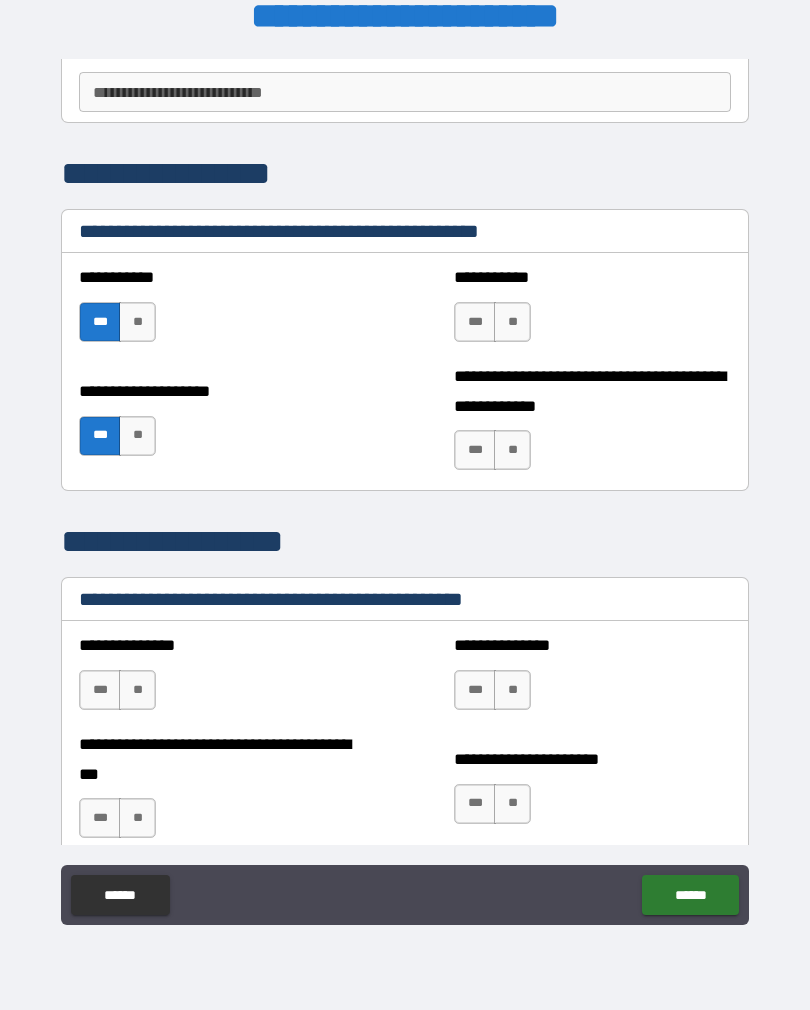 scroll, scrollTop: 6603, scrollLeft: 0, axis: vertical 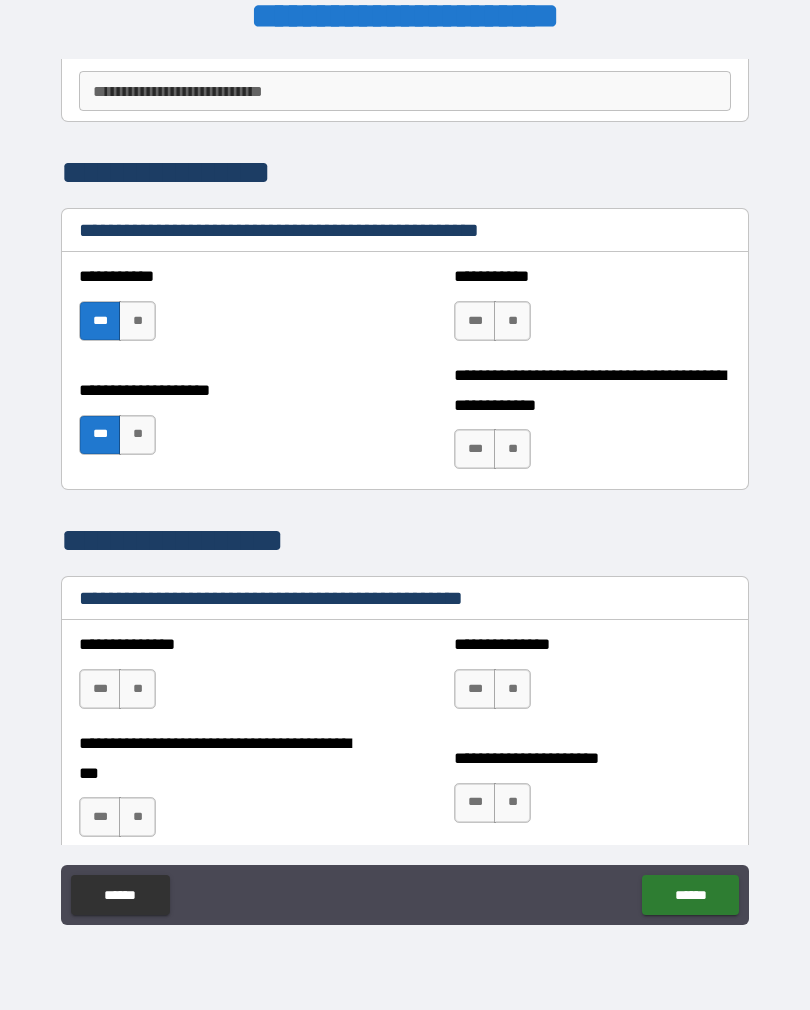 click on "**" at bounding box center (512, 449) 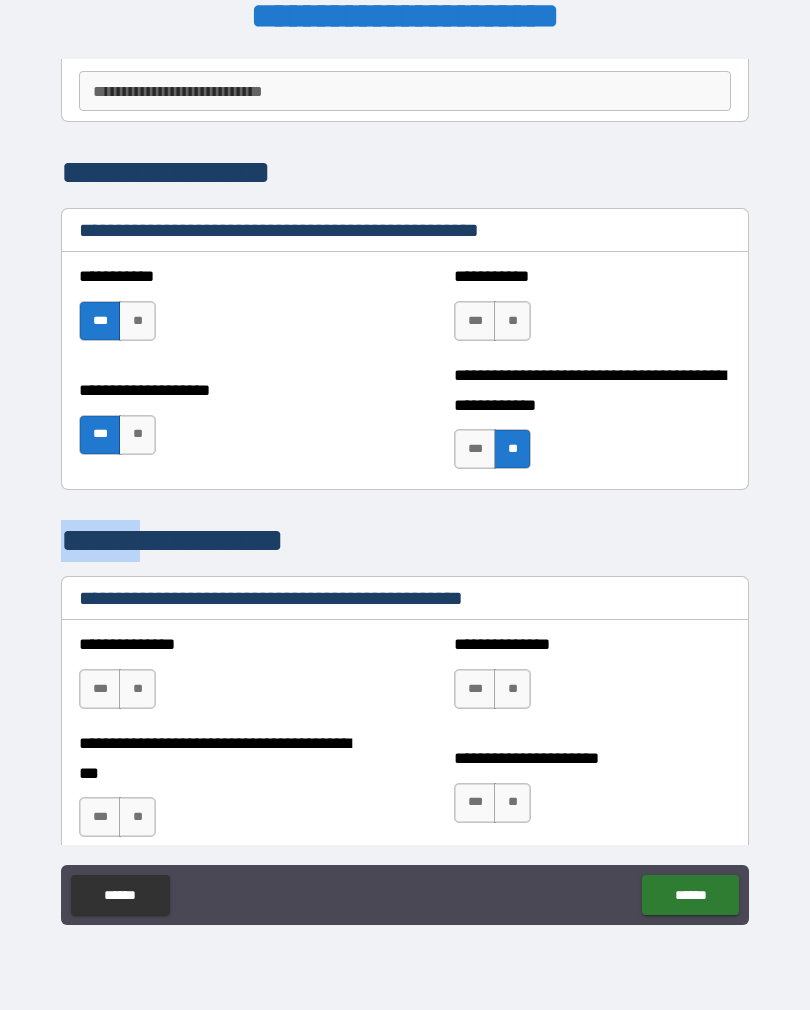 click on "**" at bounding box center (512, 321) 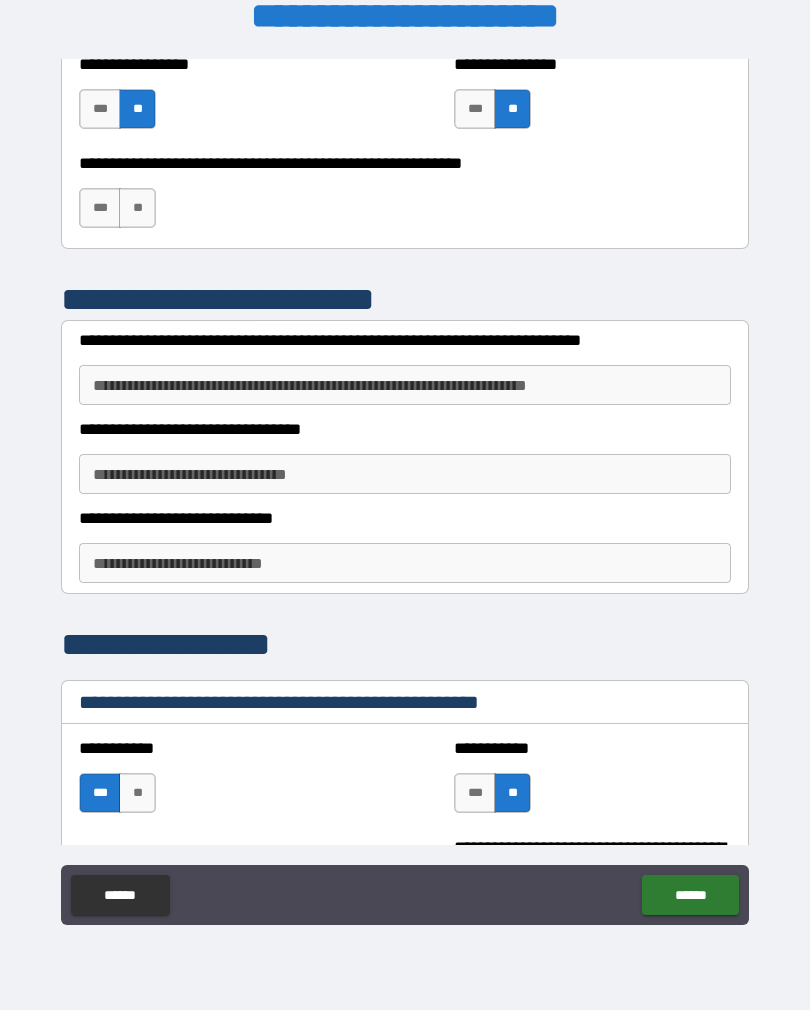 scroll, scrollTop: 6129, scrollLeft: 0, axis: vertical 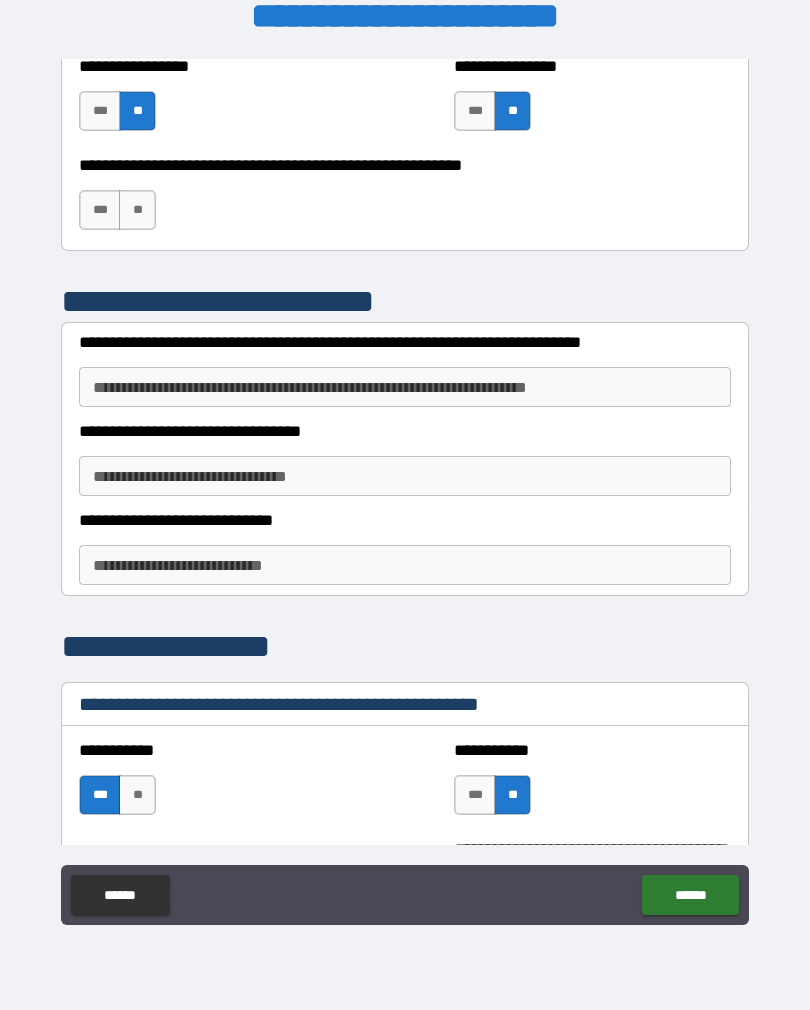 click on "**********" at bounding box center (405, 492) 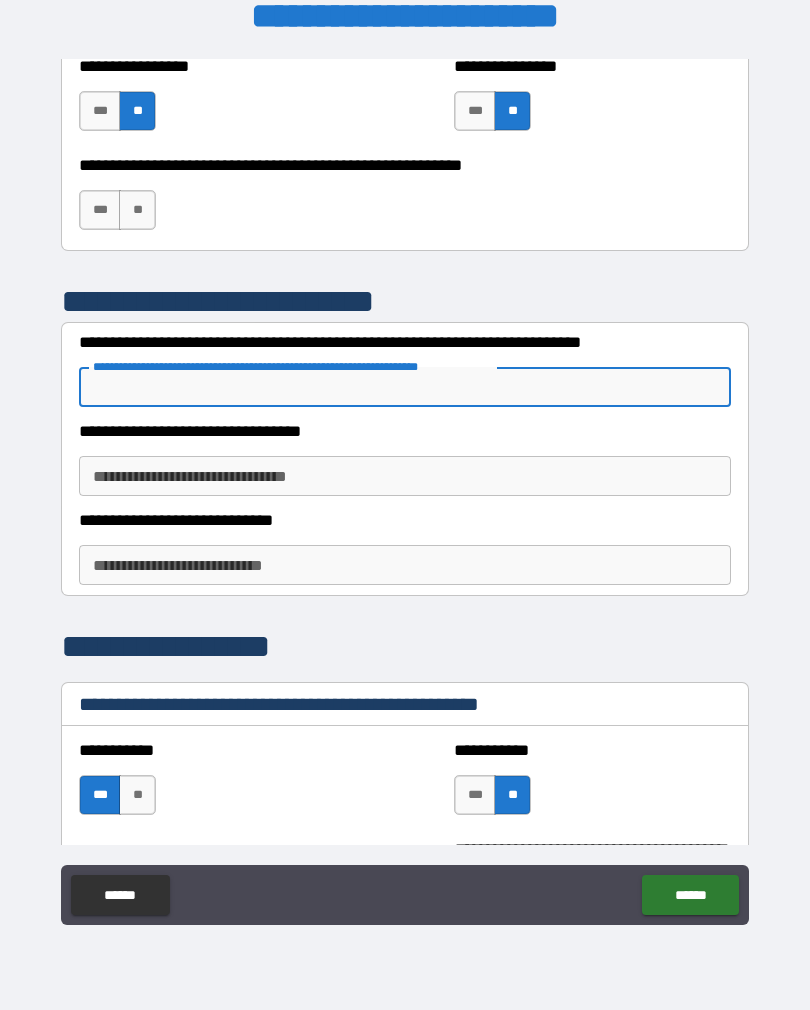 click on "**********" at bounding box center [405, 492] 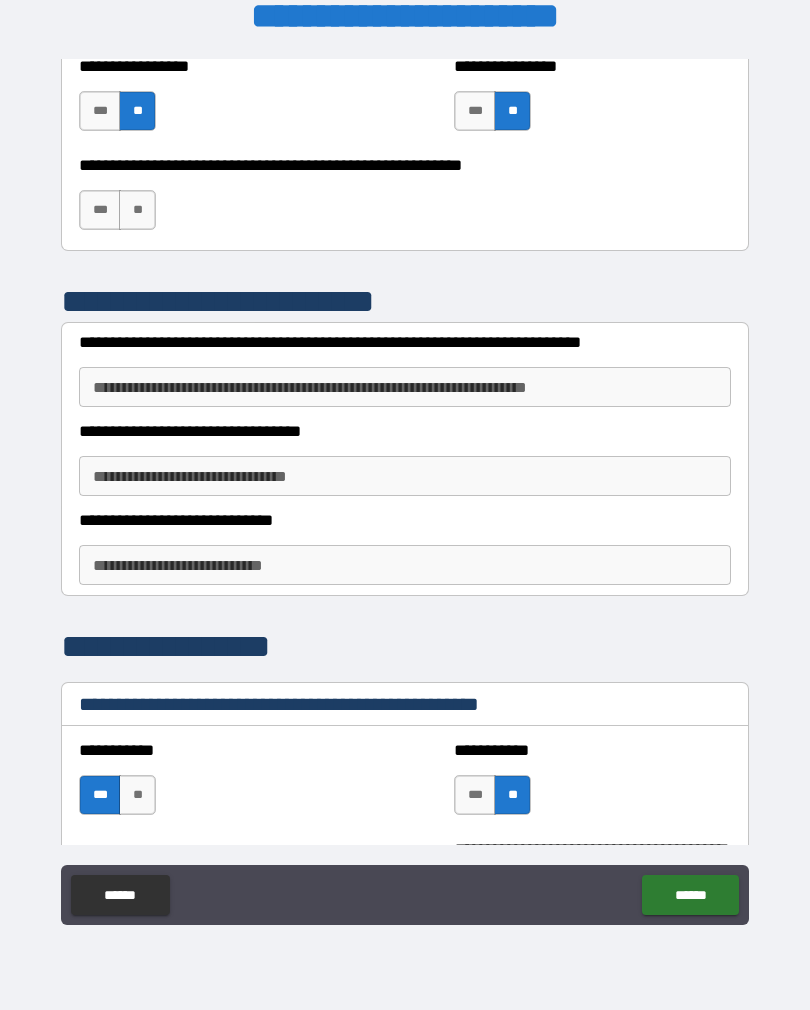 click on "**********" at bounding box center (405, 387) 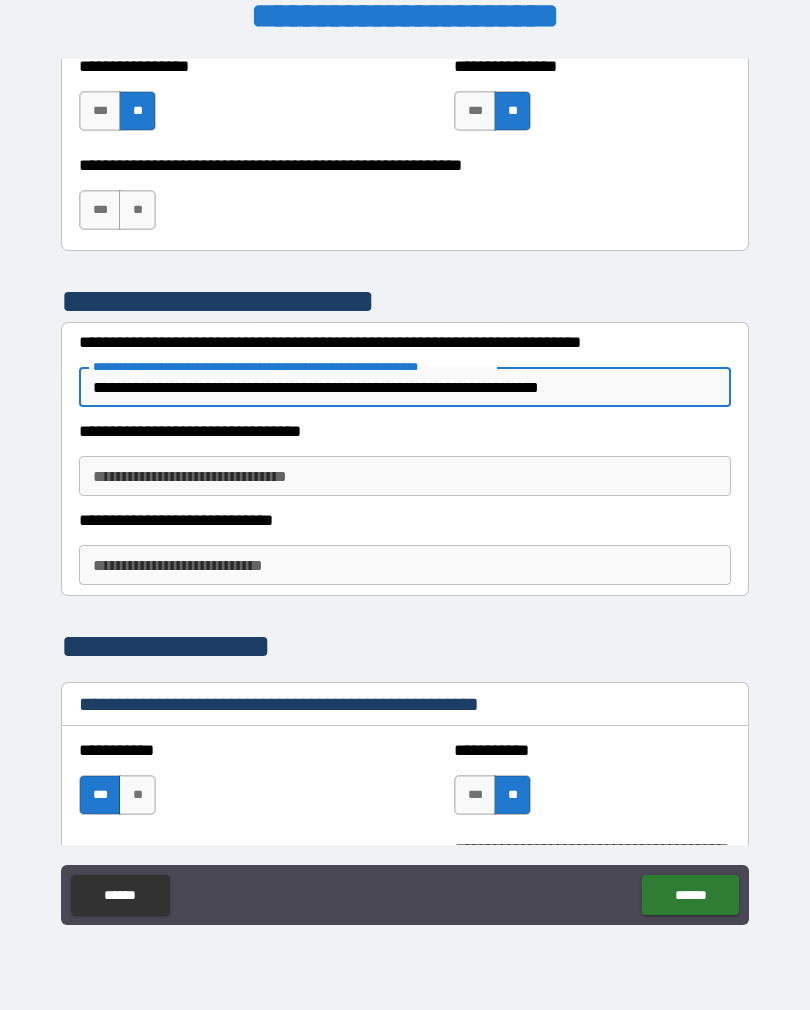 type on "**********" 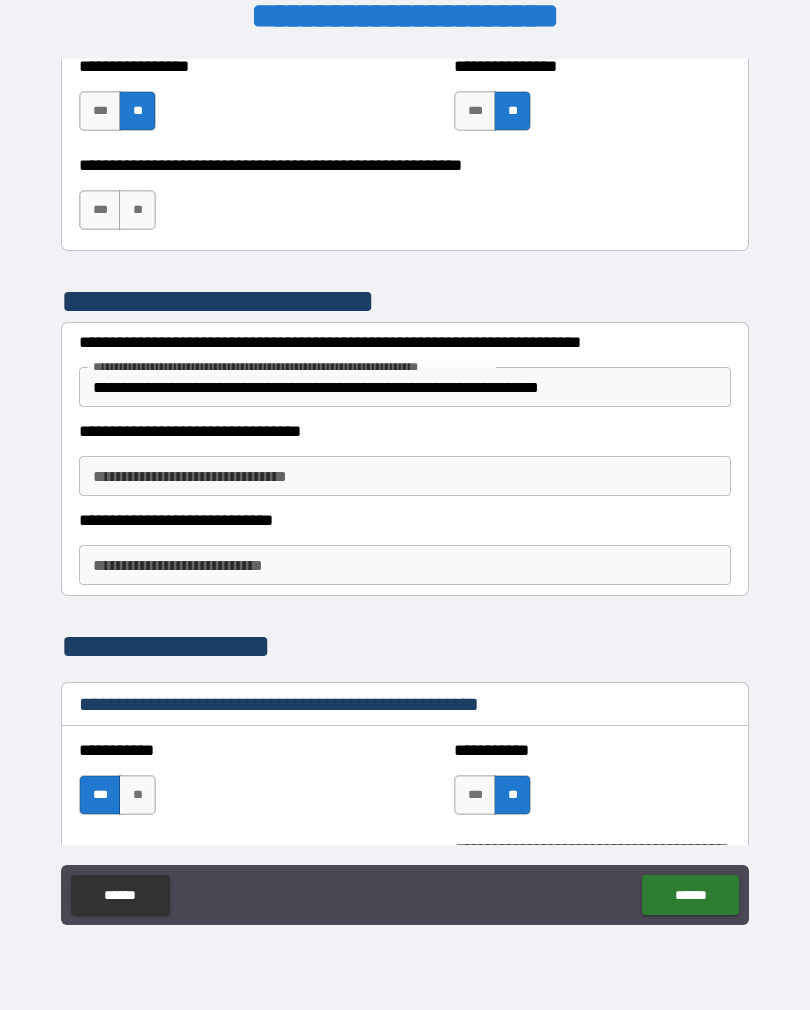 click on "**********" at bounding box center (405, 476) 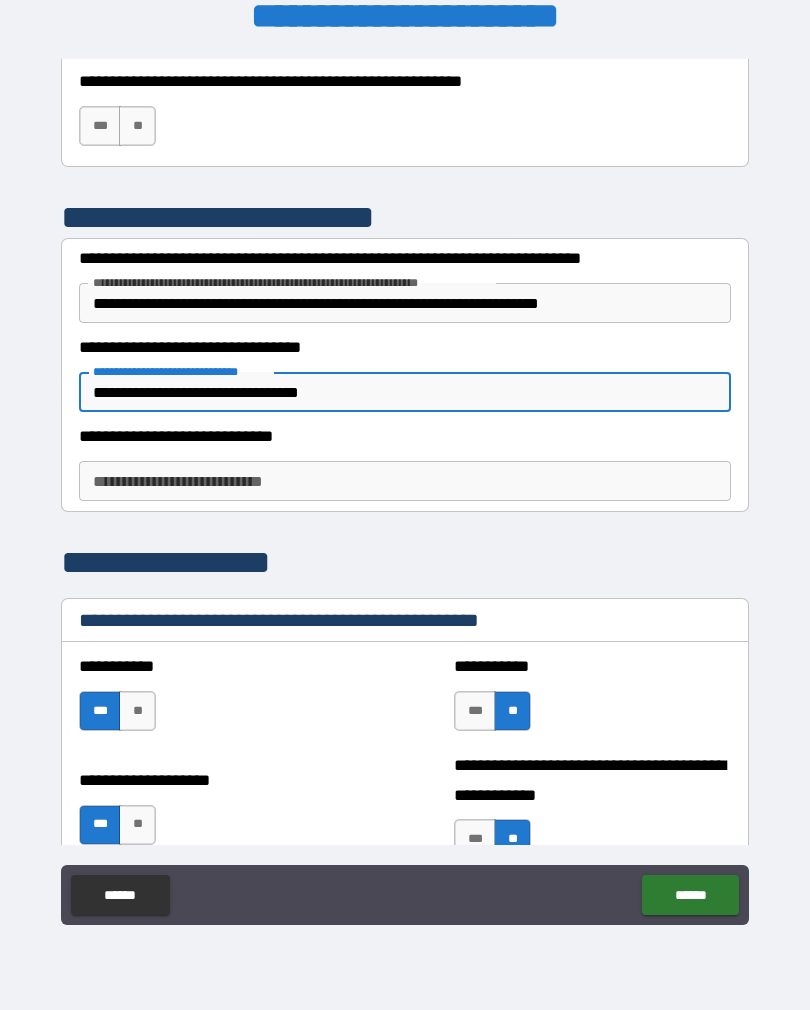 scroll, scrollTop: 6215, scrollLeft: 0, axis: vertical 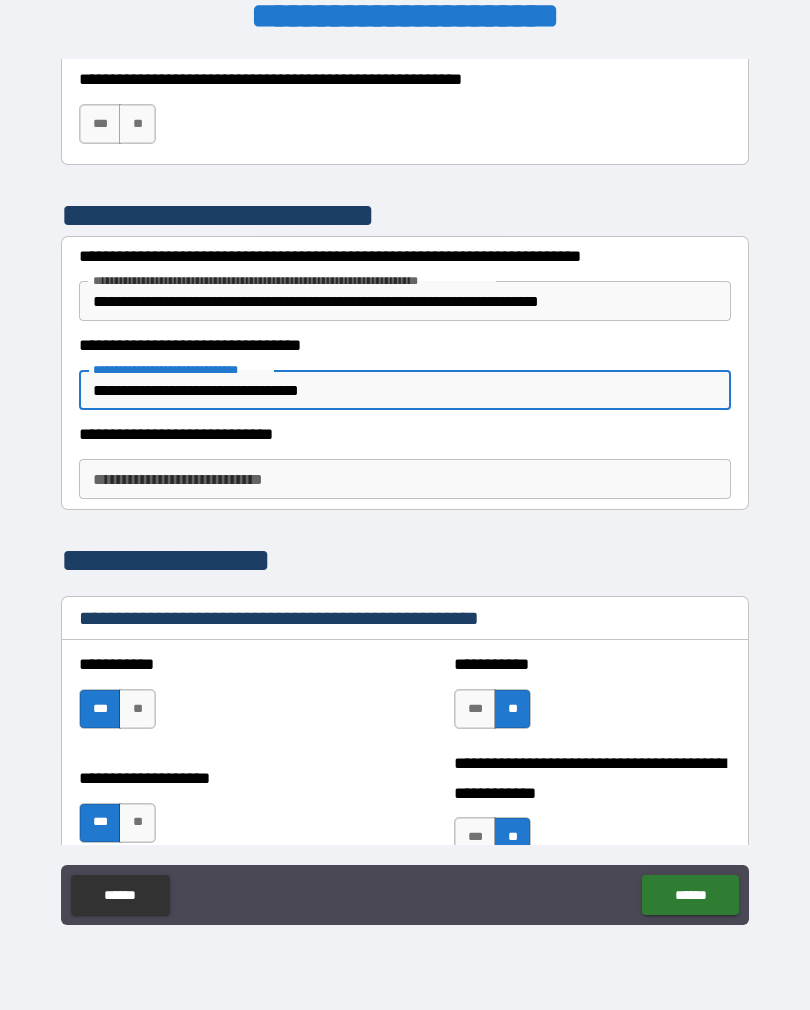 type on "**********" 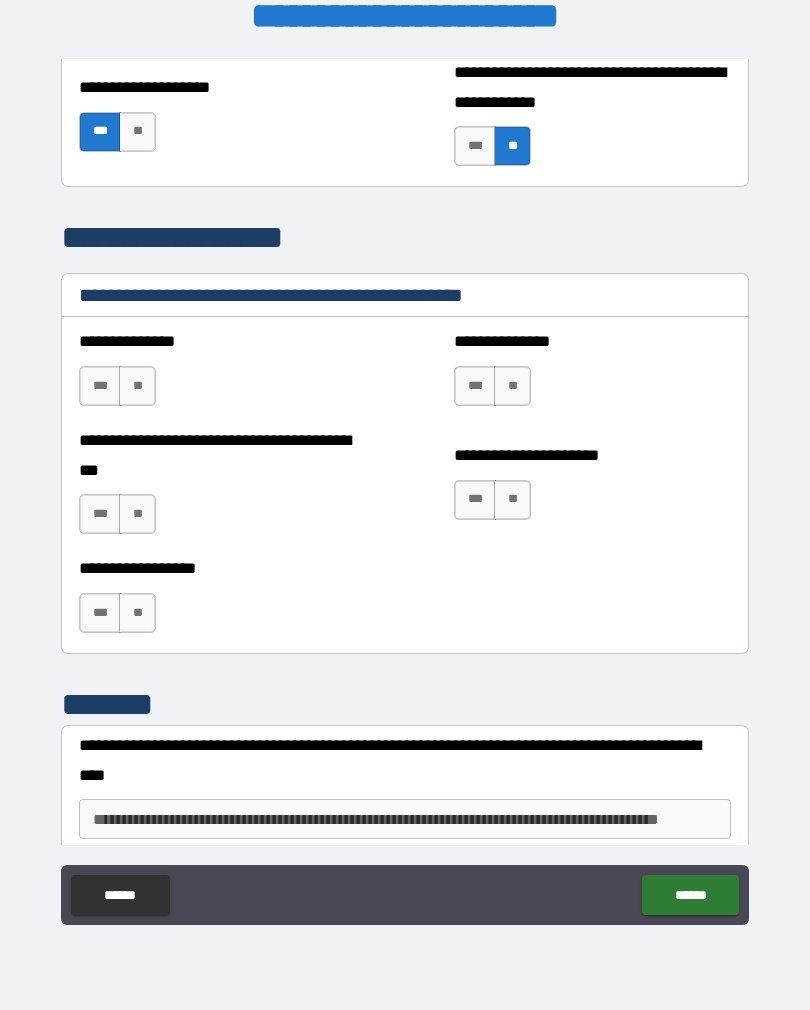 scroll, scrollTop: 6907, scrollLeft: 0, axis: vertical 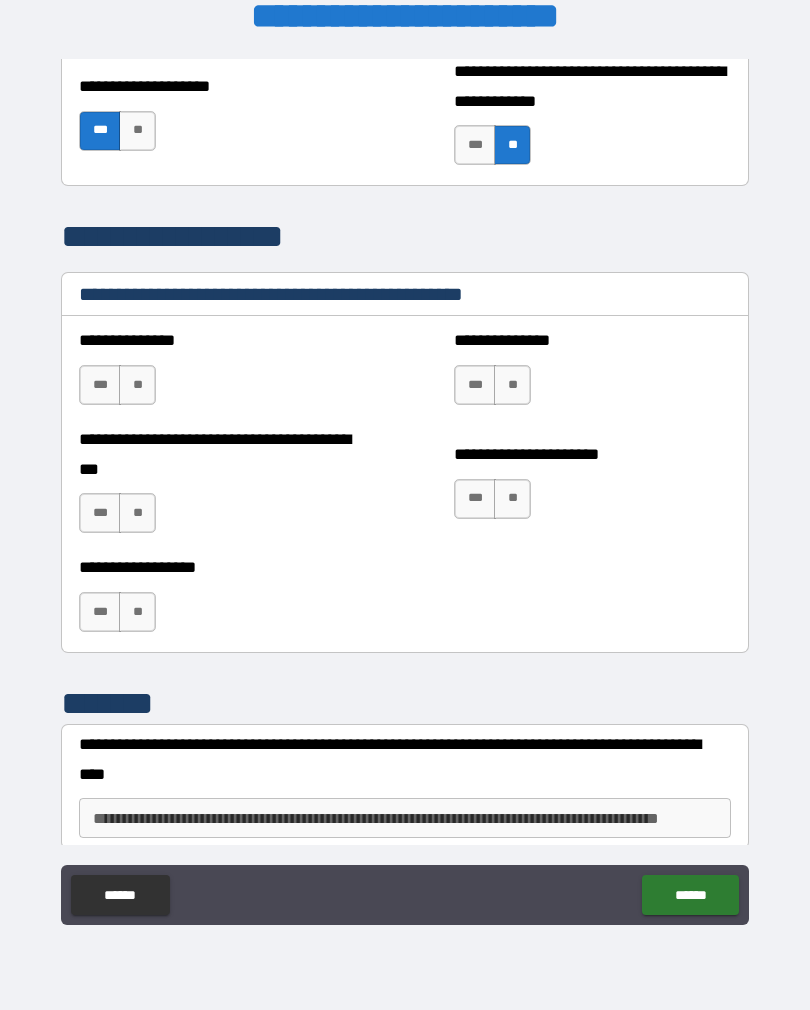 type on "**********" 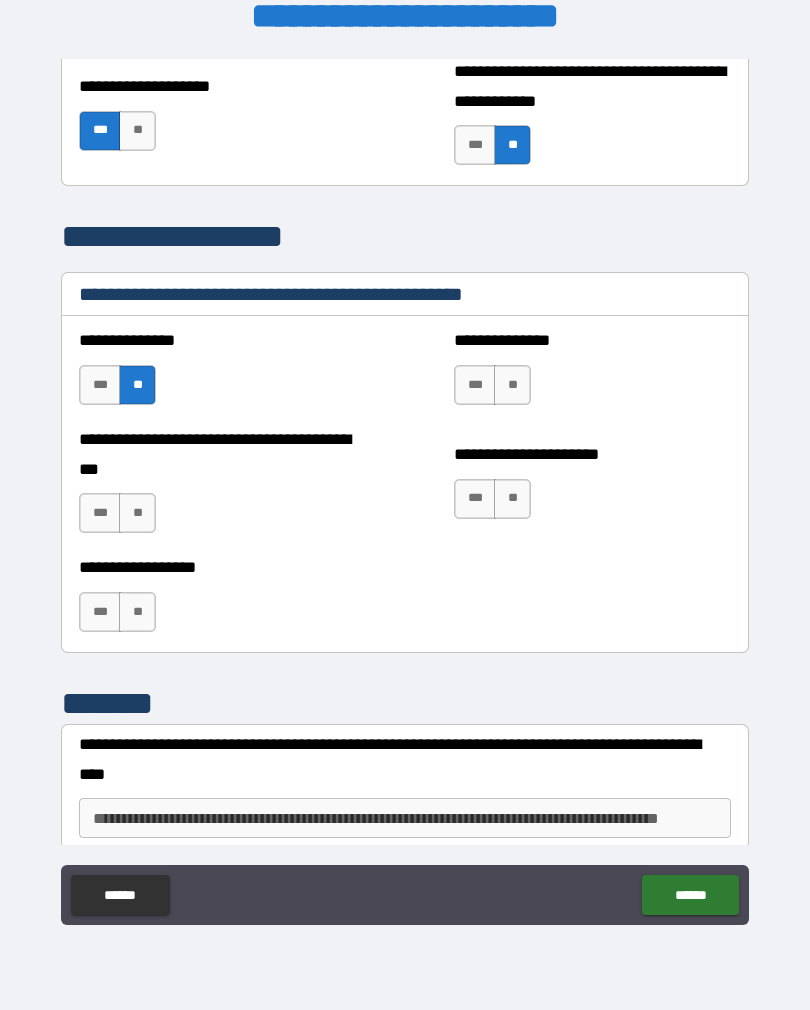 click on "**" at bounding box center [512, 385] 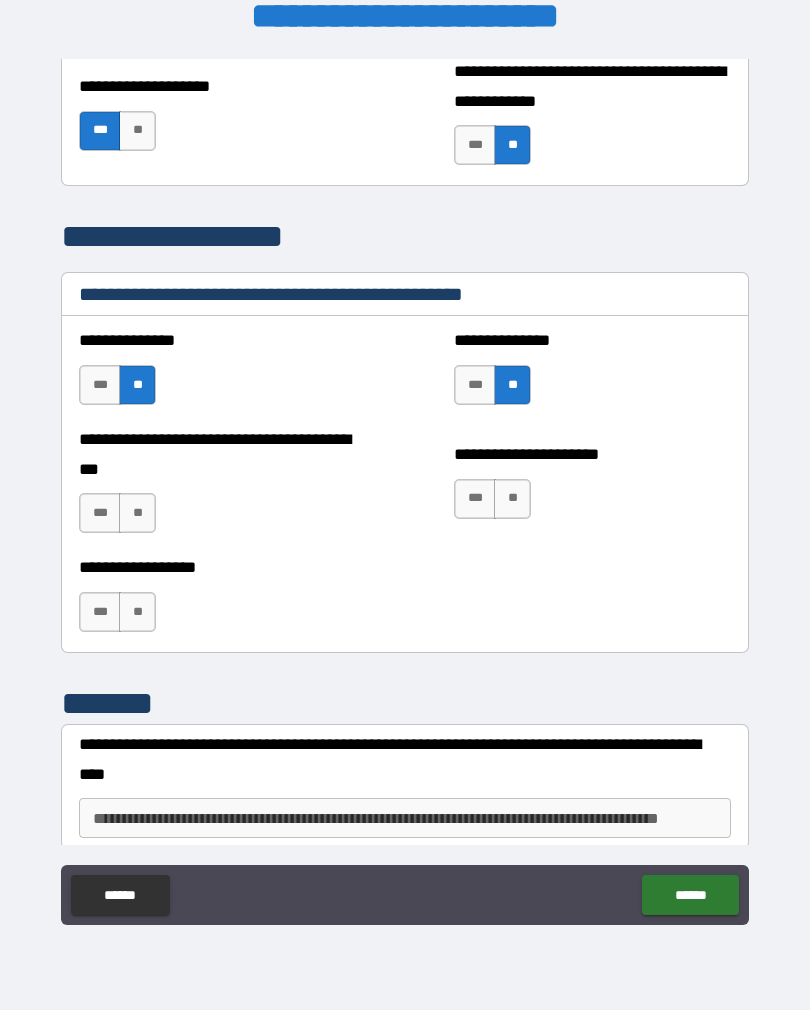 click on "**" at bounding box center (137, 513) 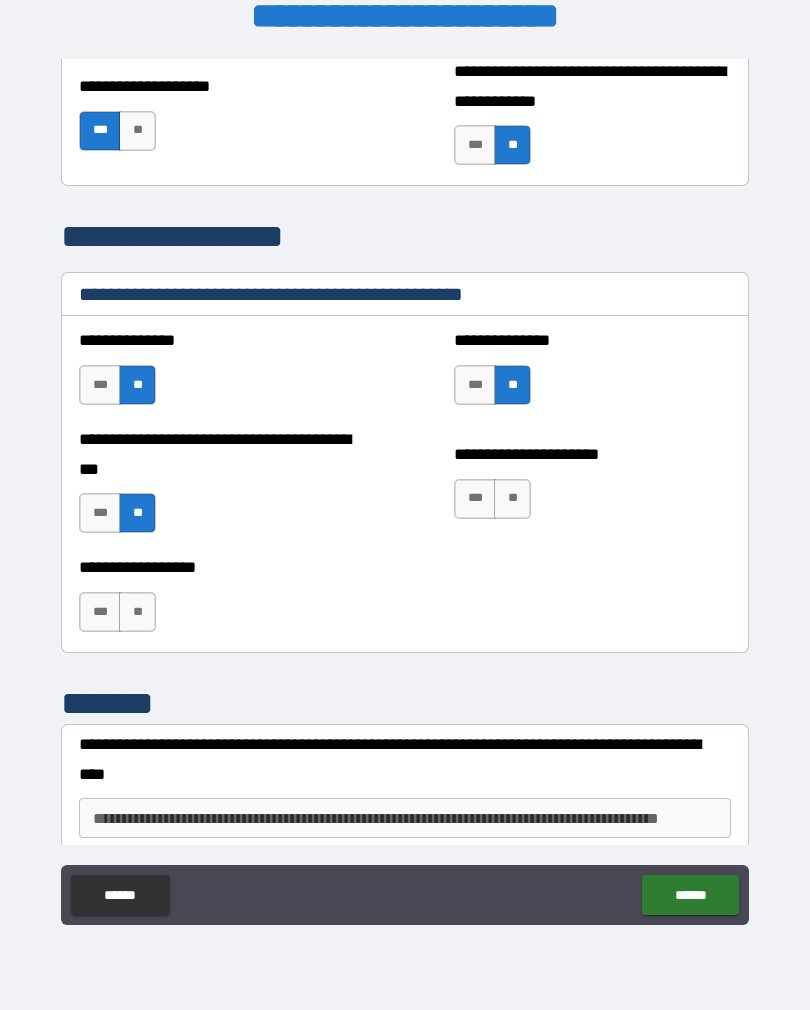 click on "**" at bounding box center [512, 499] 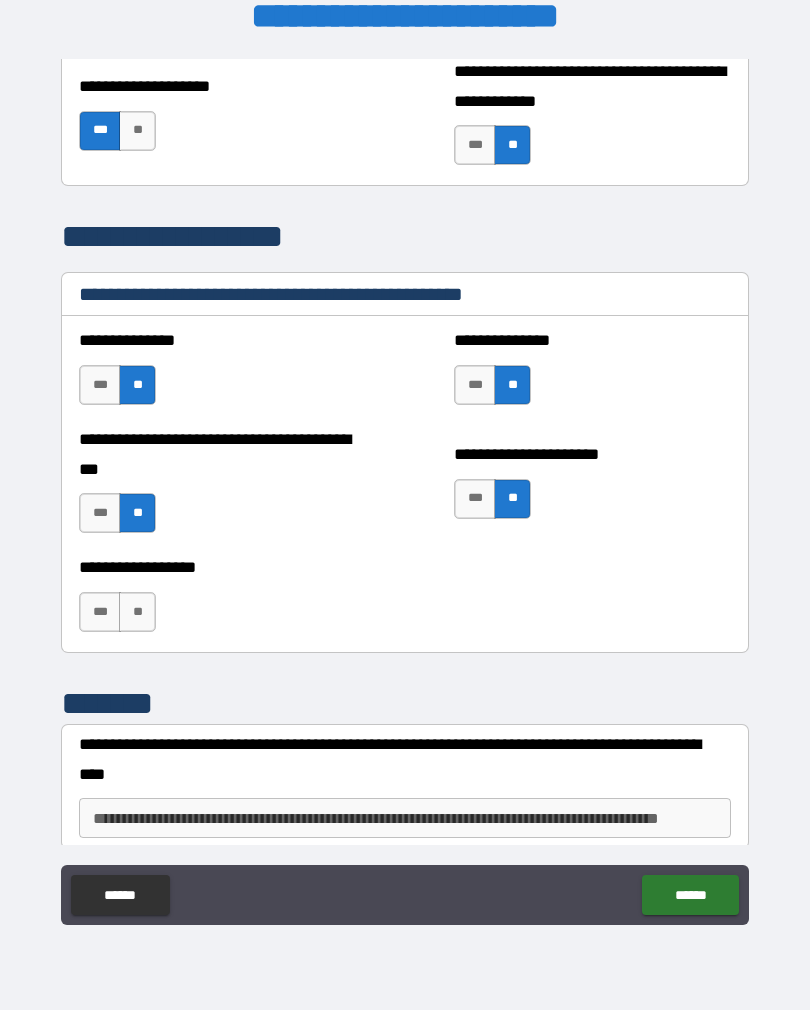 click on "**" at bounding box center (137, 612) 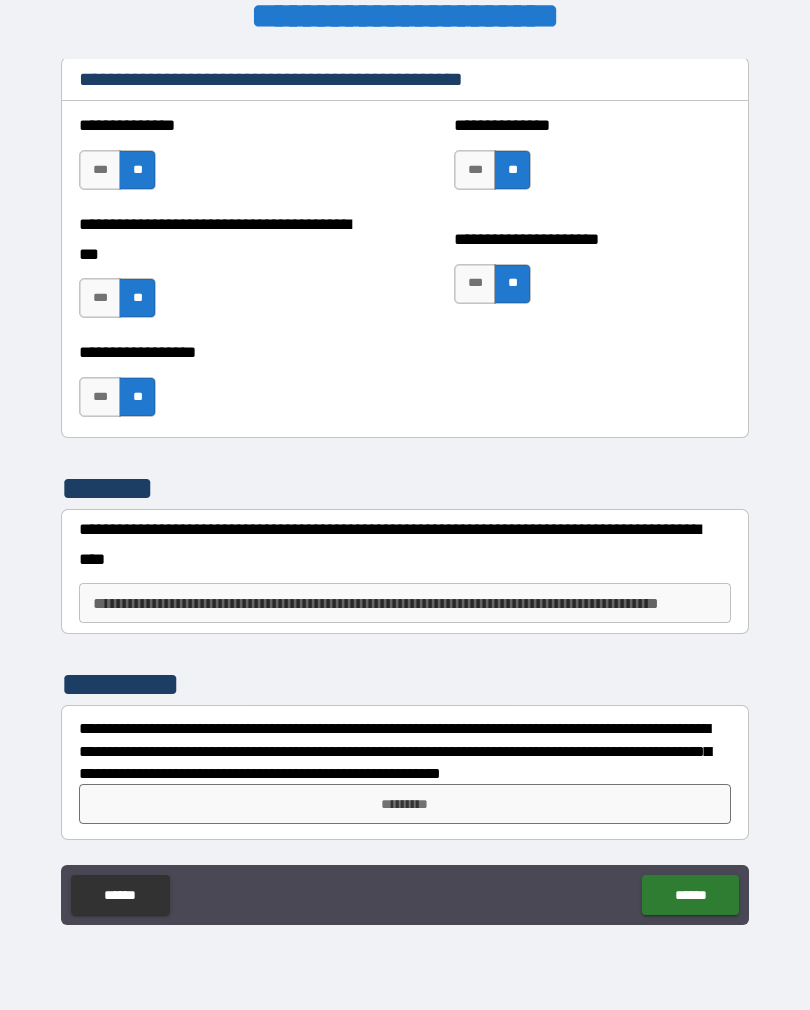 scroll, scrollTop: 7122, scrollLeft: 0, axis: vertical 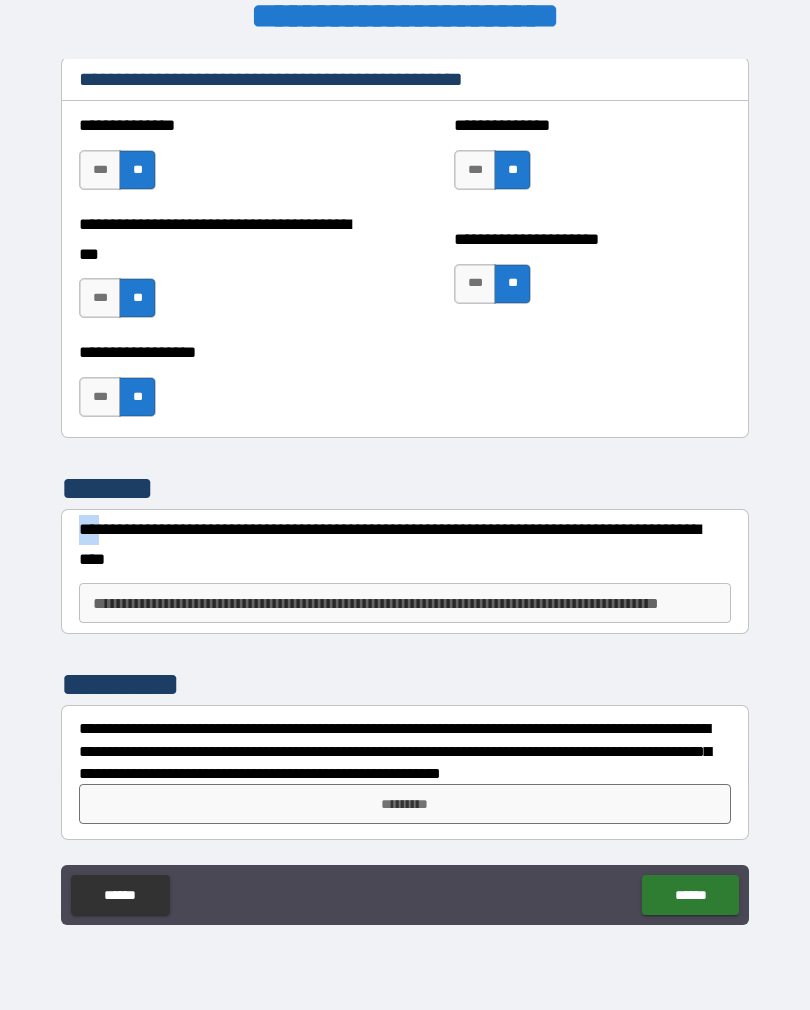 click on "**********" at bounding box center [405, 492] 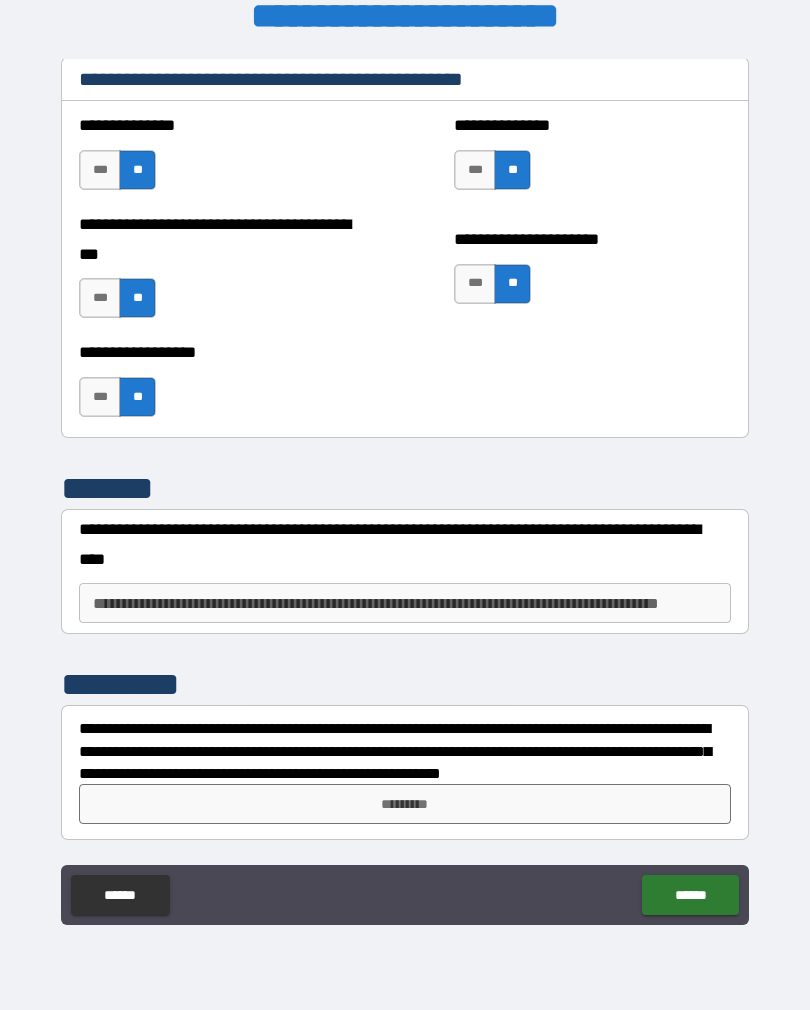 scroll, scrollTop: 7122, scrollLeft: 0, axis: vertical 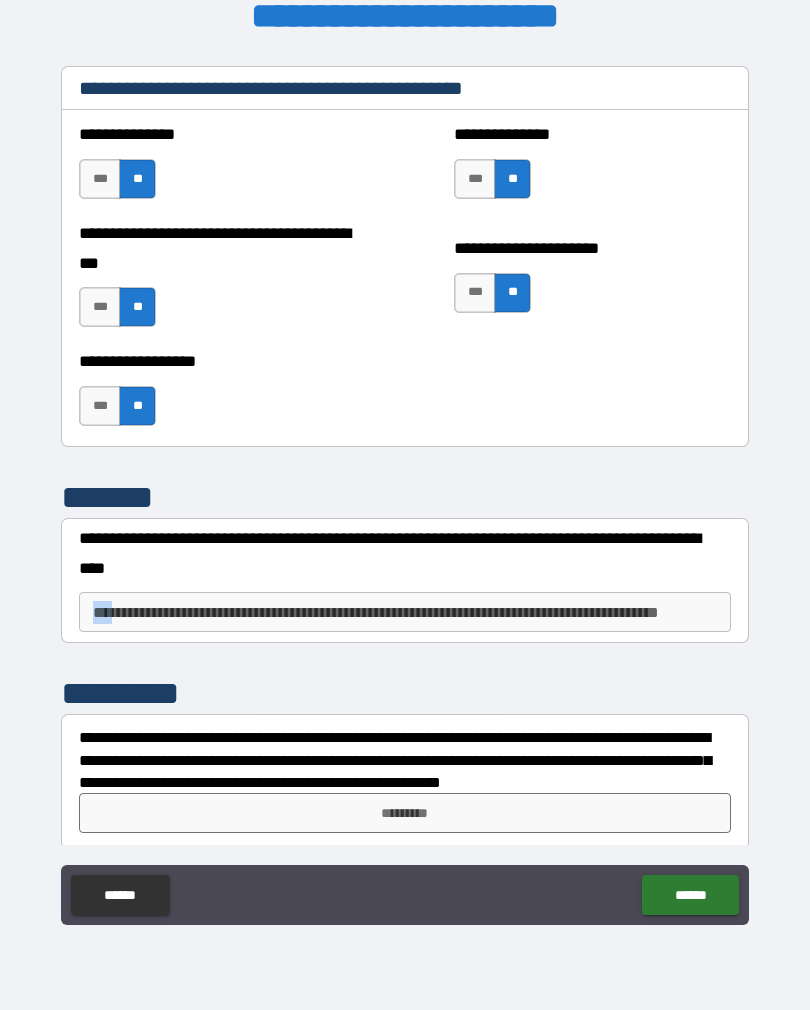 click on "*********" at bounding box center [405, 813] 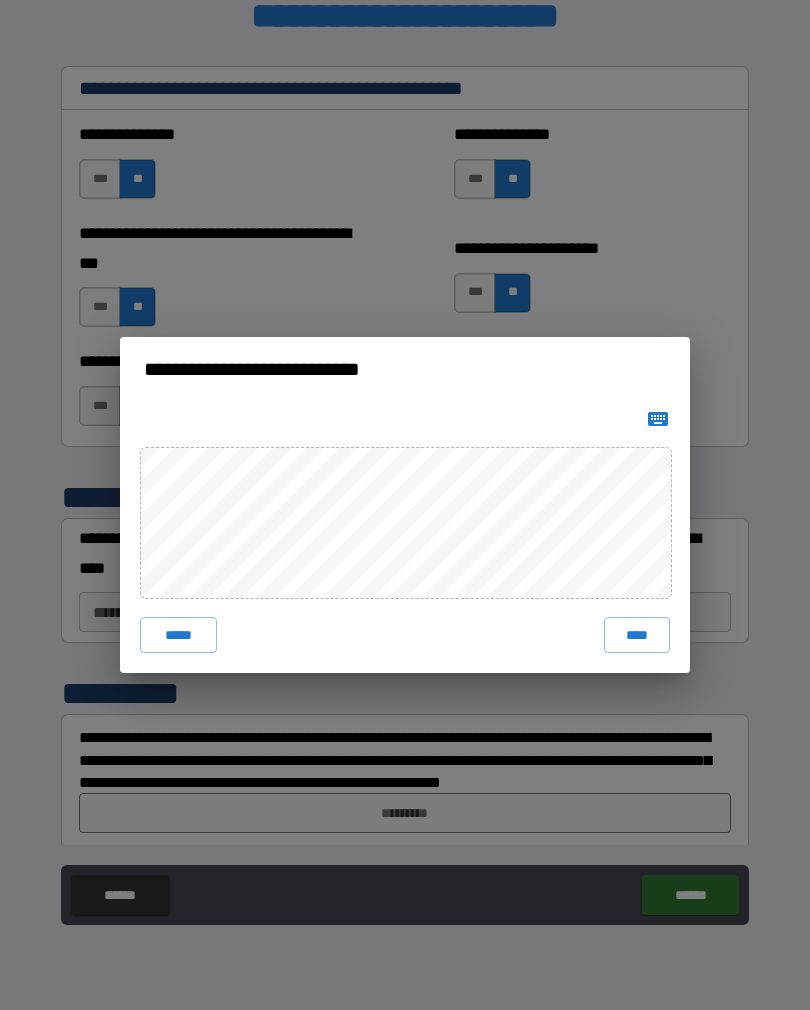 click on "**********" at bounding box center (405, 505) 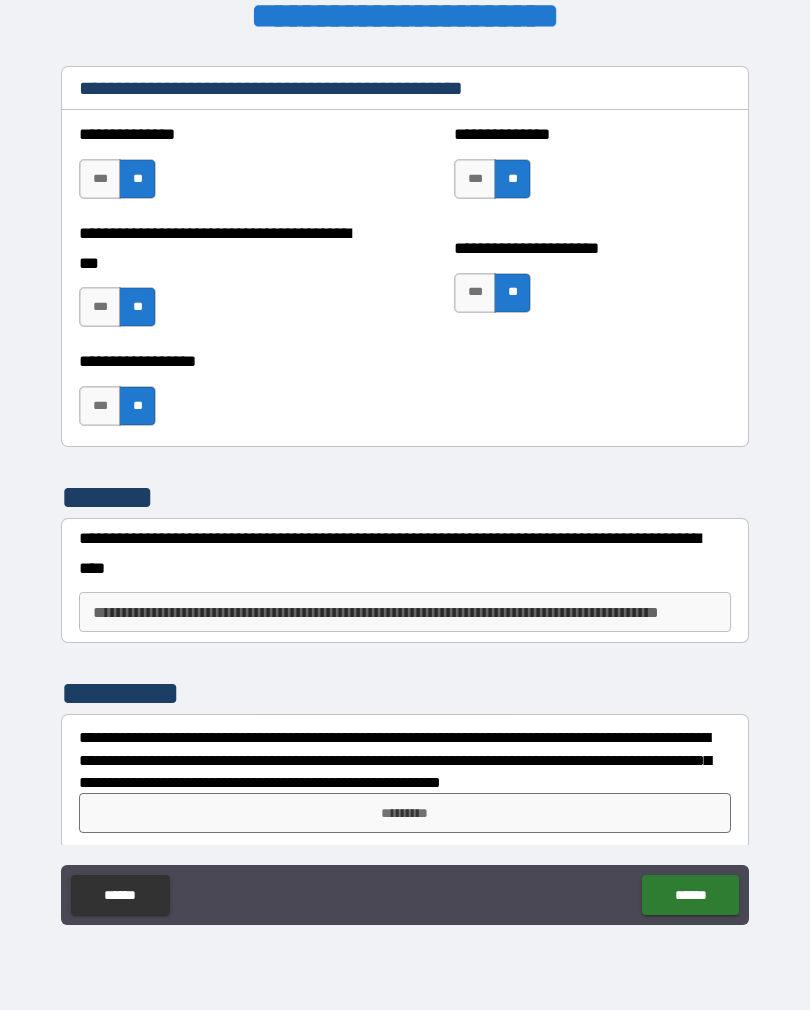 click on "**********" at bounding box center (405, 492) 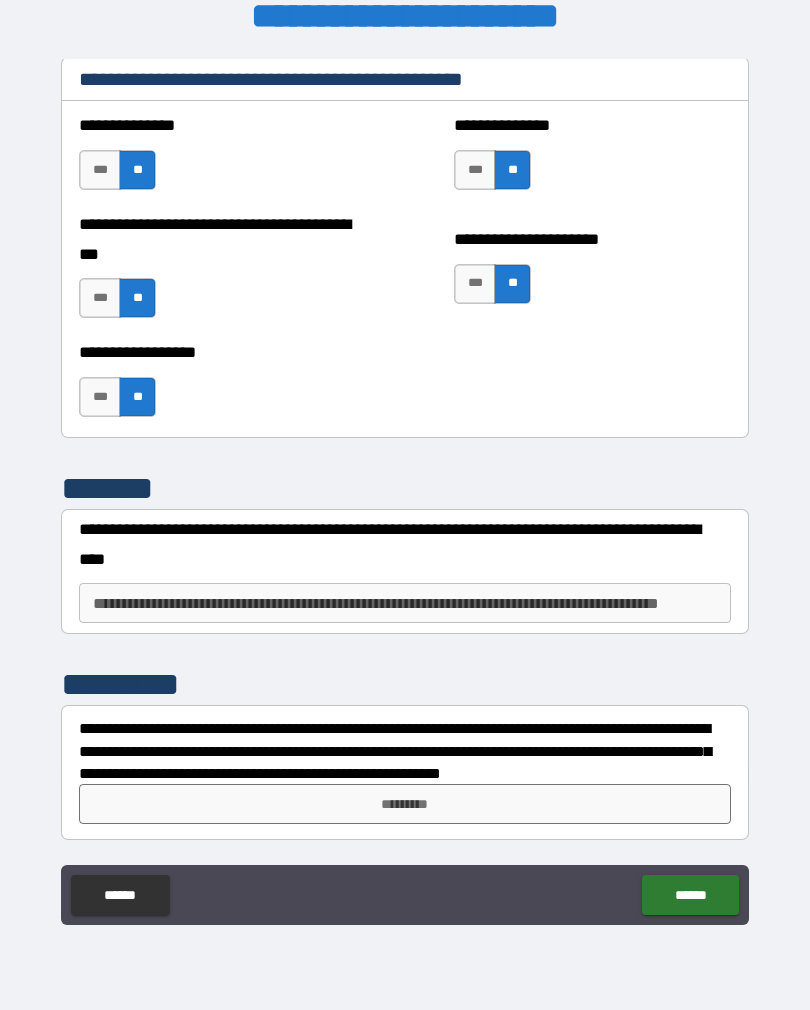scroll, scrollTop: 7122, scrollLeft: 0, axis: vertical 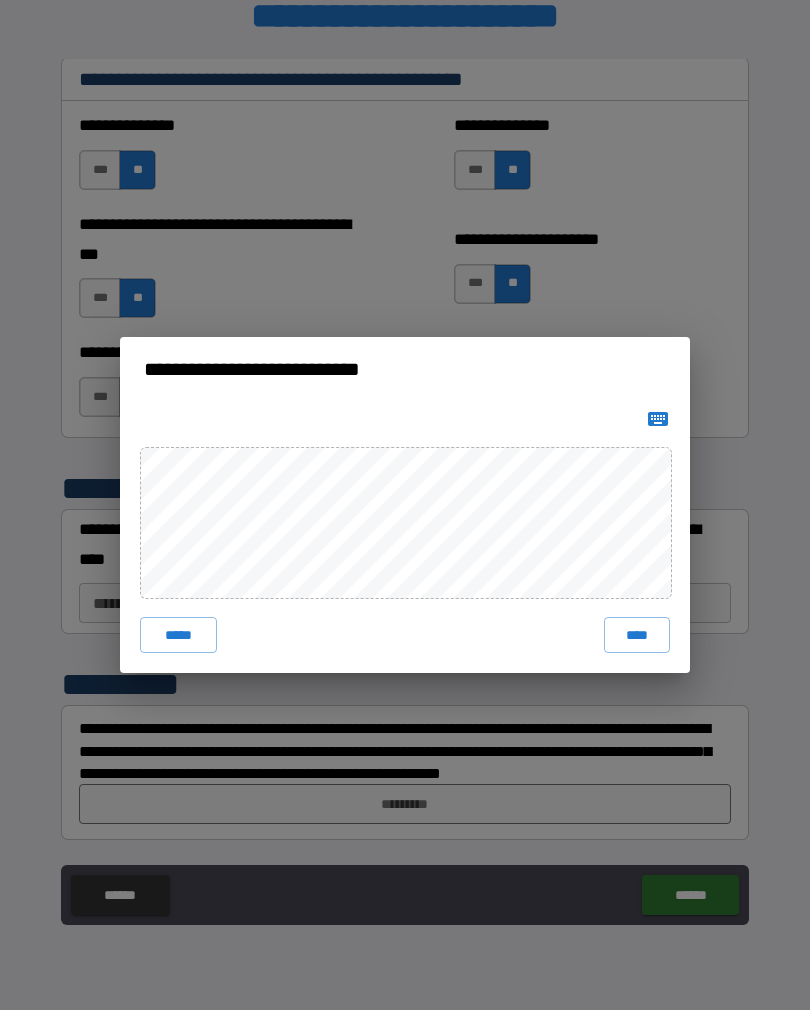 click on "*****" at bounding box center (178, 635) 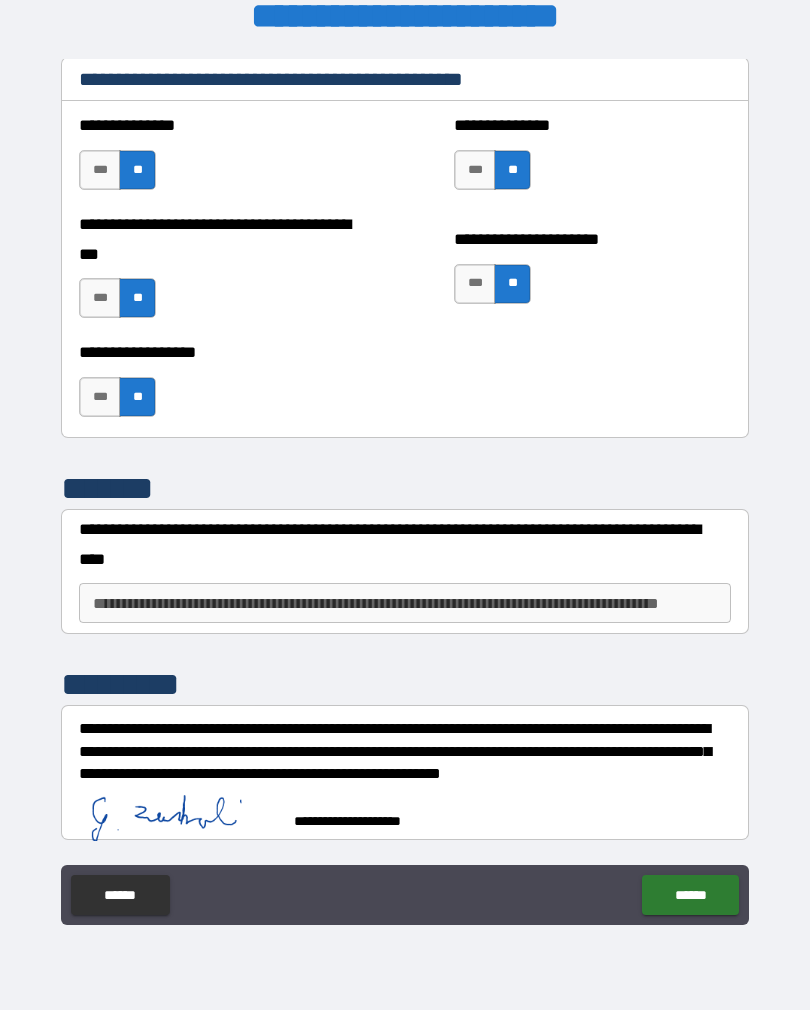 scroll, scrollTop: 7112, scrollLeft: 0, axis: vertical 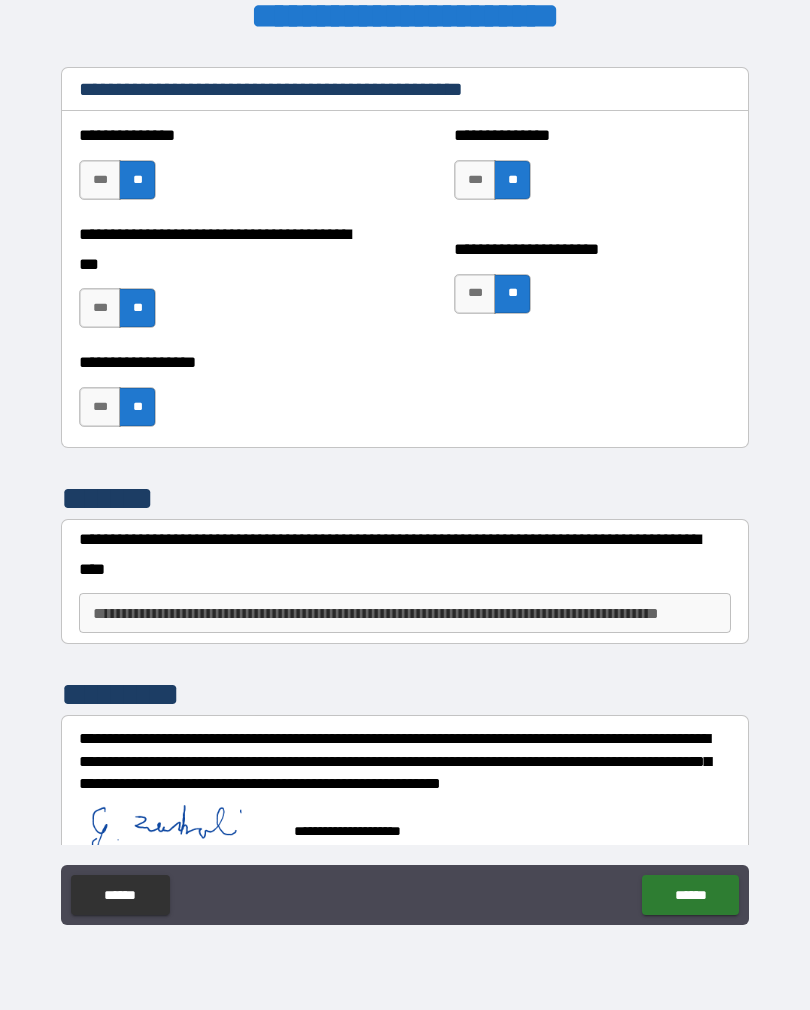 click on "******" at bounding box center (690, 895) 